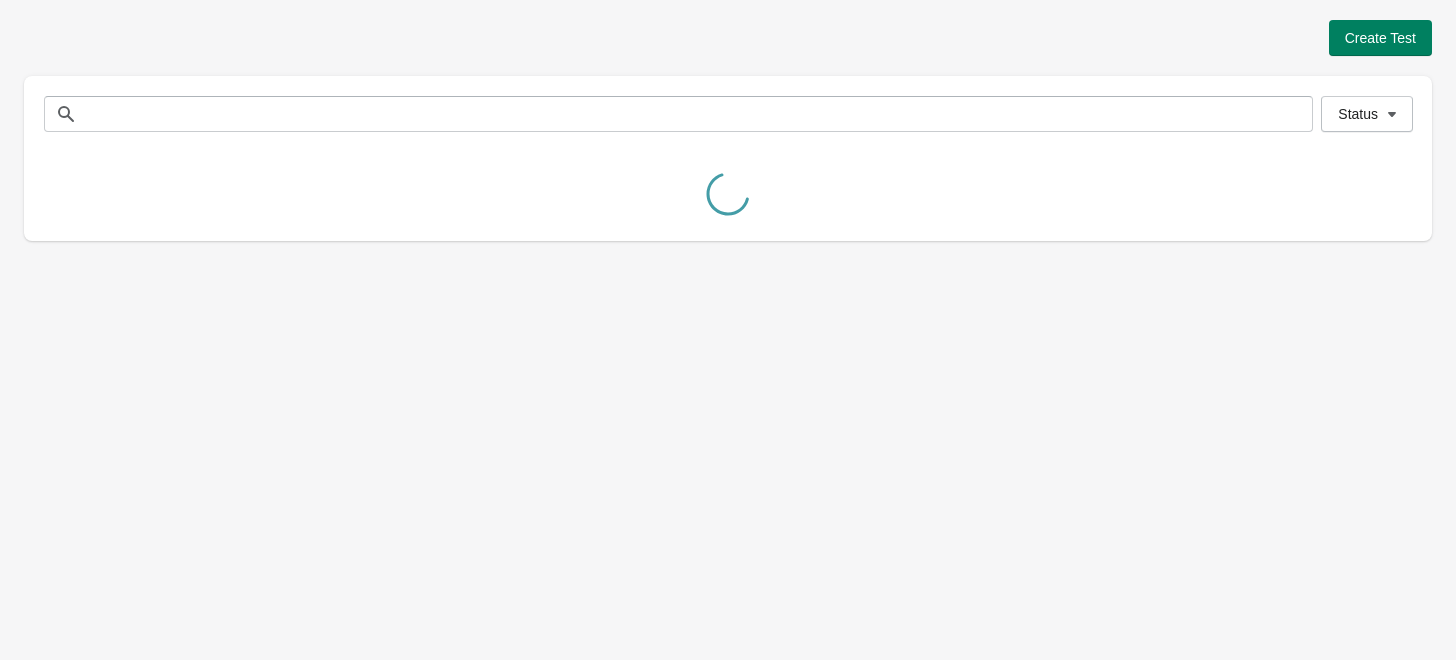 scroll, scrollTop: 0, scrollLeft: 0, axis: both 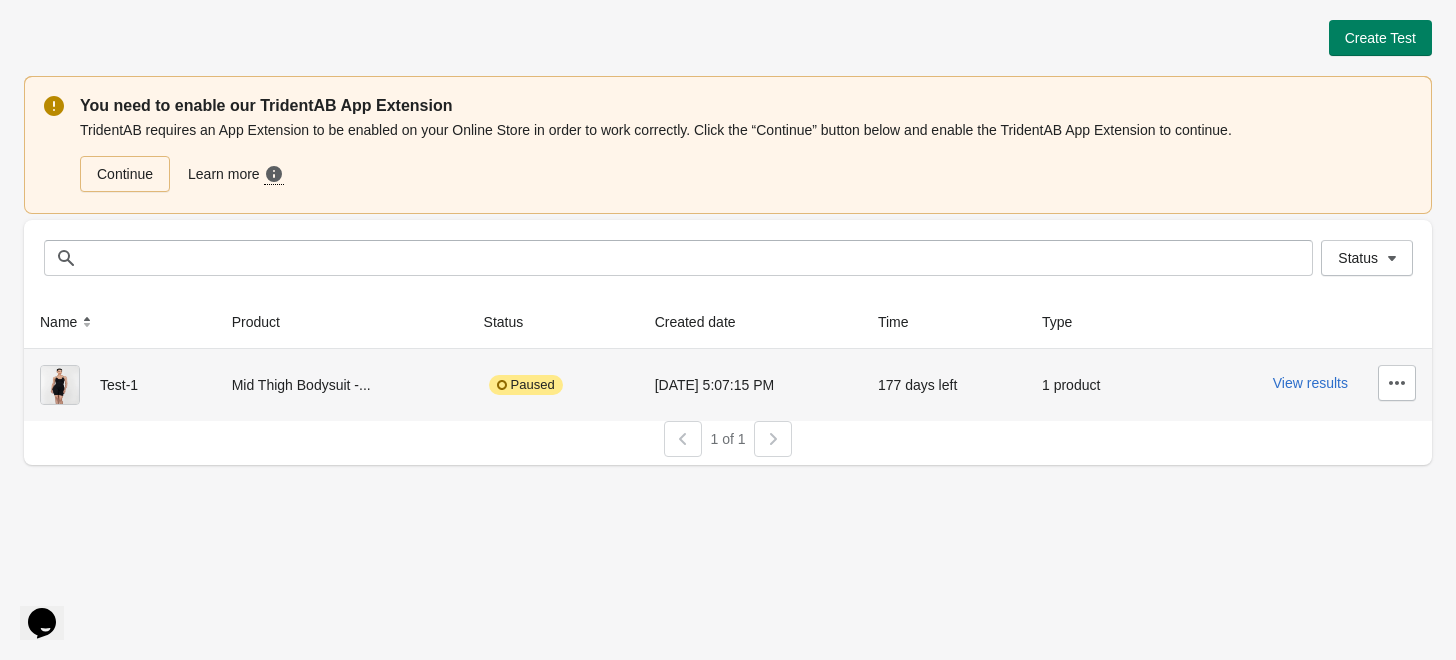 click on "Paused" at bounding box center (526, 385) 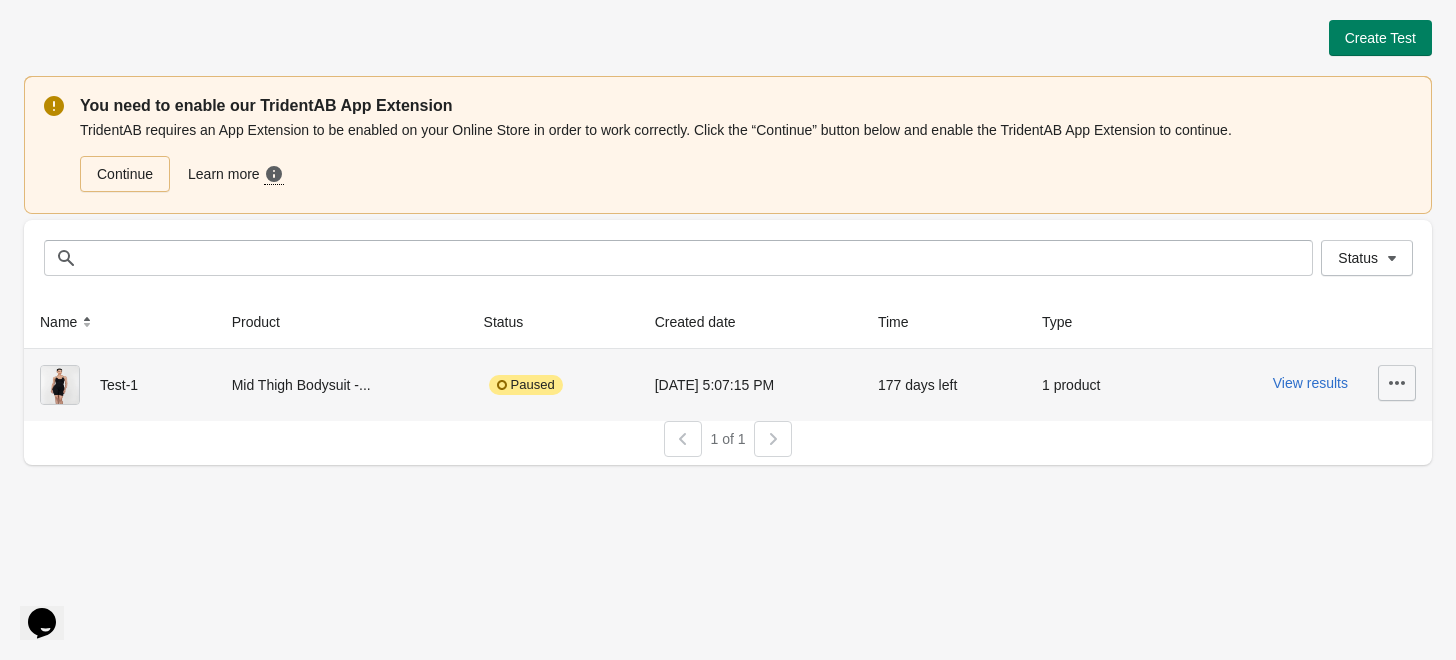 click at bounding box center (1397, 383) 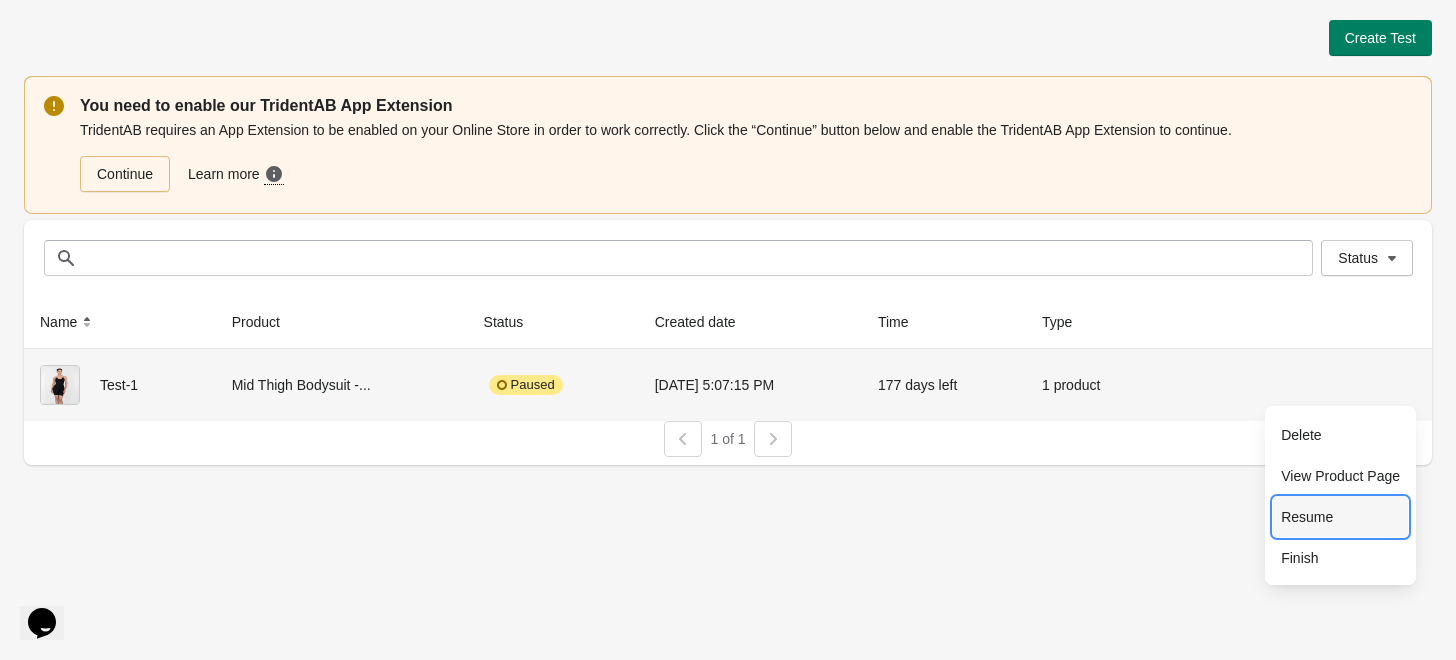 drag, startPoint x: 1350, startPoint y: 498, endPoint x: 1324, endPoint y: 516, distance: 31.622776 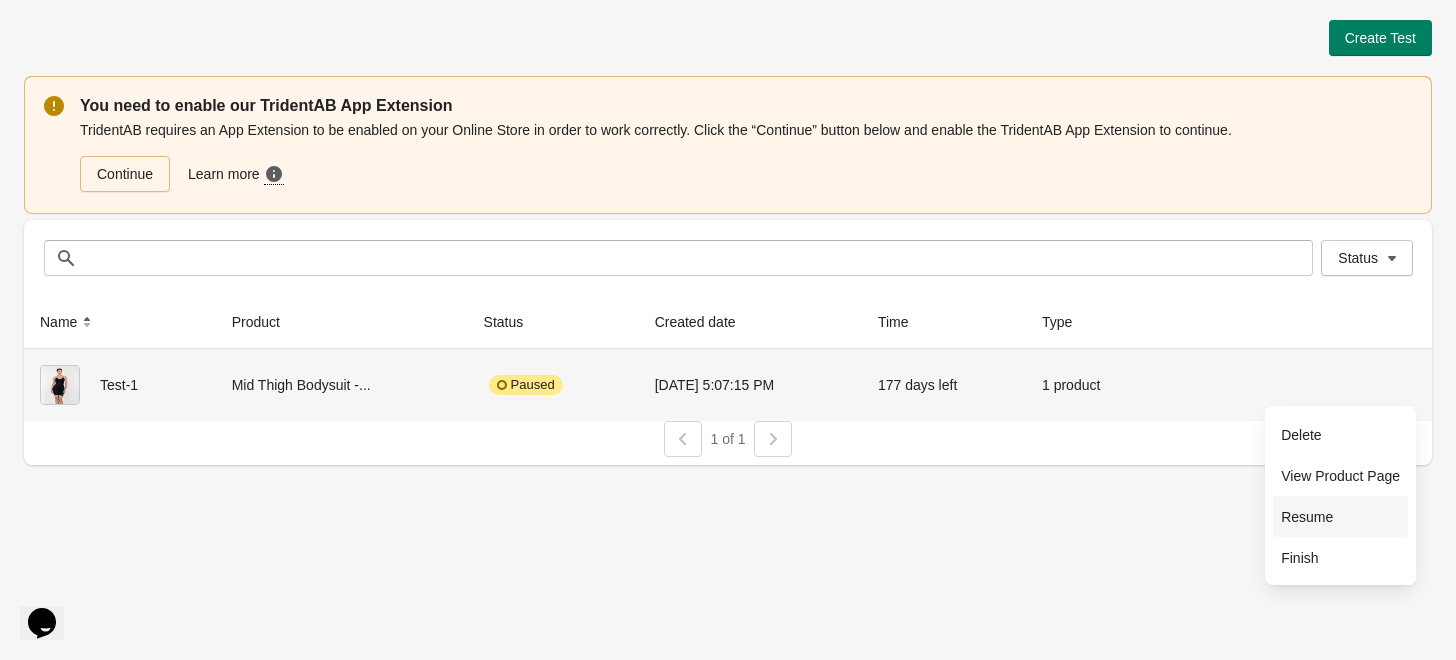 click on "Resume" at bounding box center [1340, 516] 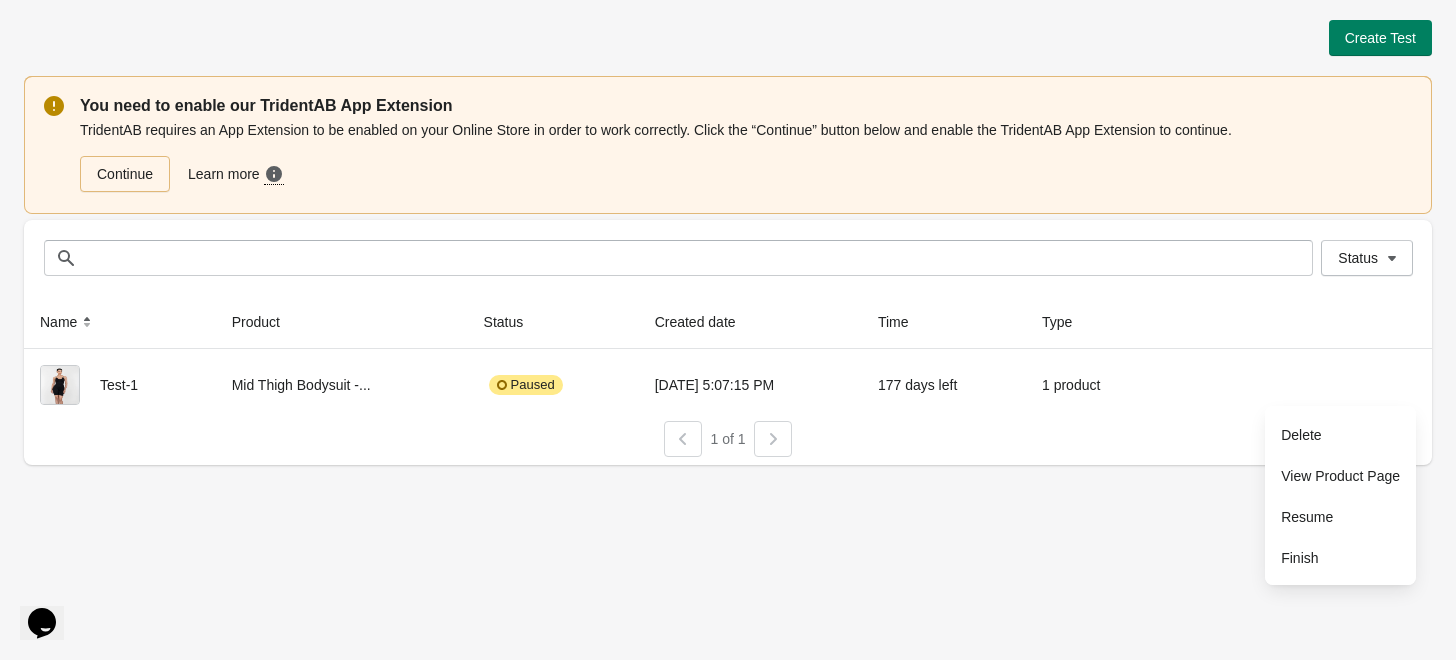 scroll, scrollTop: 0, scrollLeft: 0, axis: both 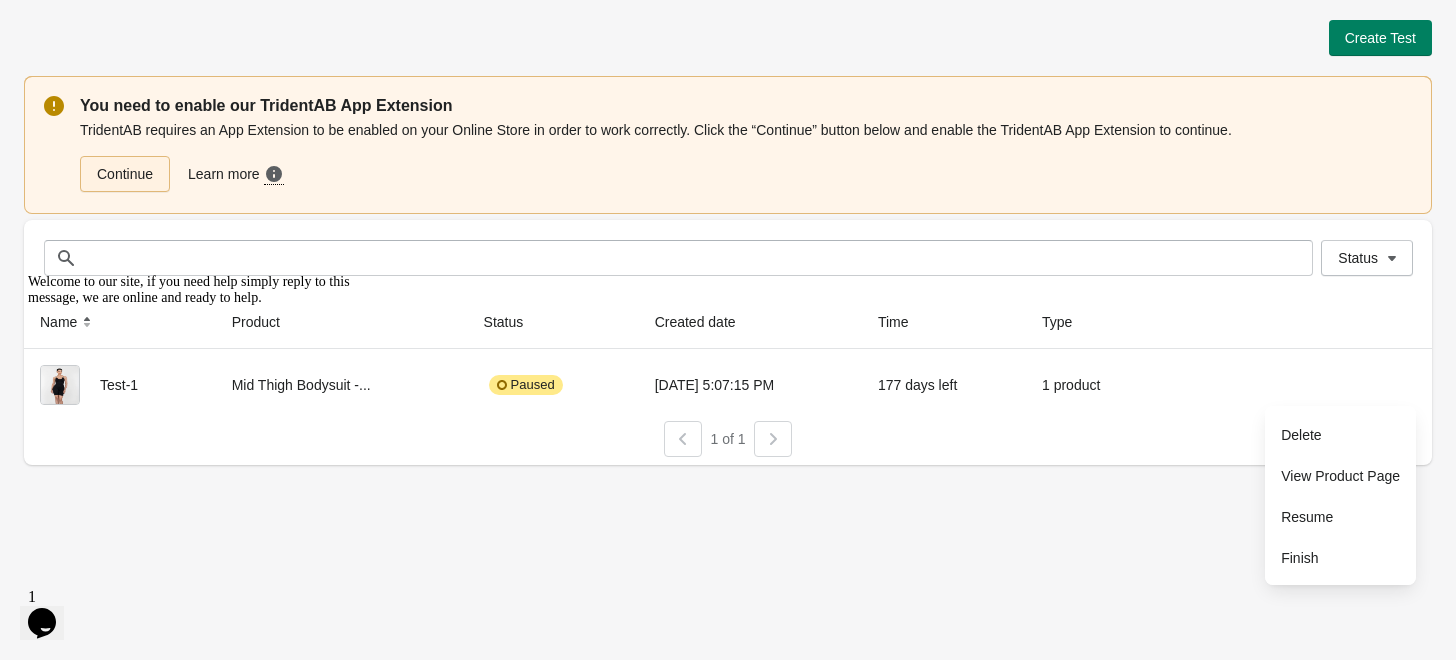 click on "Continue" at bounding box center (125, 174) 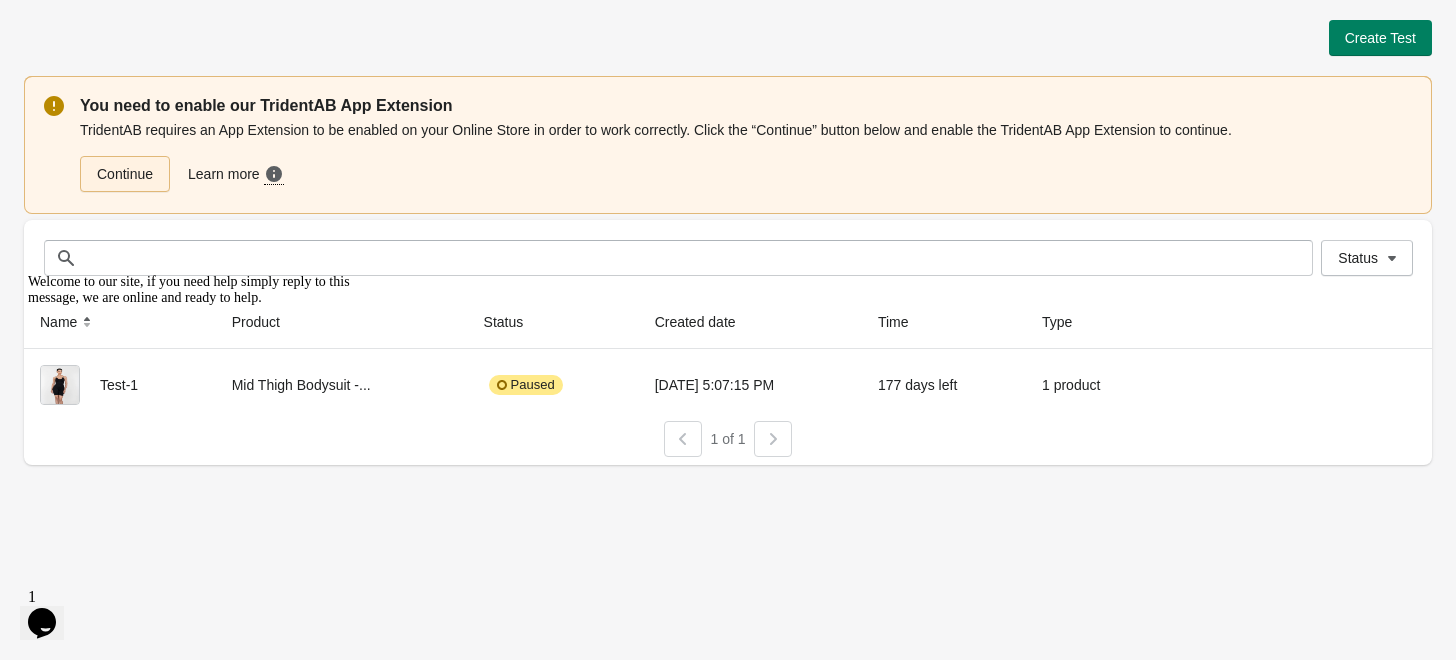 click on "Continue" at bounding box center (125, 174) 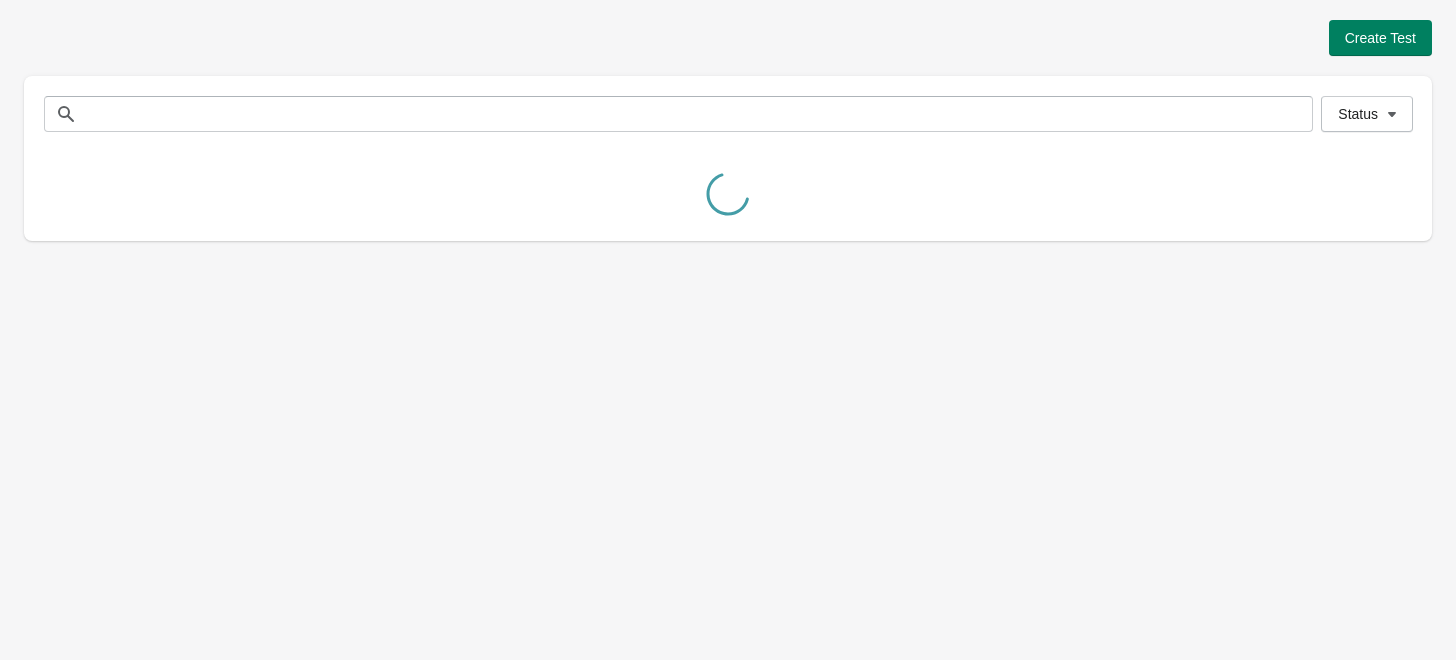 scroll, scrollTop: 0, scrollLeft: 0, axis: both 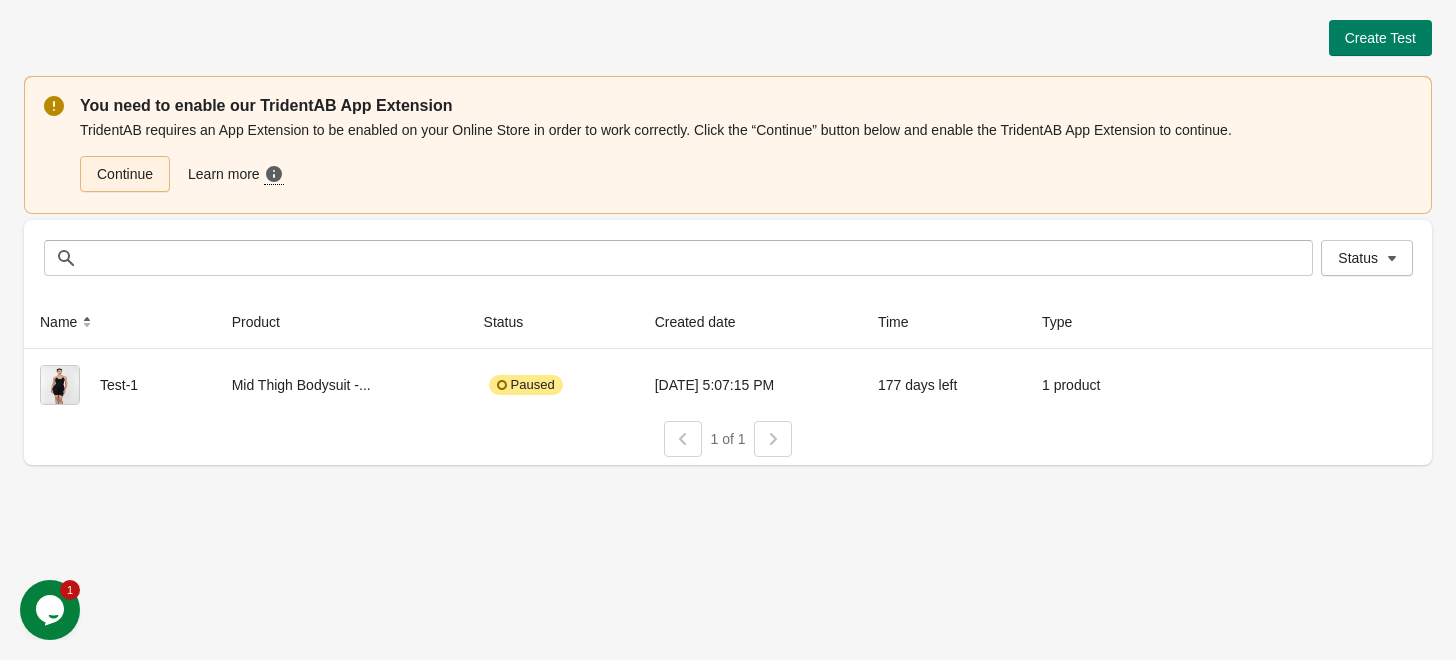 click on "Continue" at bounding box center [125, 174] 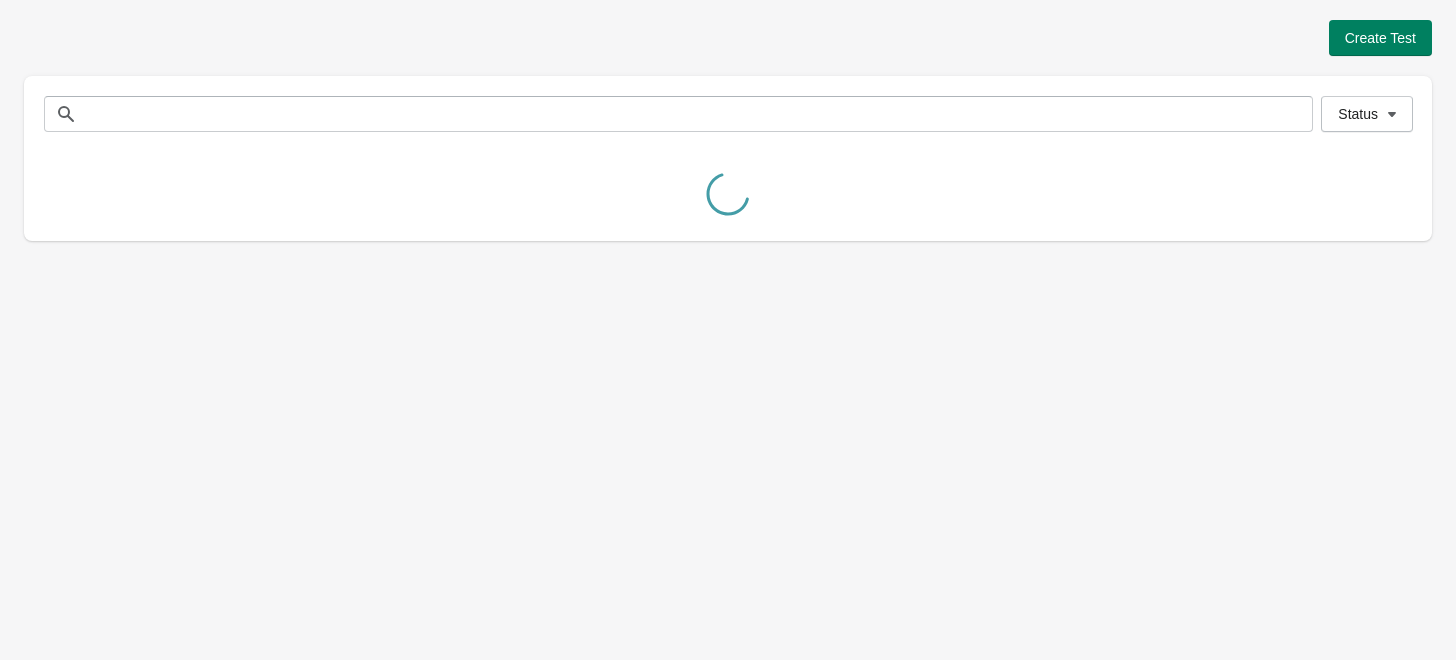 scroll, scrollTop: 0, scrollLeft: 0, axis: both 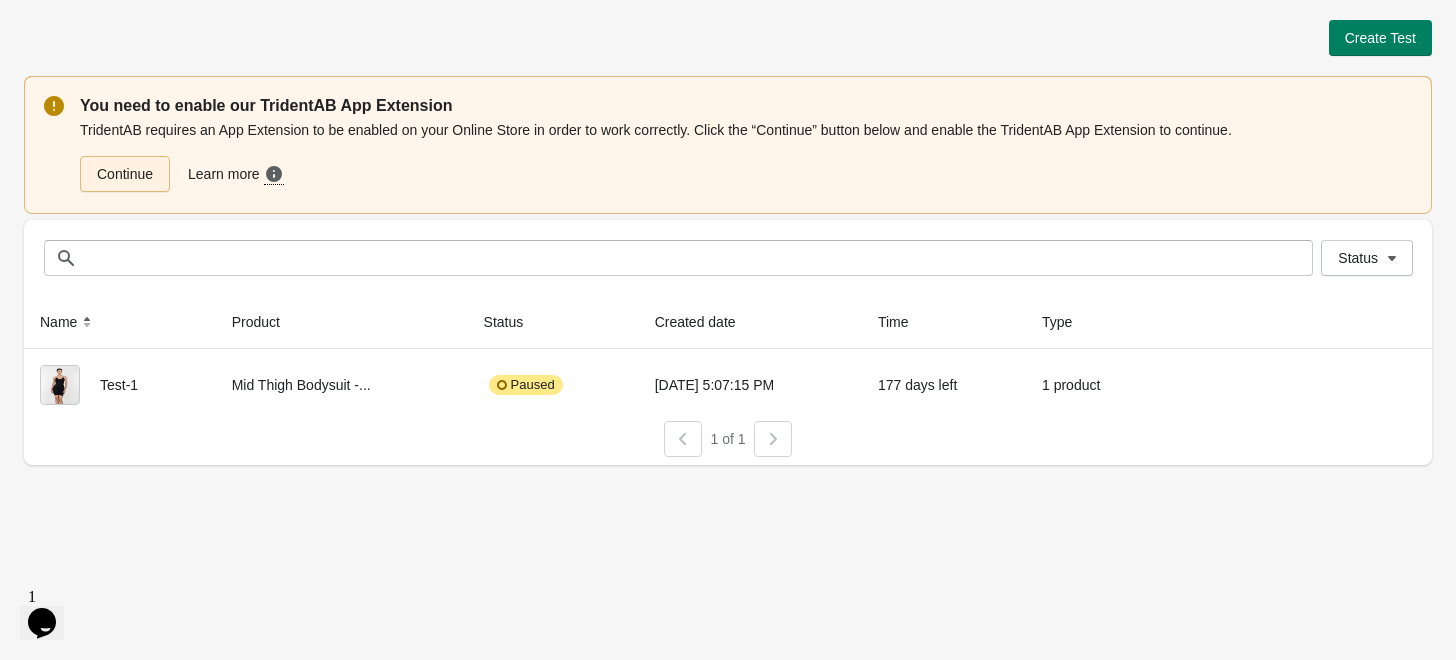 click on "Continue" at bounding box center [125, 174] 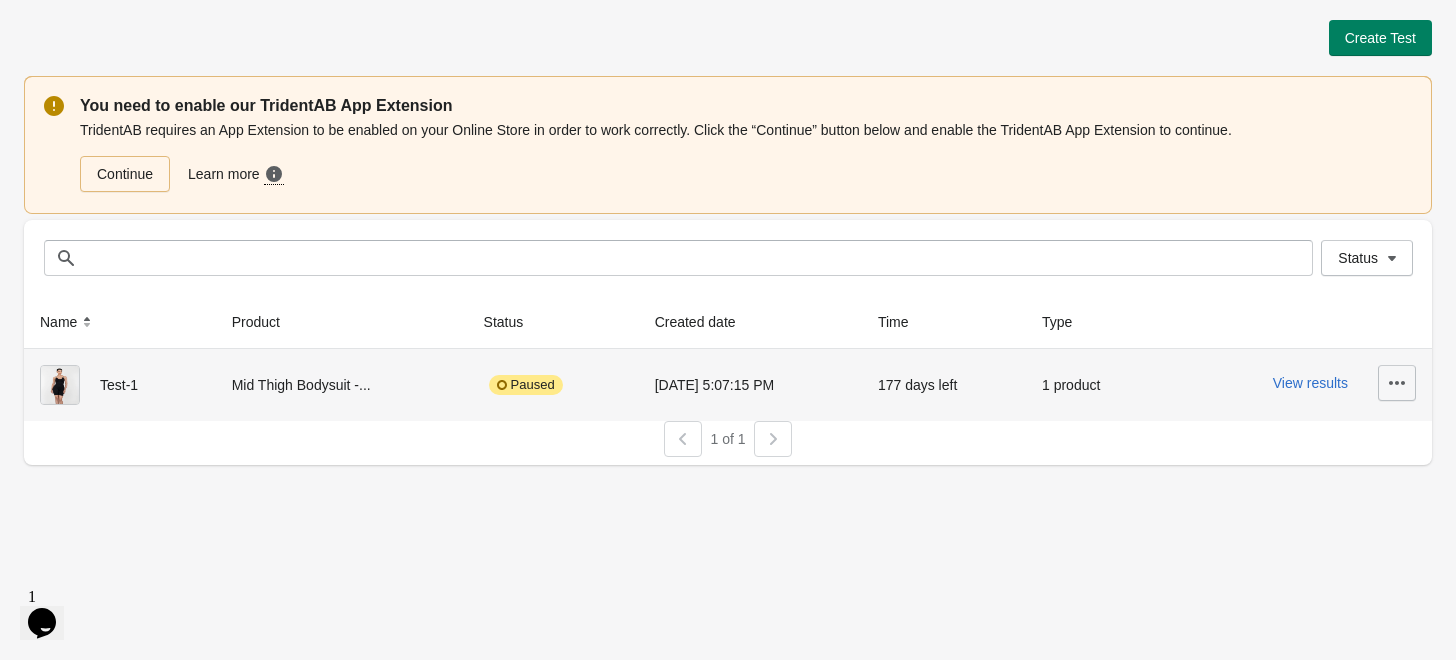 click at bounding box center (1397, 383) 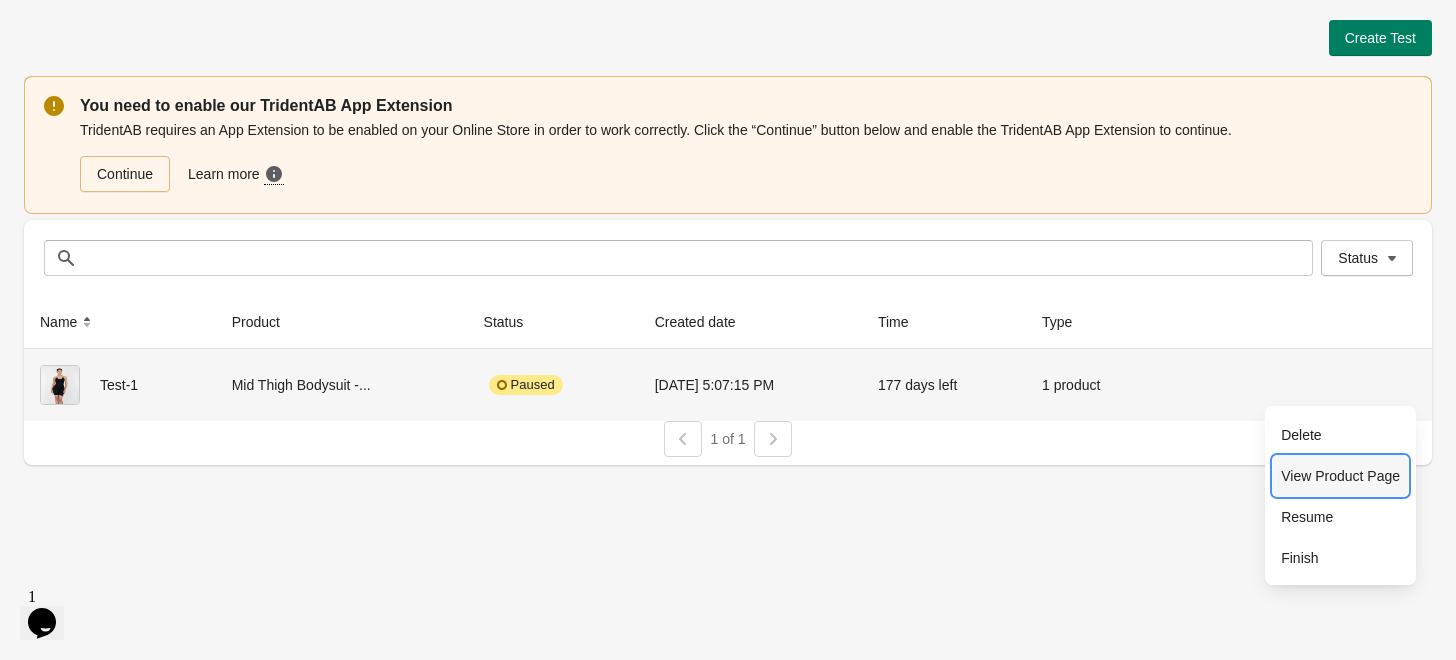 drag, startPoint x: 1336, startPoint y: 482, endPoint x: 1351, endPoint y: 476, distance: 16.155495 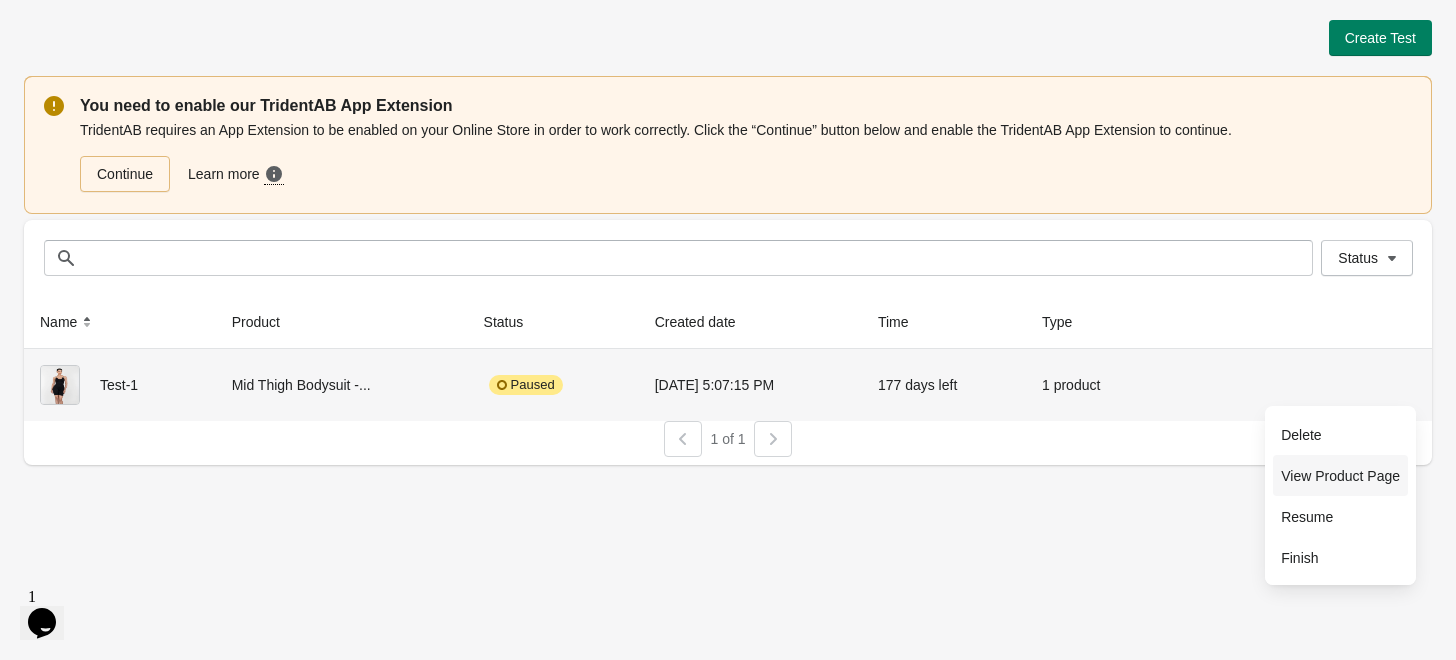 click on "View Product Page" at bounding box center (1340, 476) 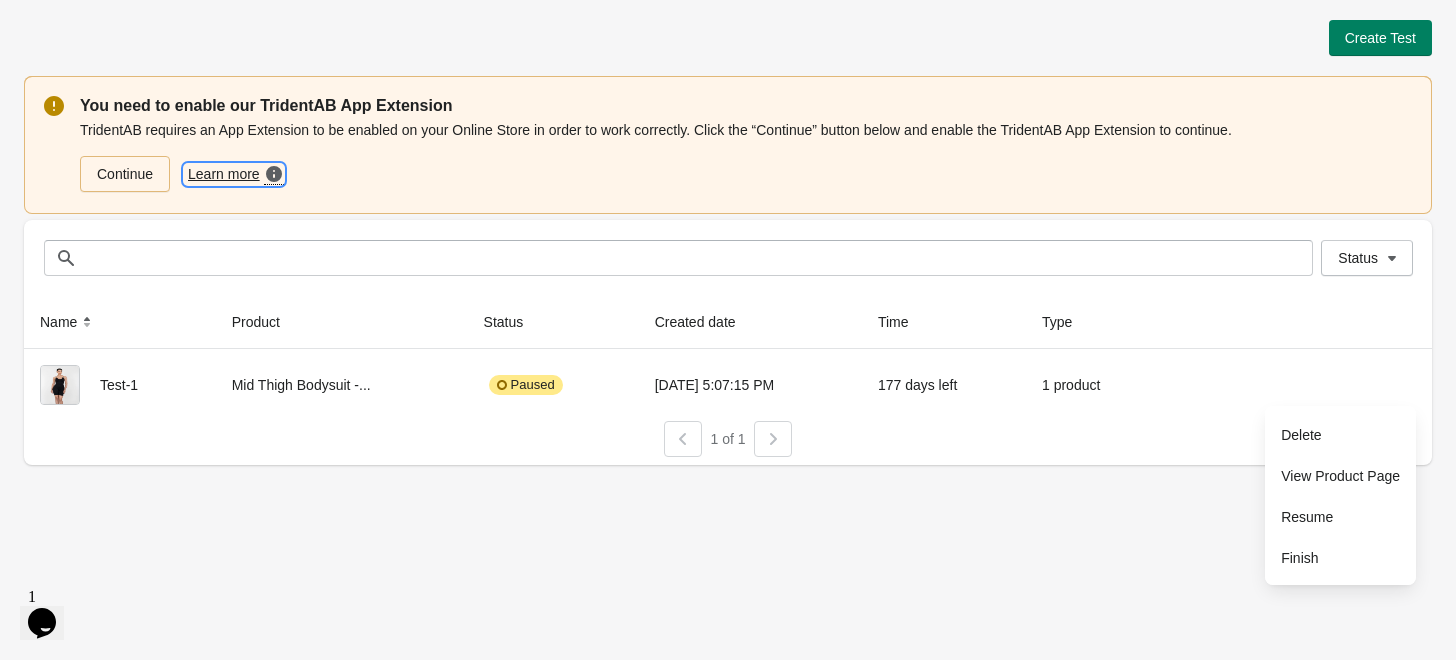 click on "Learn more" at bounding box center [226, 174] 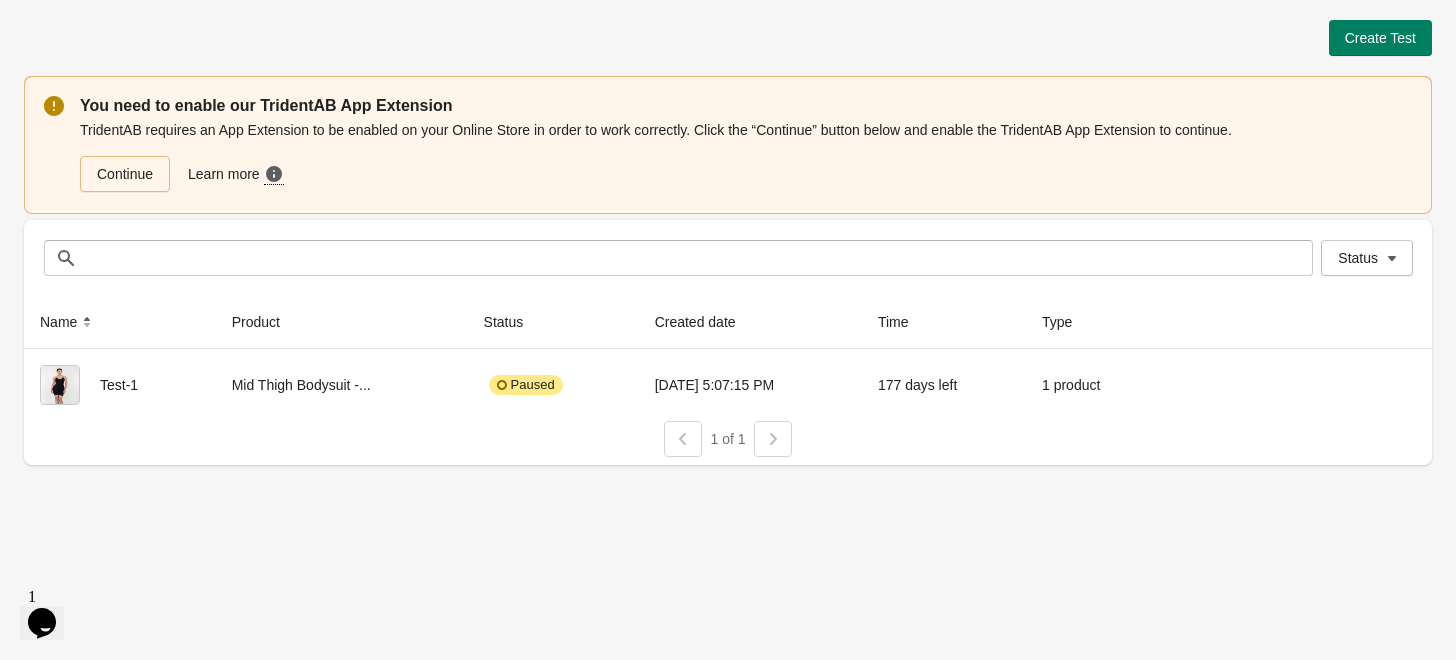 drag, startPoint x: 56, startPoint y: 609, endPoint x: 47, endPoint y: 602, distance: 11.401754 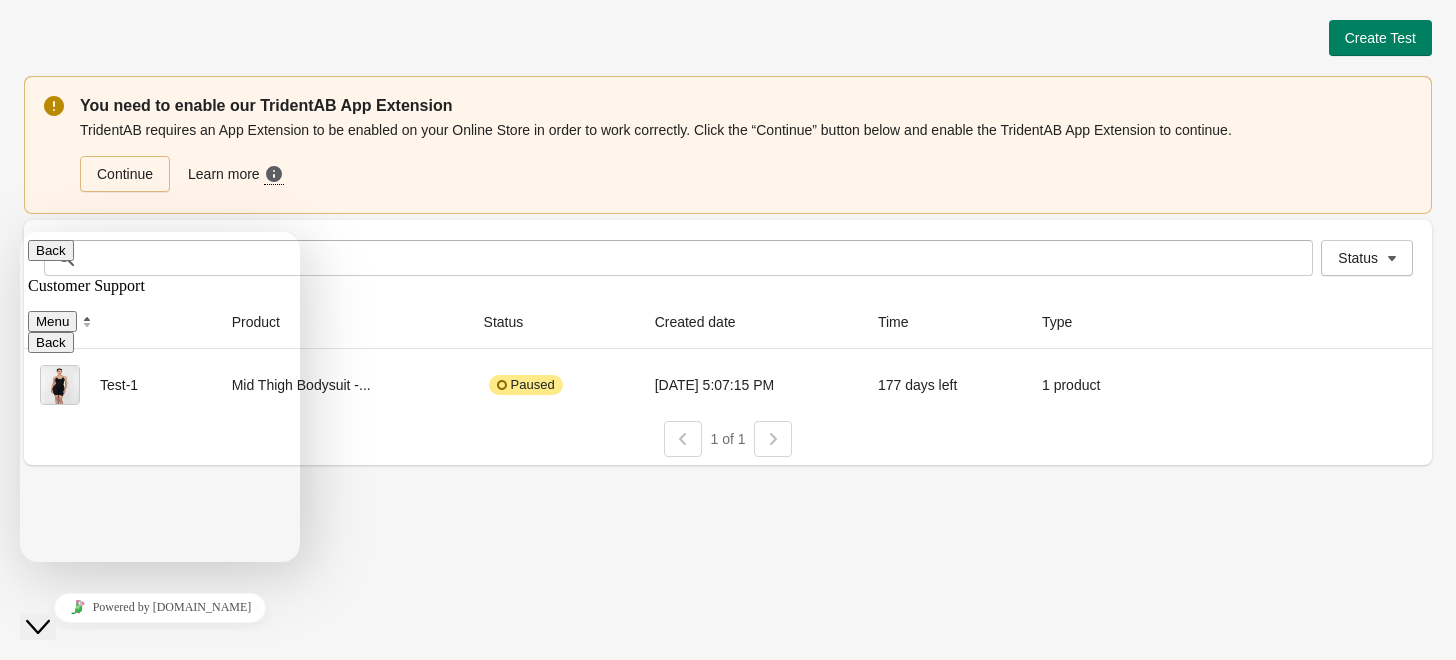click at bounding box center (20, 232) 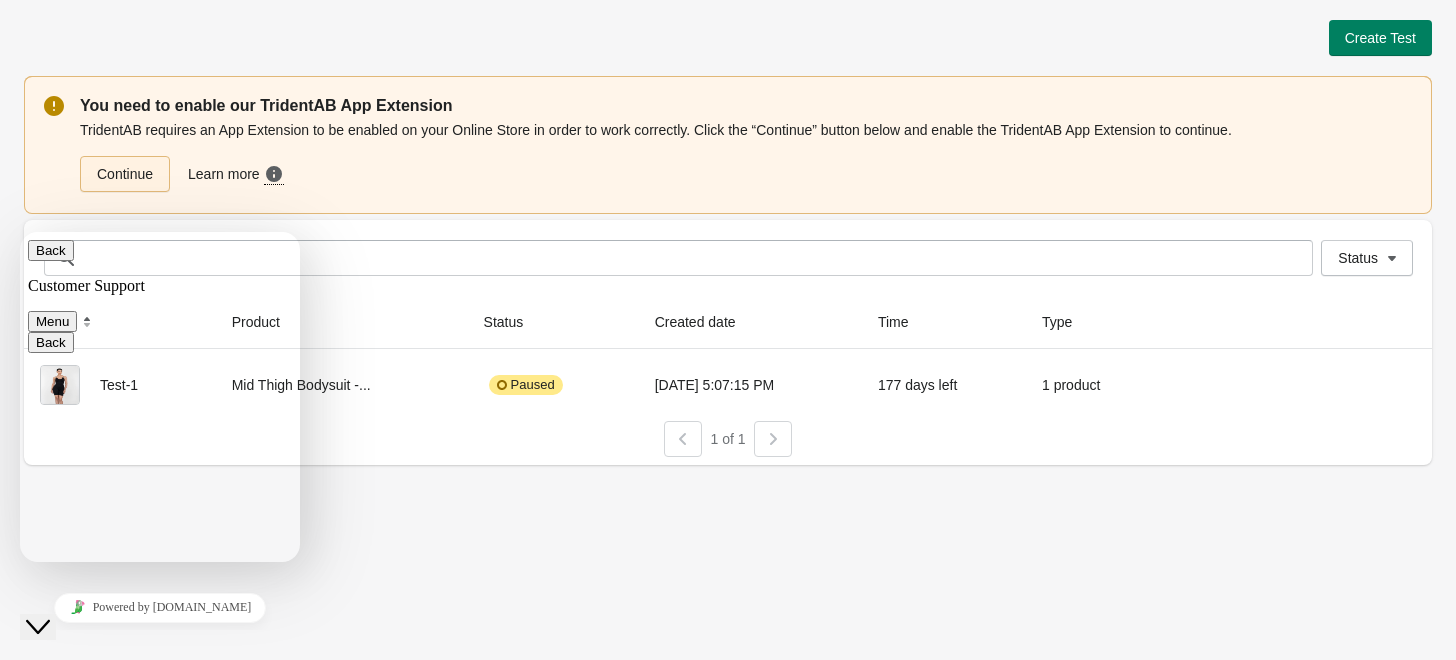 click on "Continue" at bounding box center (125, 174) 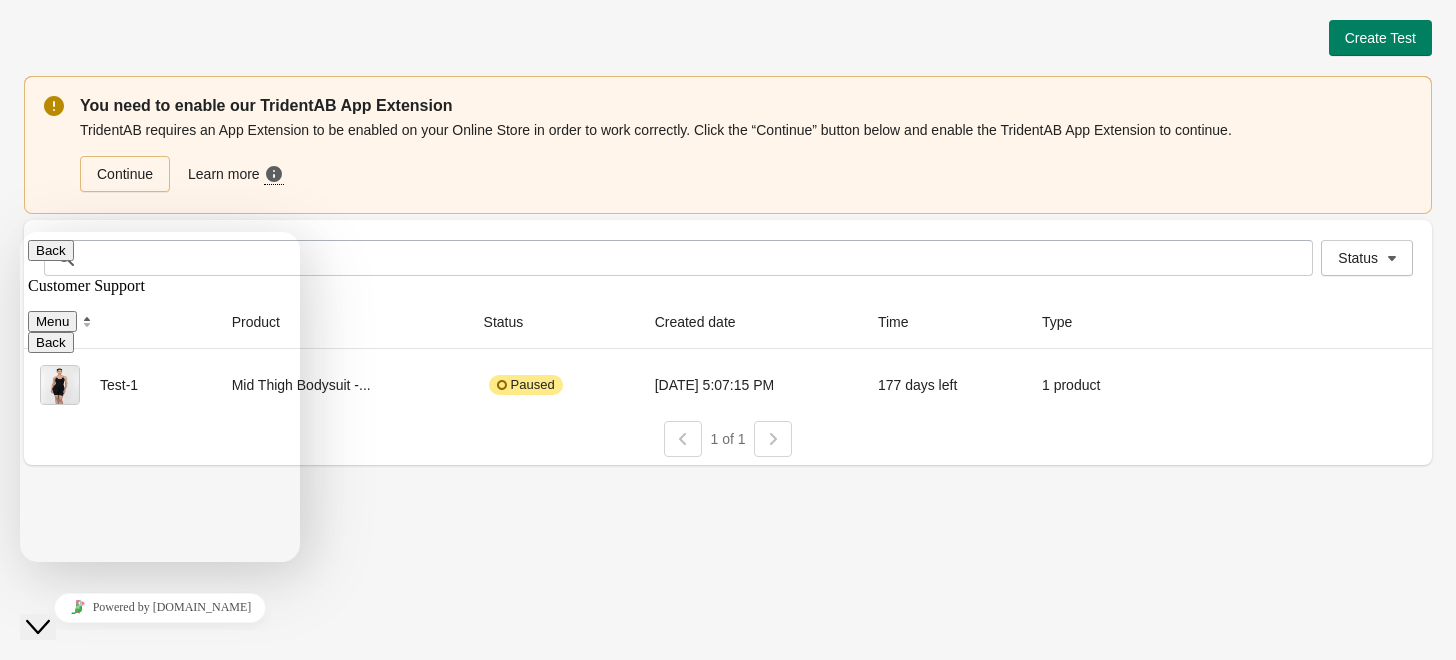 click on "Message" at bounding box center [121, 1833] 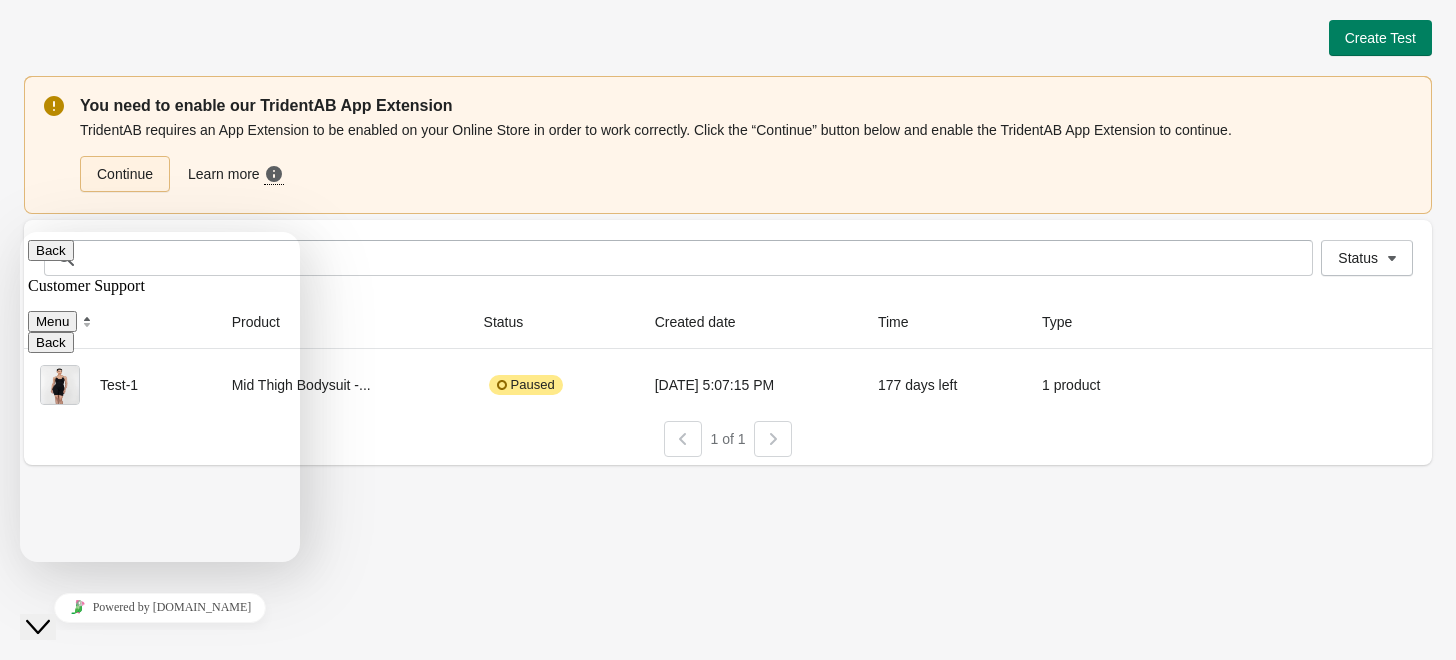 click on "Continue" at bounding box center [125, 174] 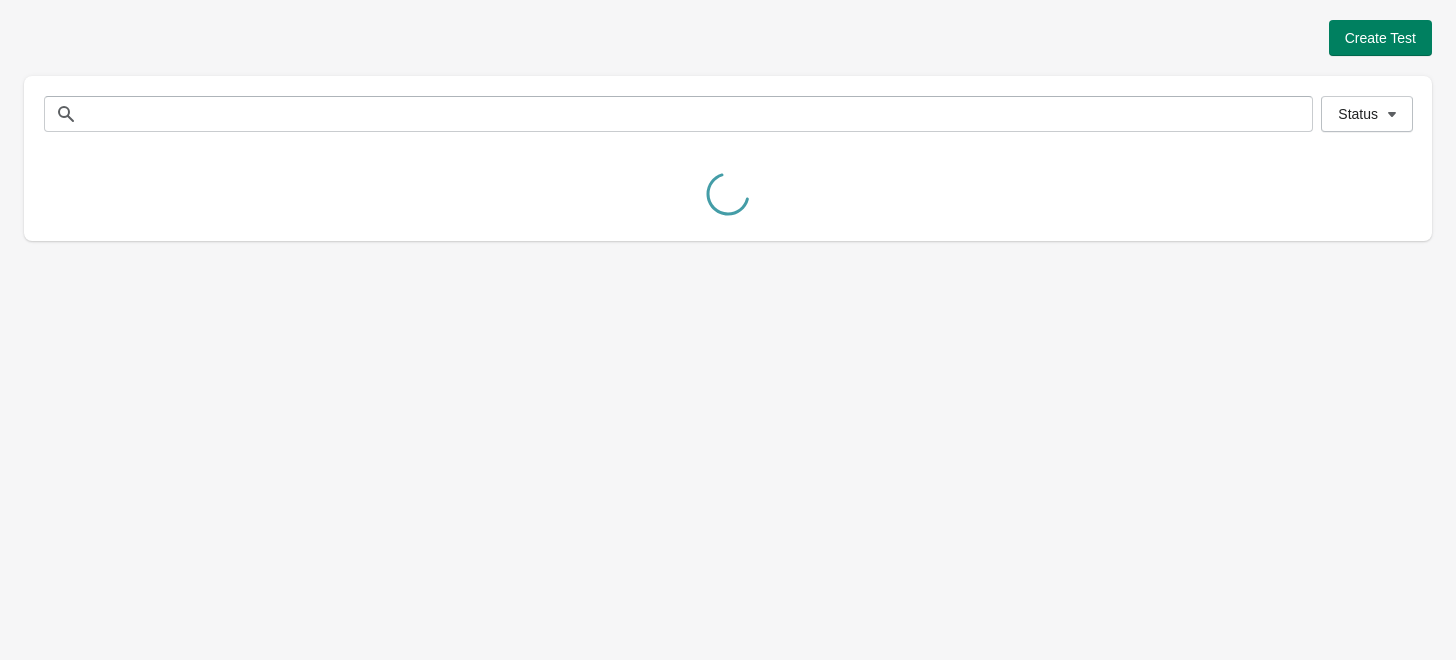 scroll, scrollTop: 0, scrollLeft: 0, axis: both 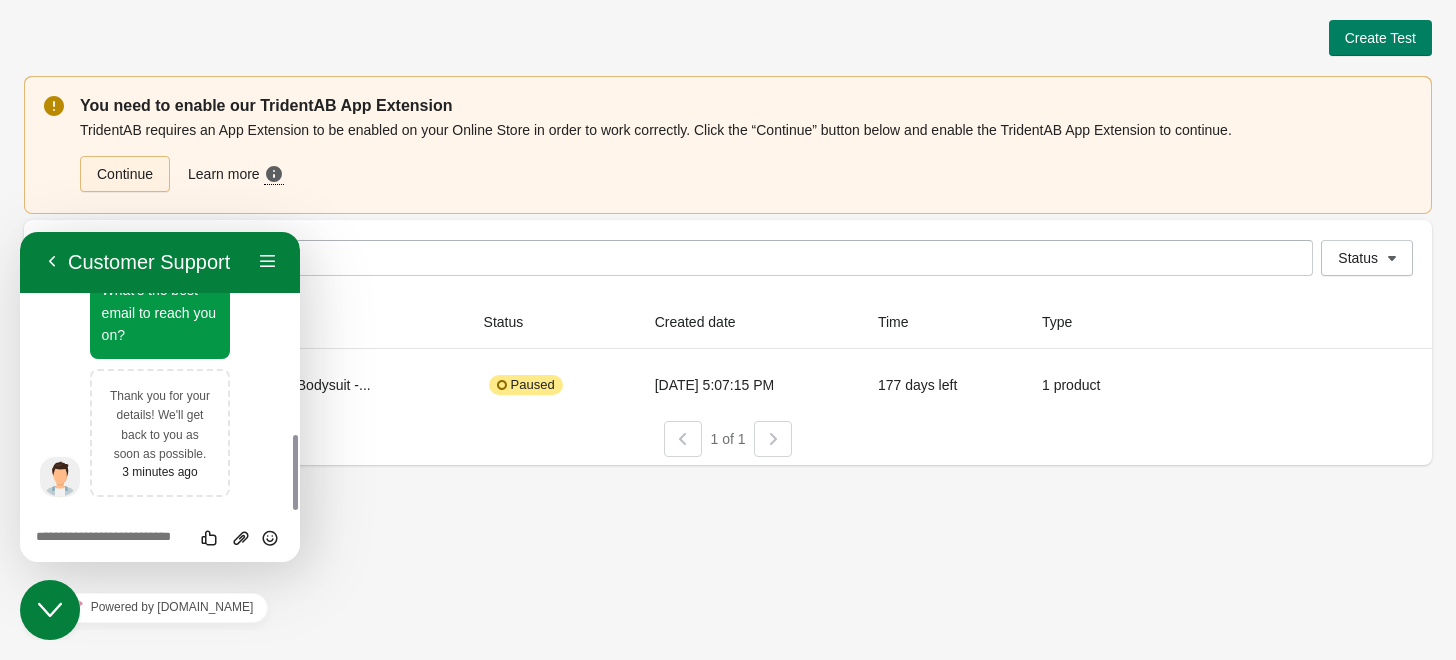 click on "Continue" at bounding box center (125, 174) 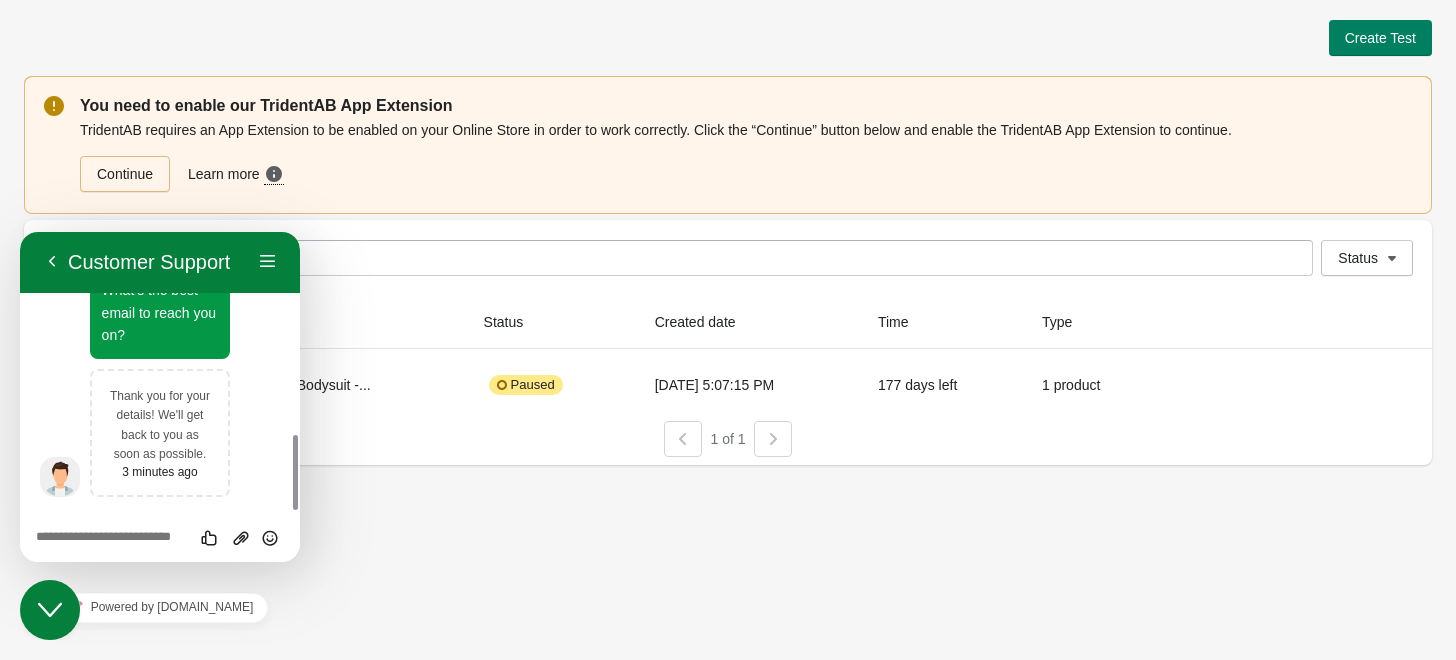 click on "Create Test" at bounding box center [728, 38] 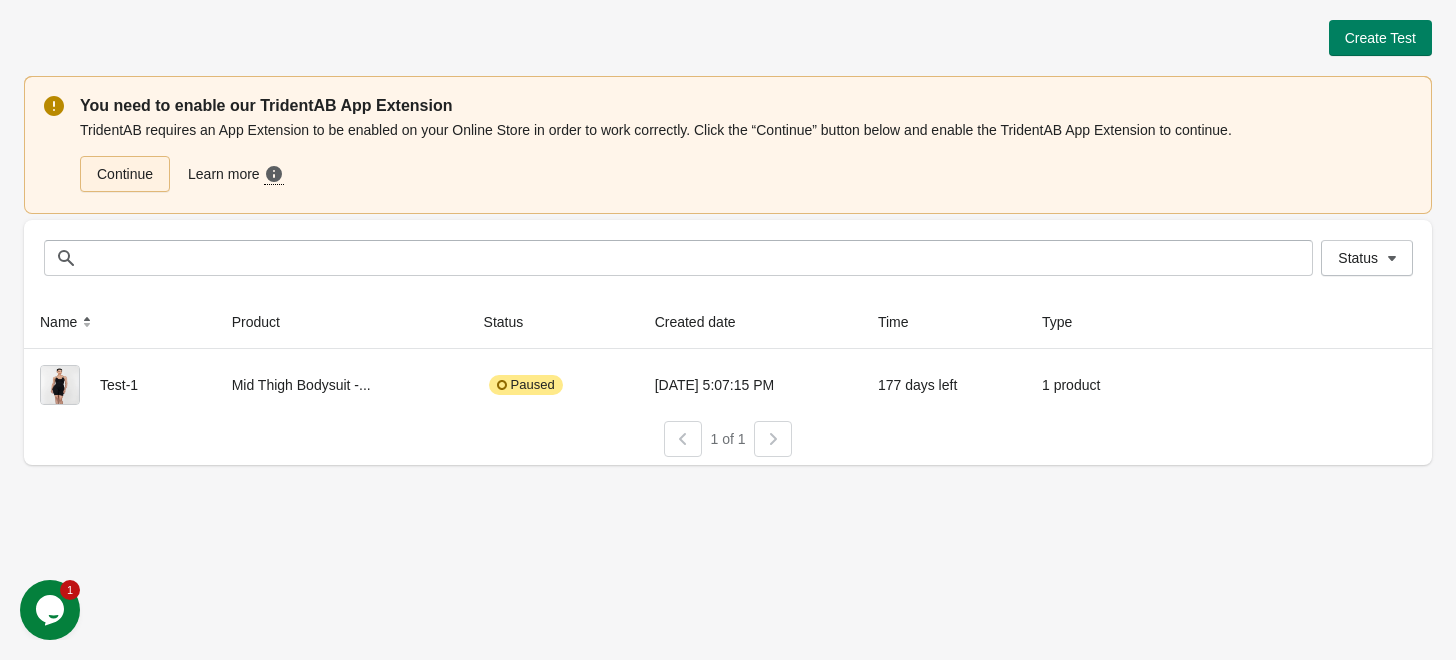 click on "Continue" at bounding box center [125, 174] 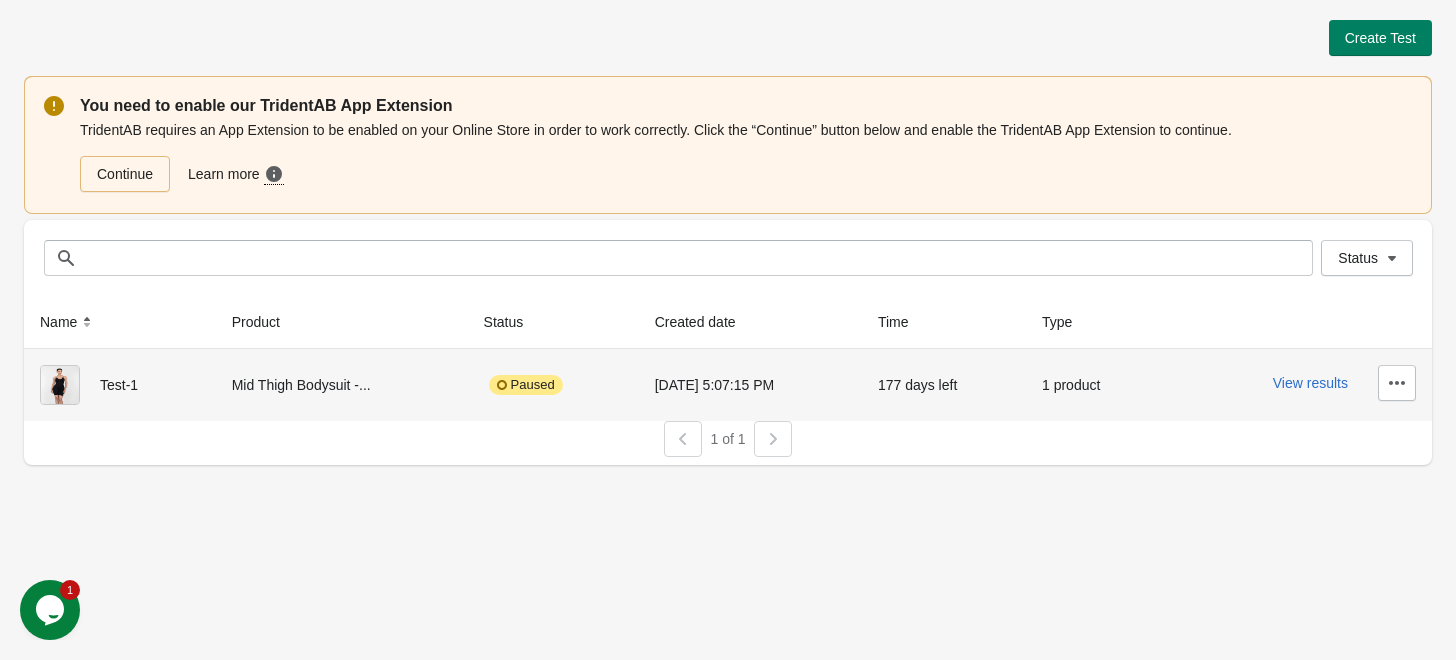 click on "Paused" at bounding box center [526, 385] 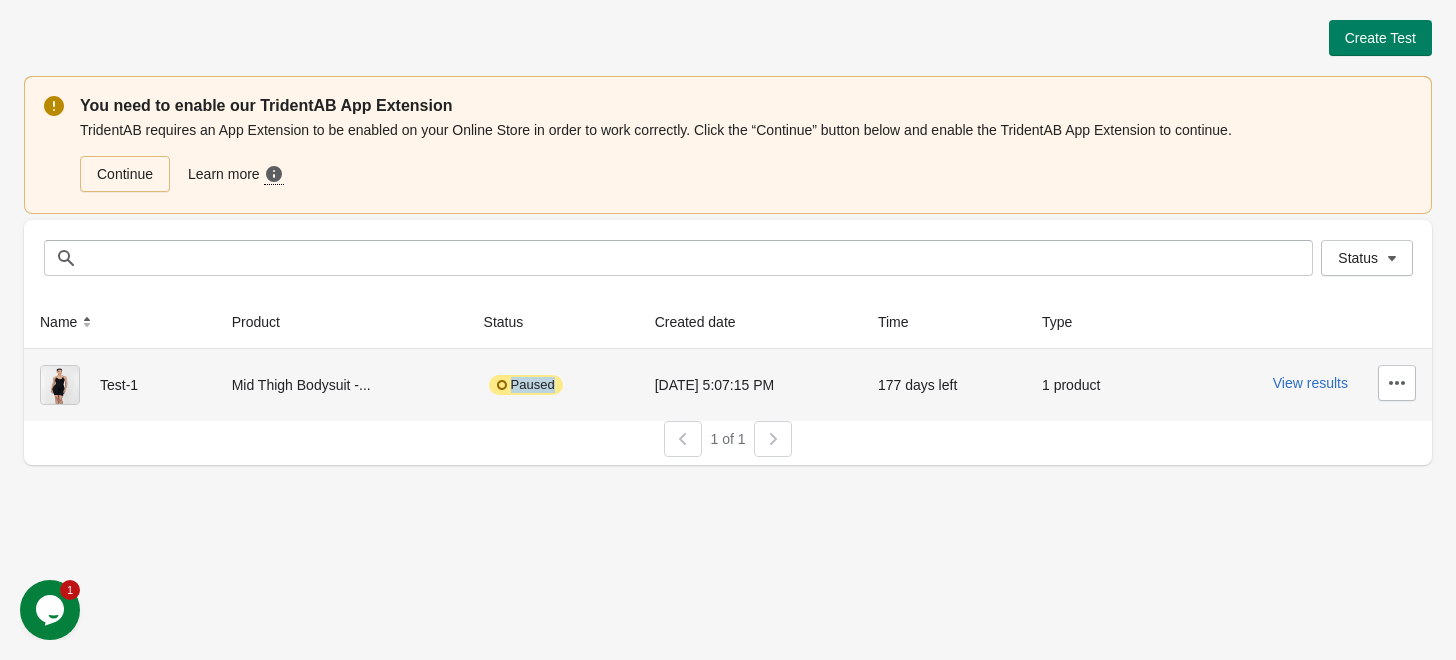 click on "Paused" at bounding box center [526, 385] 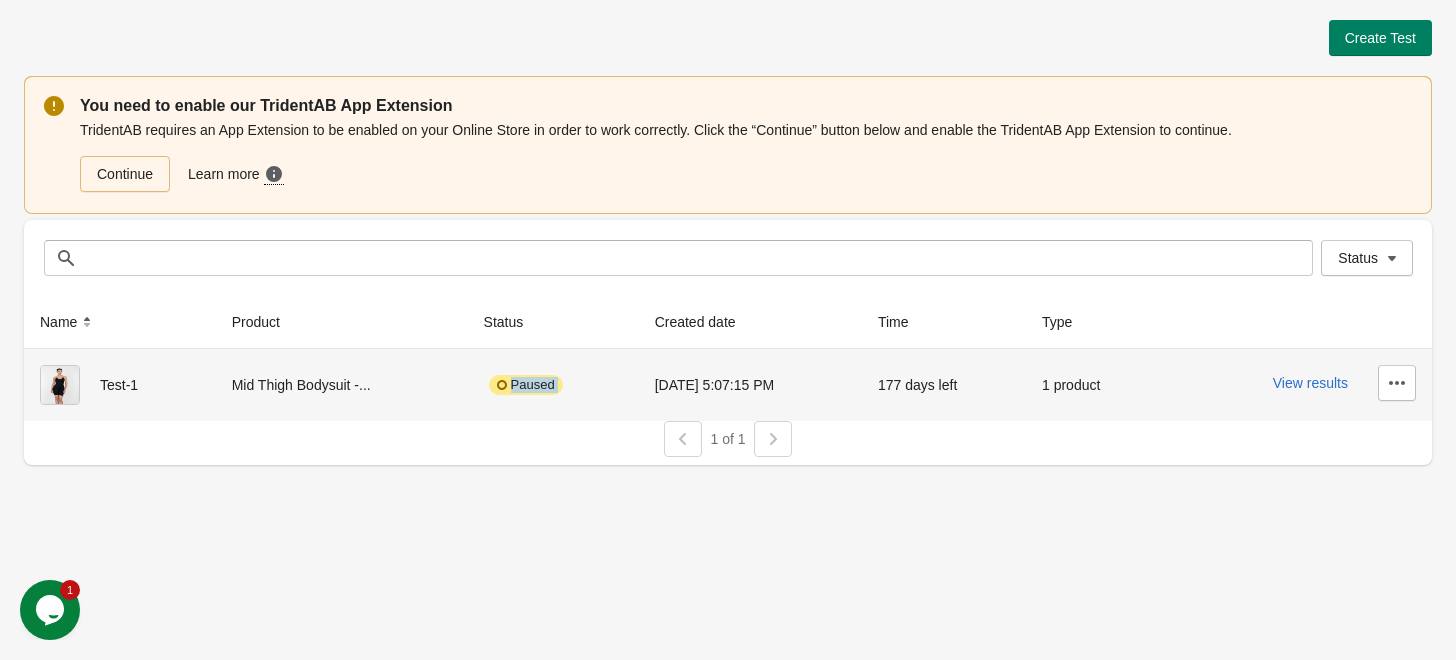 click on "Paused" at bounding box center (526, 385) 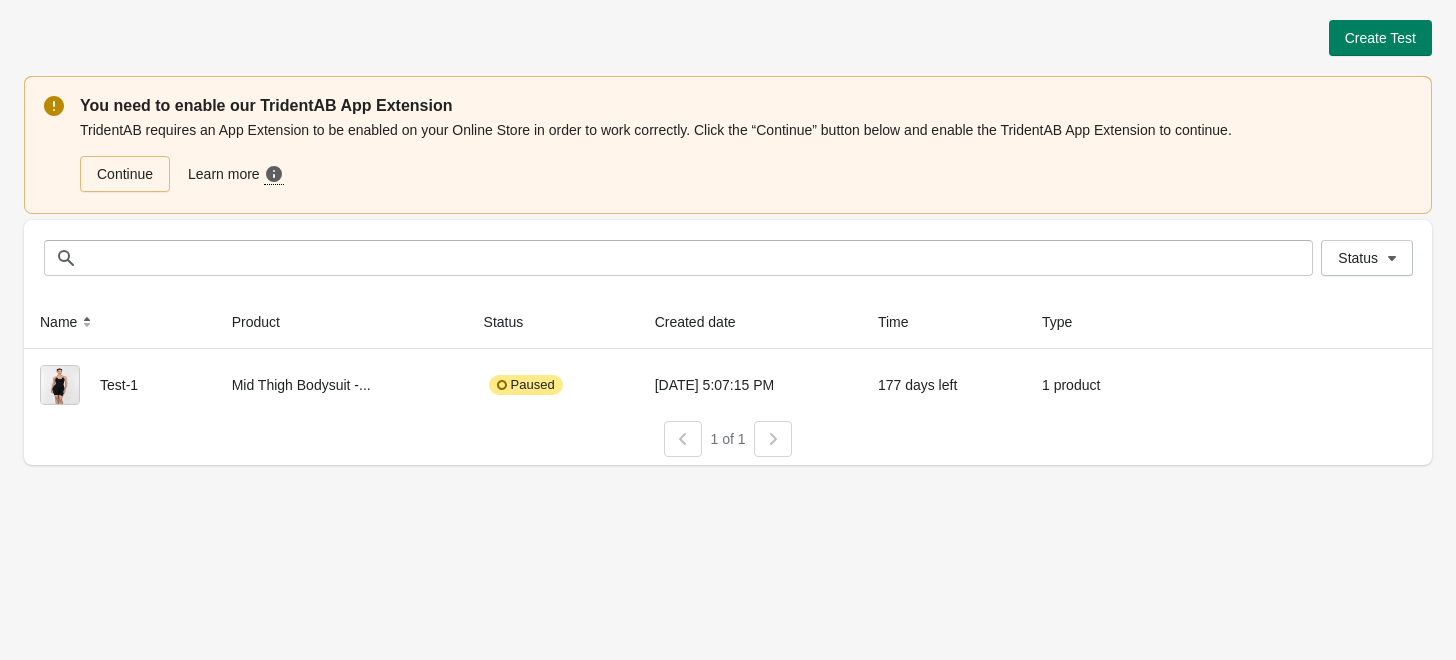 scroll, scrollTop: 0, scrollLeft: 0, axis: both 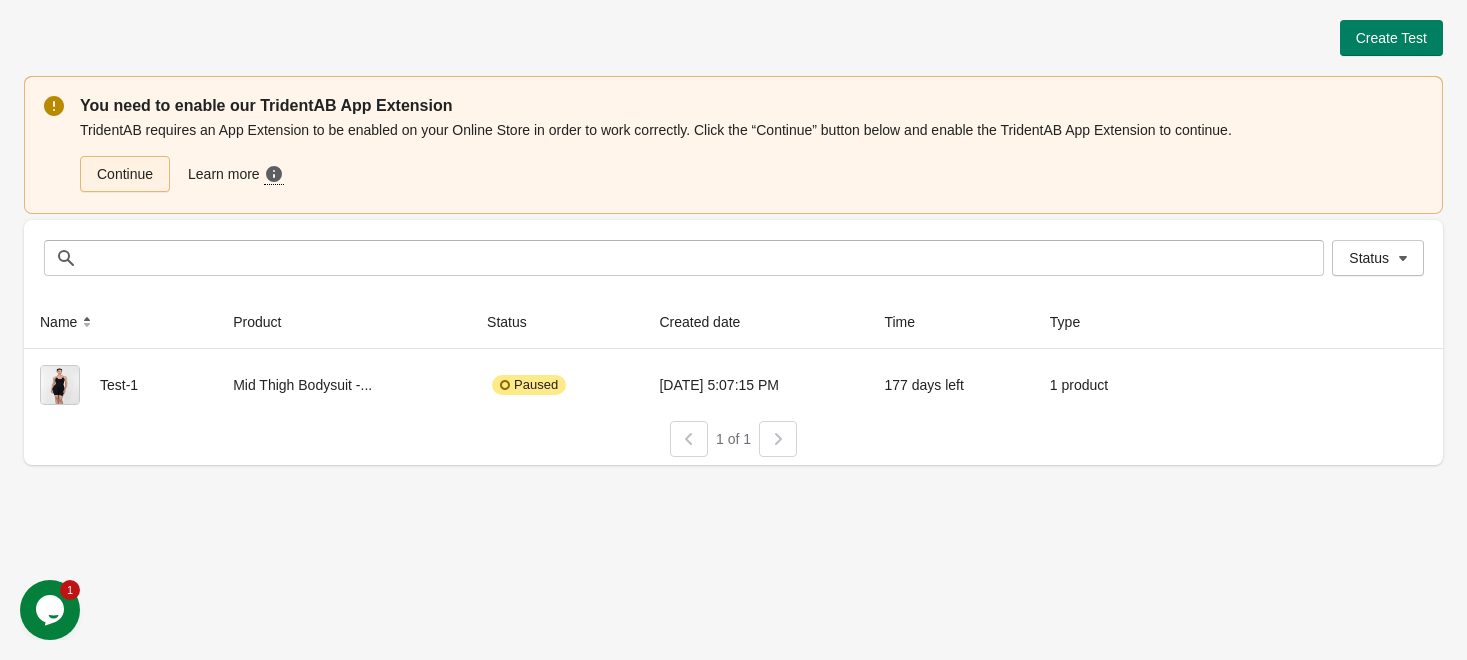 click on "Continue" at bounding box center (125, 174) 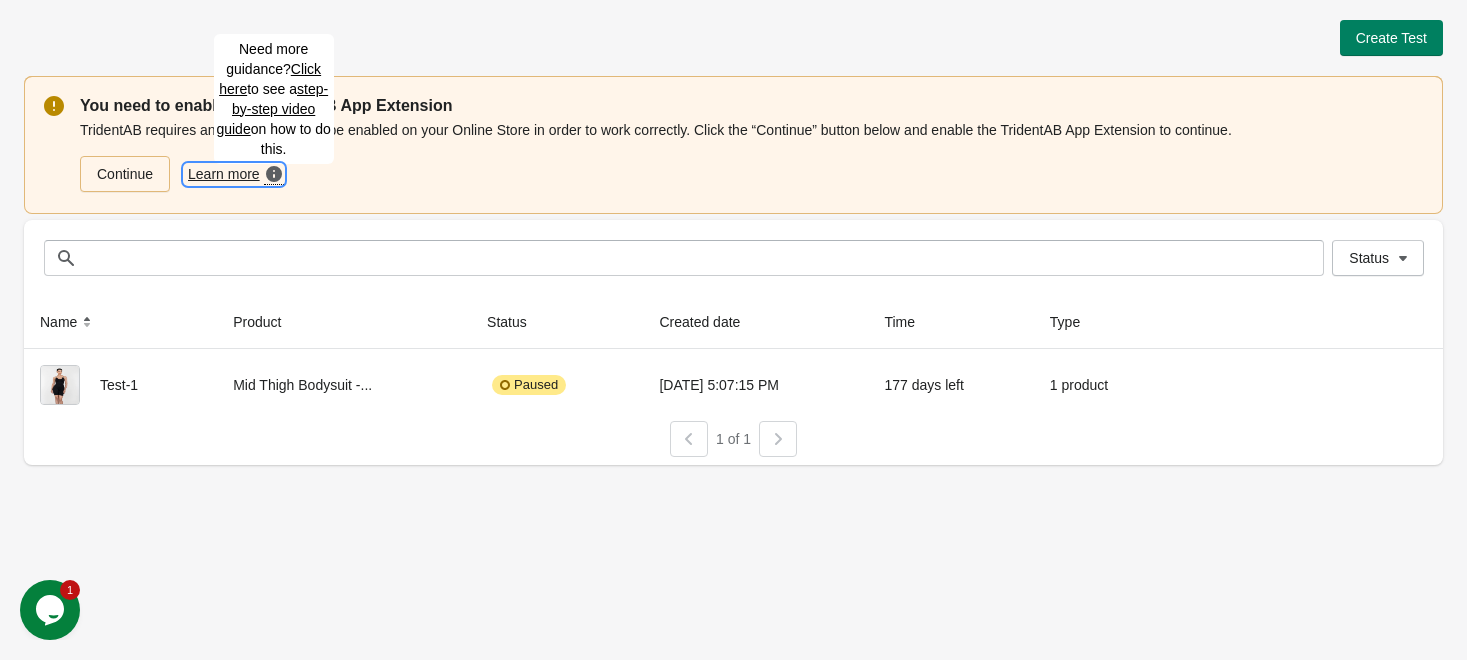 click 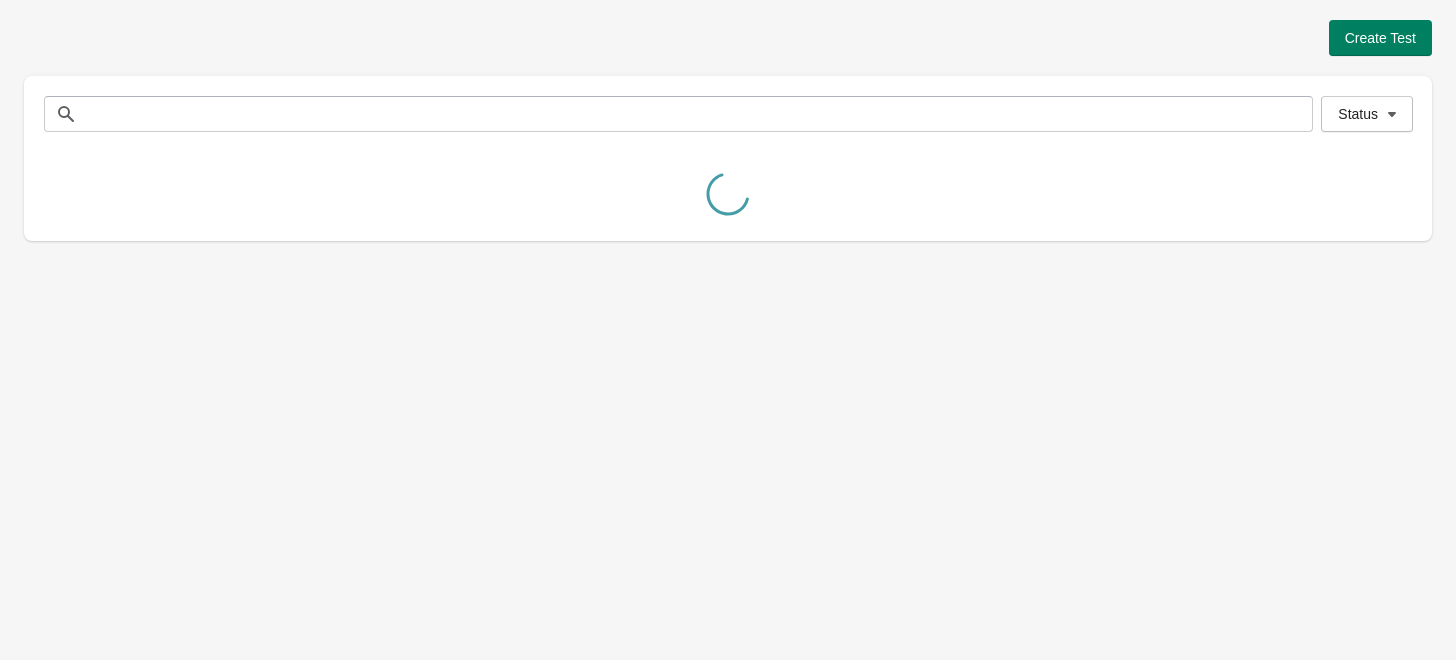 scroll, scrollTop: 0, scrollLeft: 0, axis: both 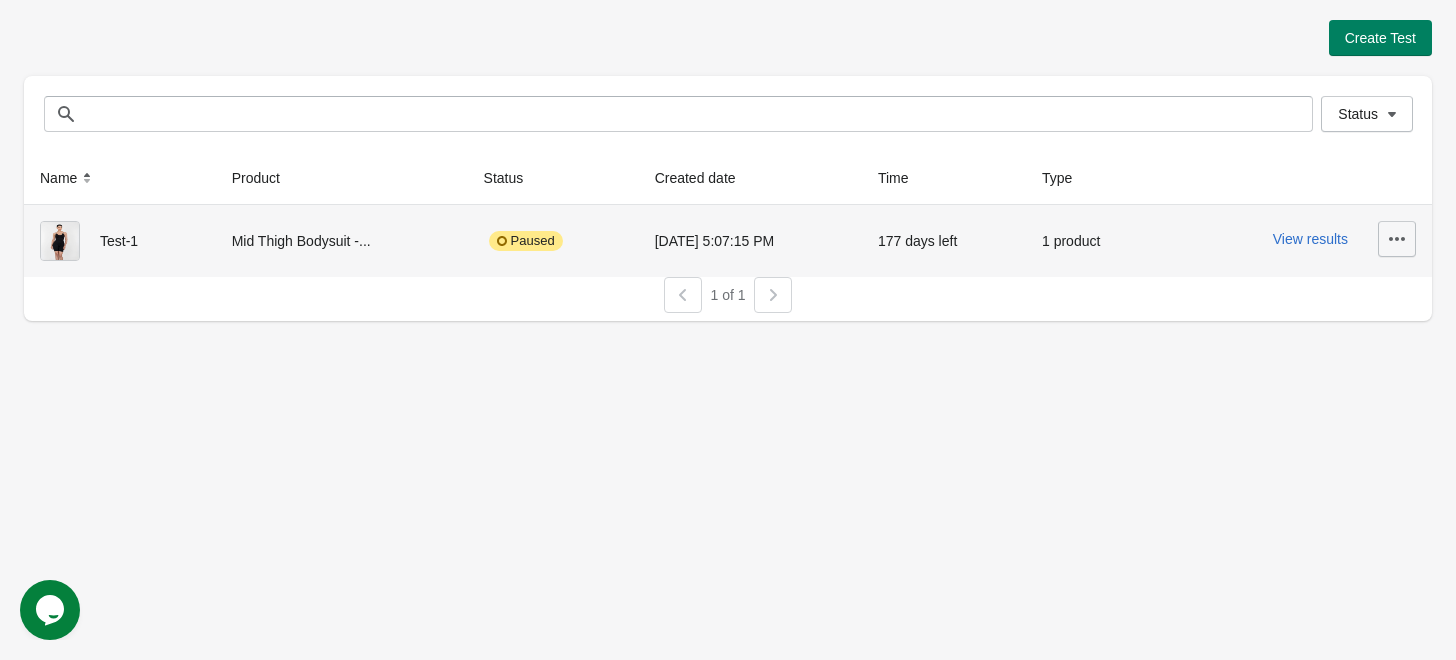 click 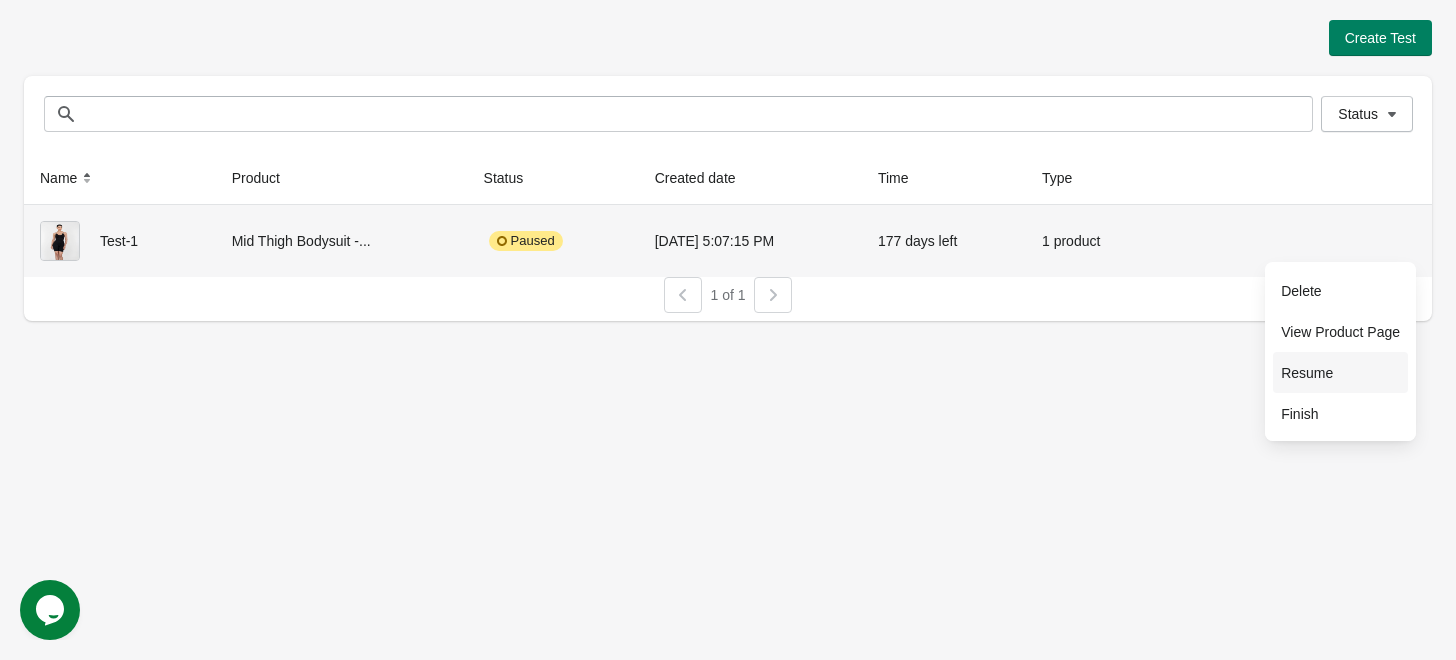click on "Resume" at bounding box center (1340, 373) 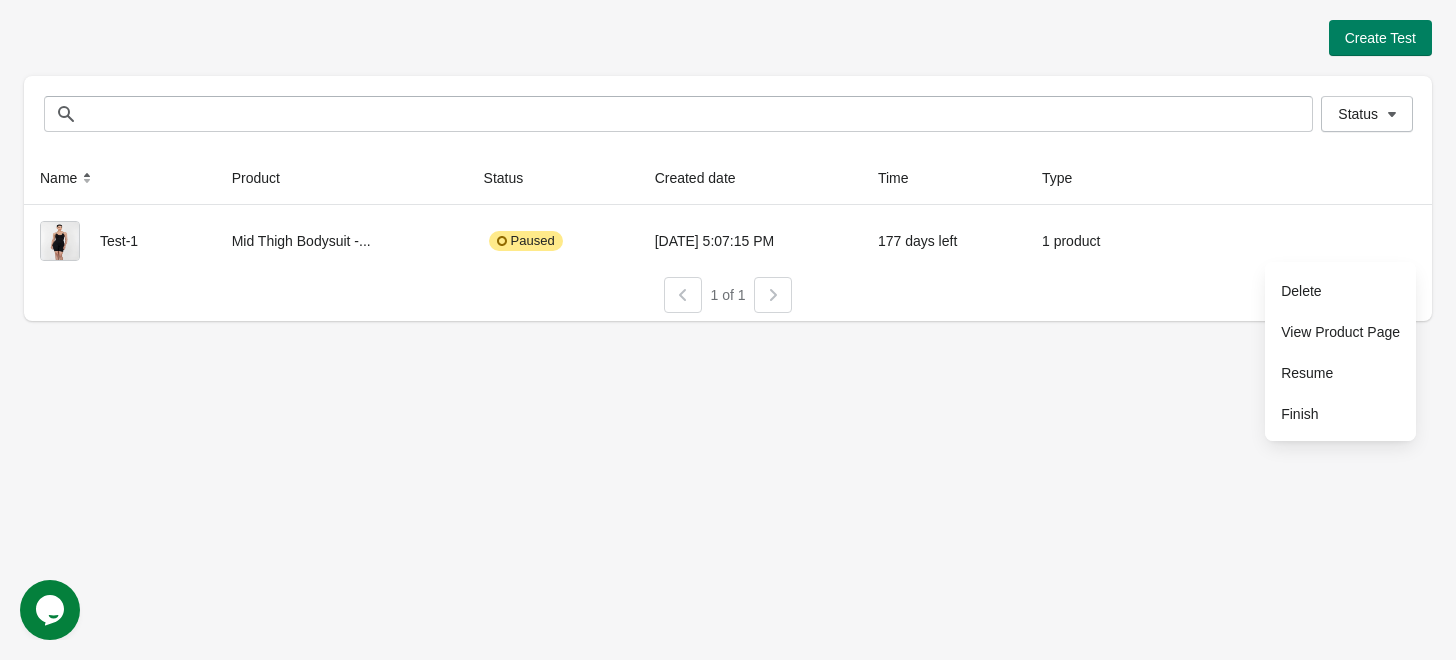 click on "Create Test Status Status Name Product Status Created date Time Type   Test-1 Mid Thigh Bodysuit -...   Paused [DATE] 5:07:15 PM 177 days left 1 product View results 1 of 1" at bounding box center (728, 330) 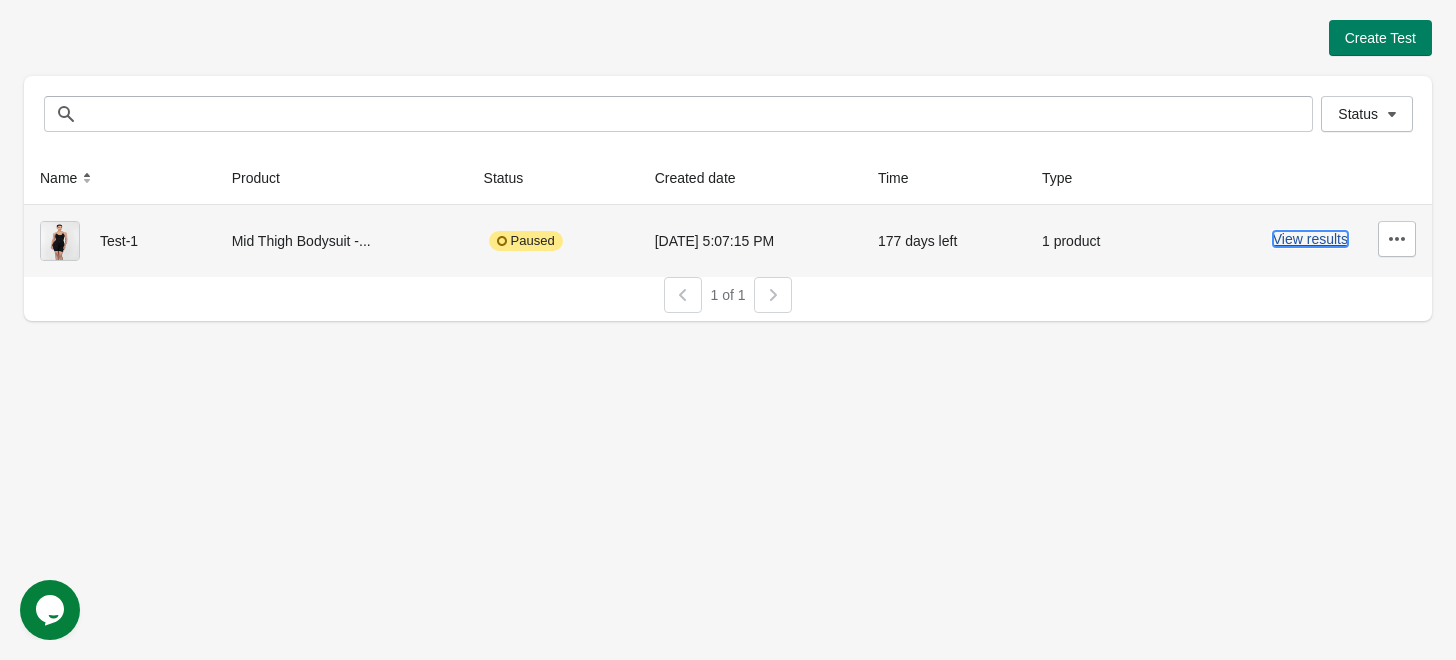 click on "View results" at bounding box center [1310, 239] 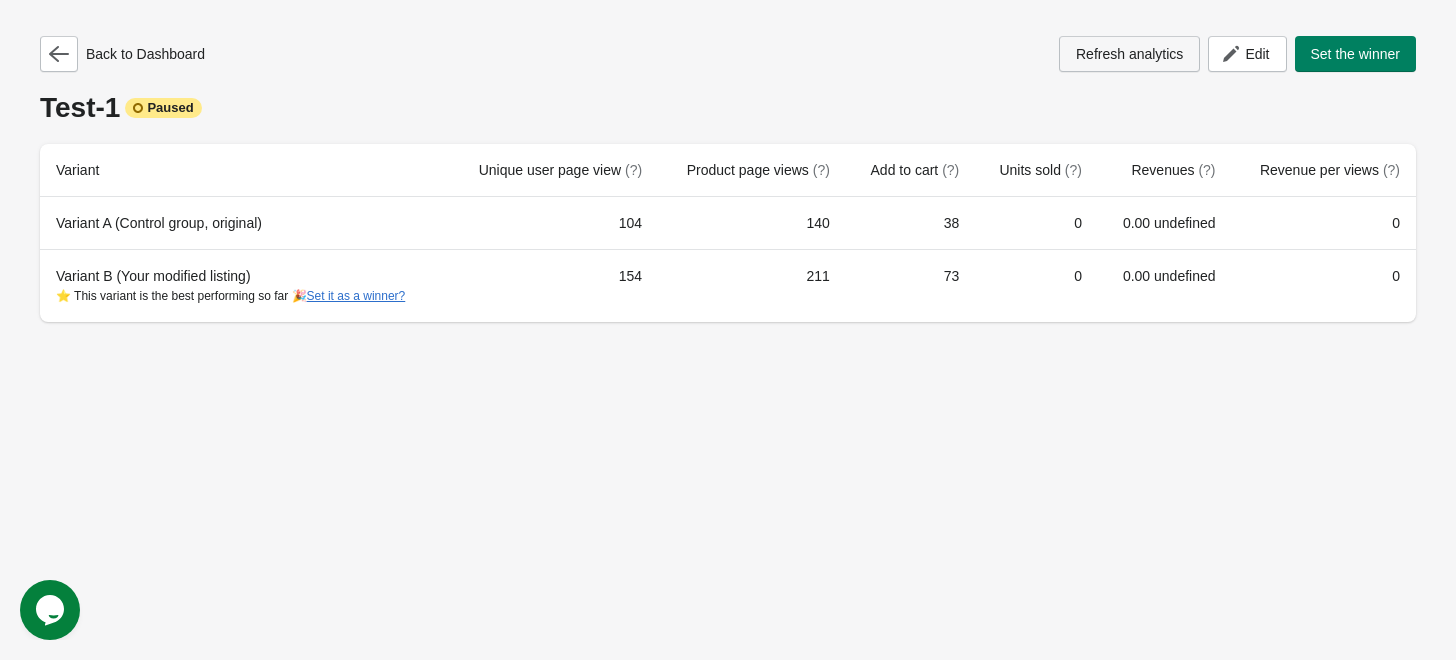 click on "Refresh analytics" at bounding box center [1129, 54] 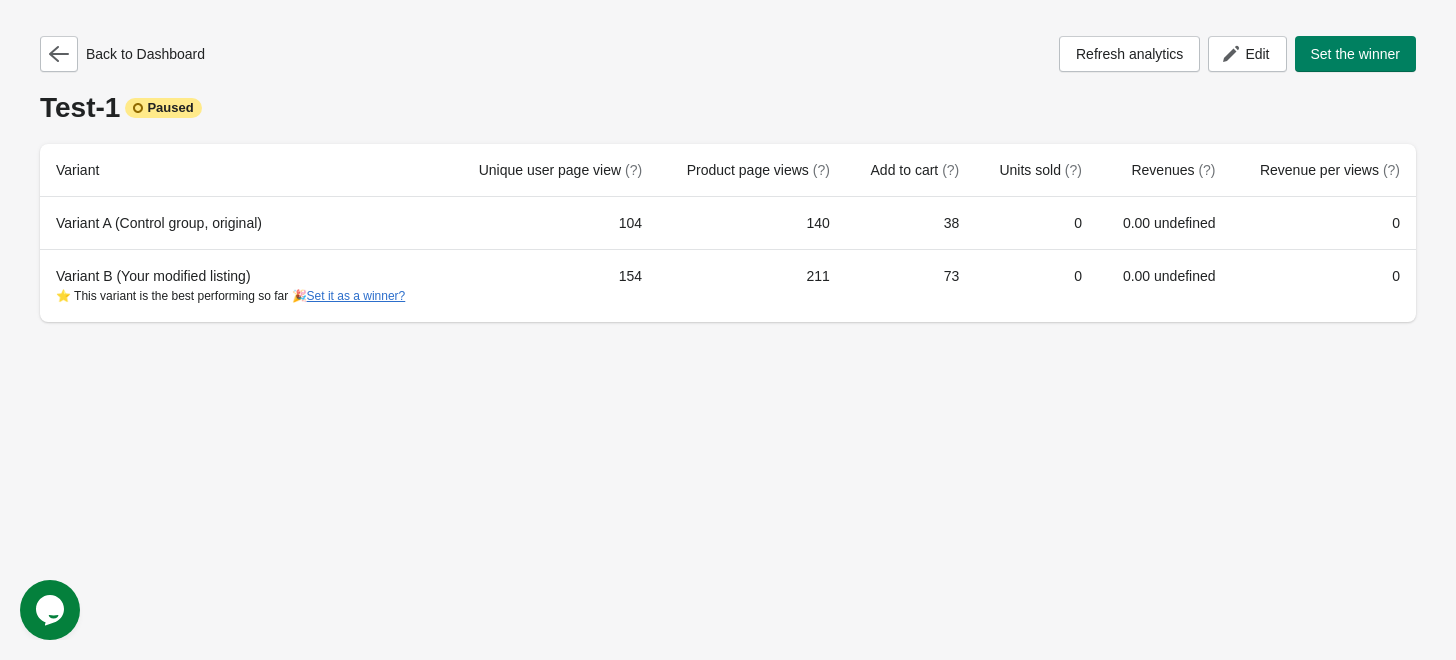 scroll, scrollTop: 0, scrollLeft: 0, axis: both 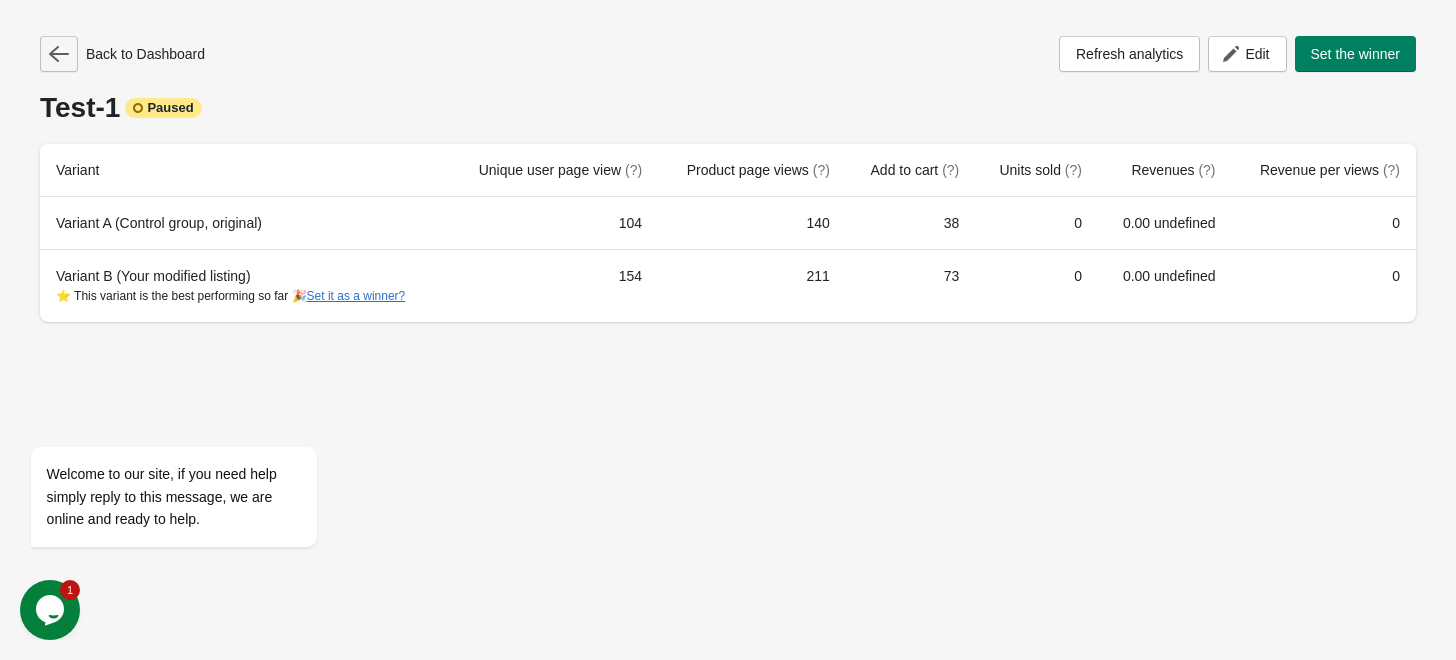 click at bounding box center [59, 54] 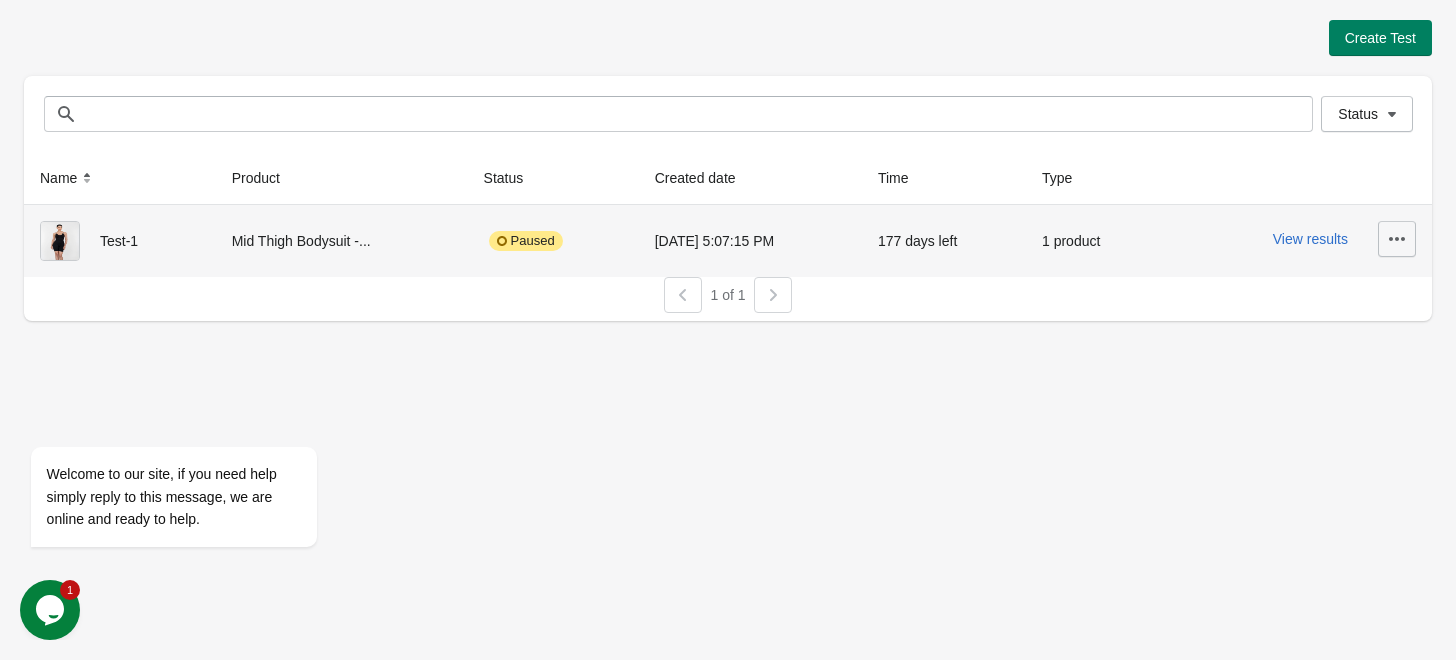 click 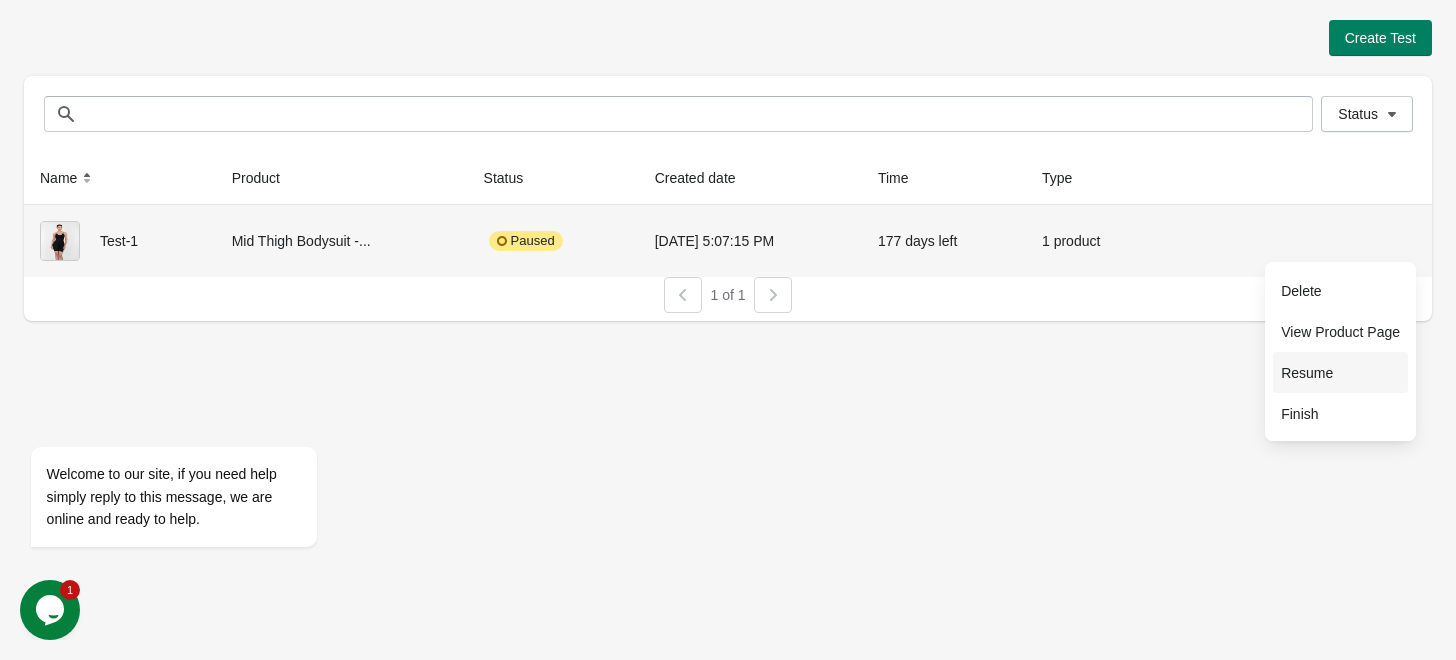 click on "Resume" at bounding box center (1340, 373) 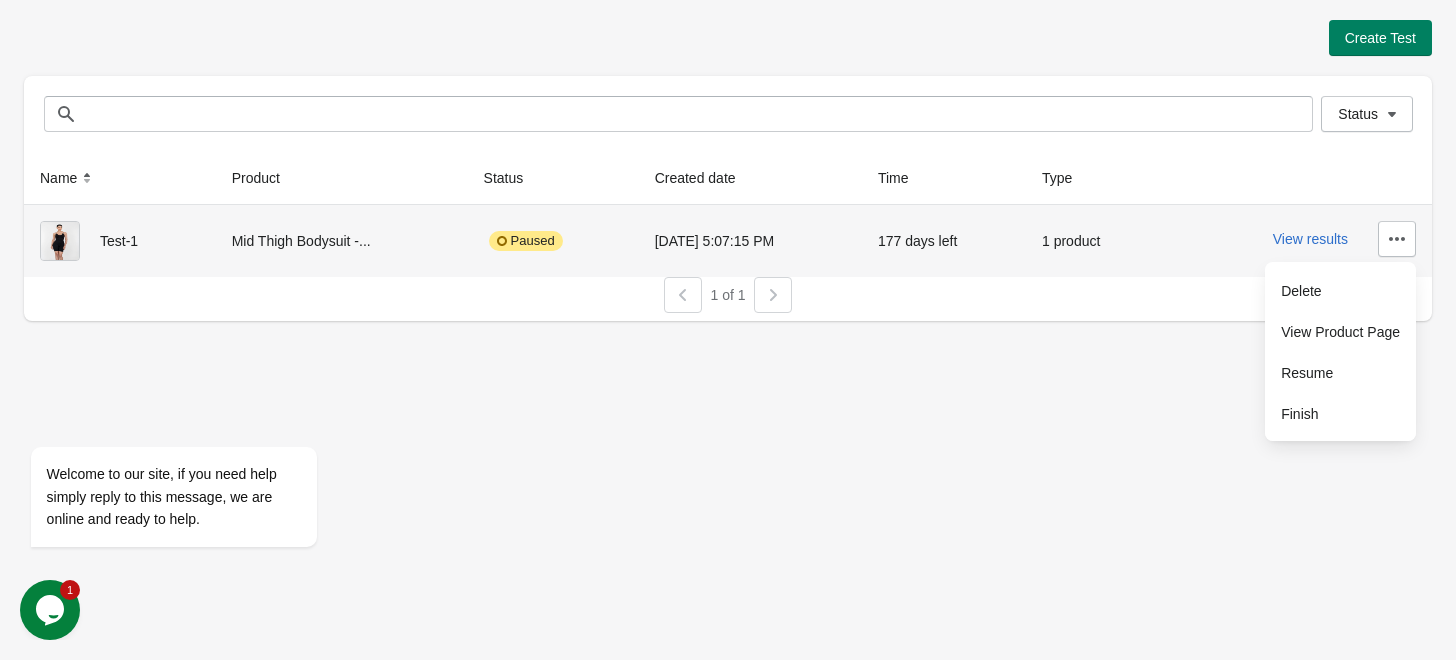 click at bounding box center (502, 241) 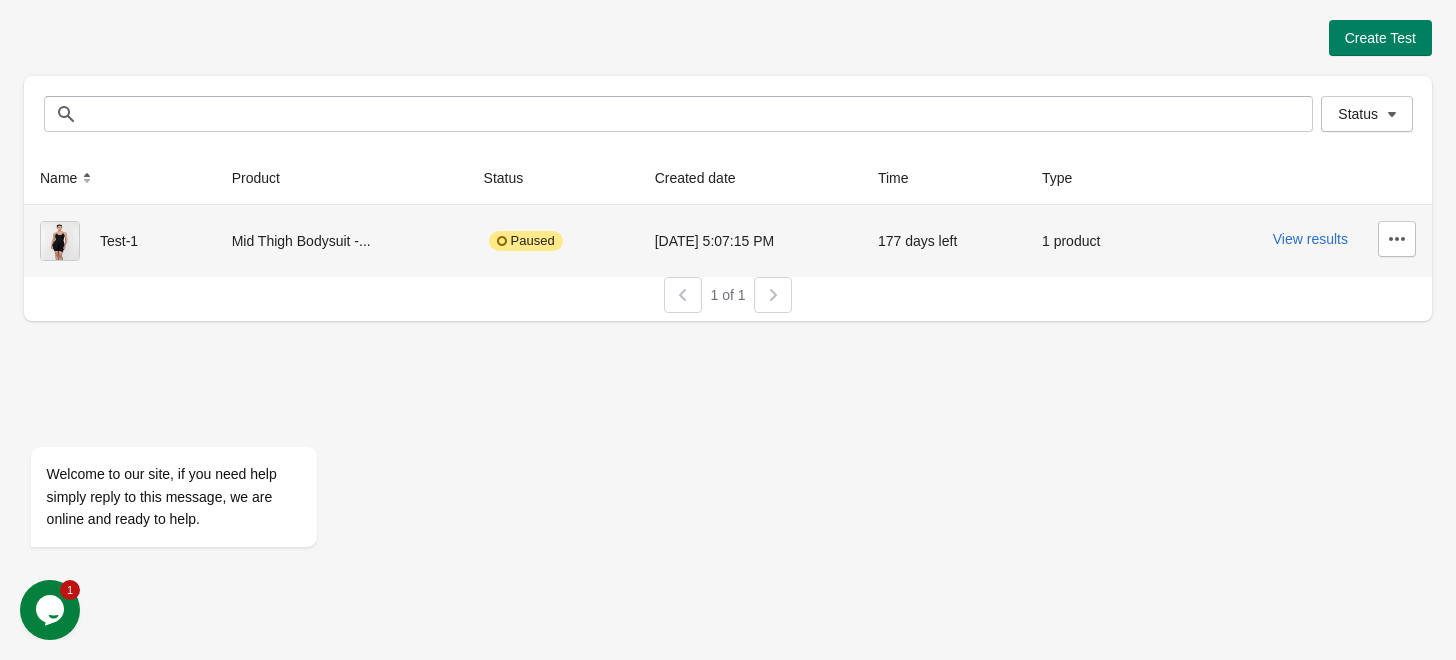 click at bounding box center (502, 241) 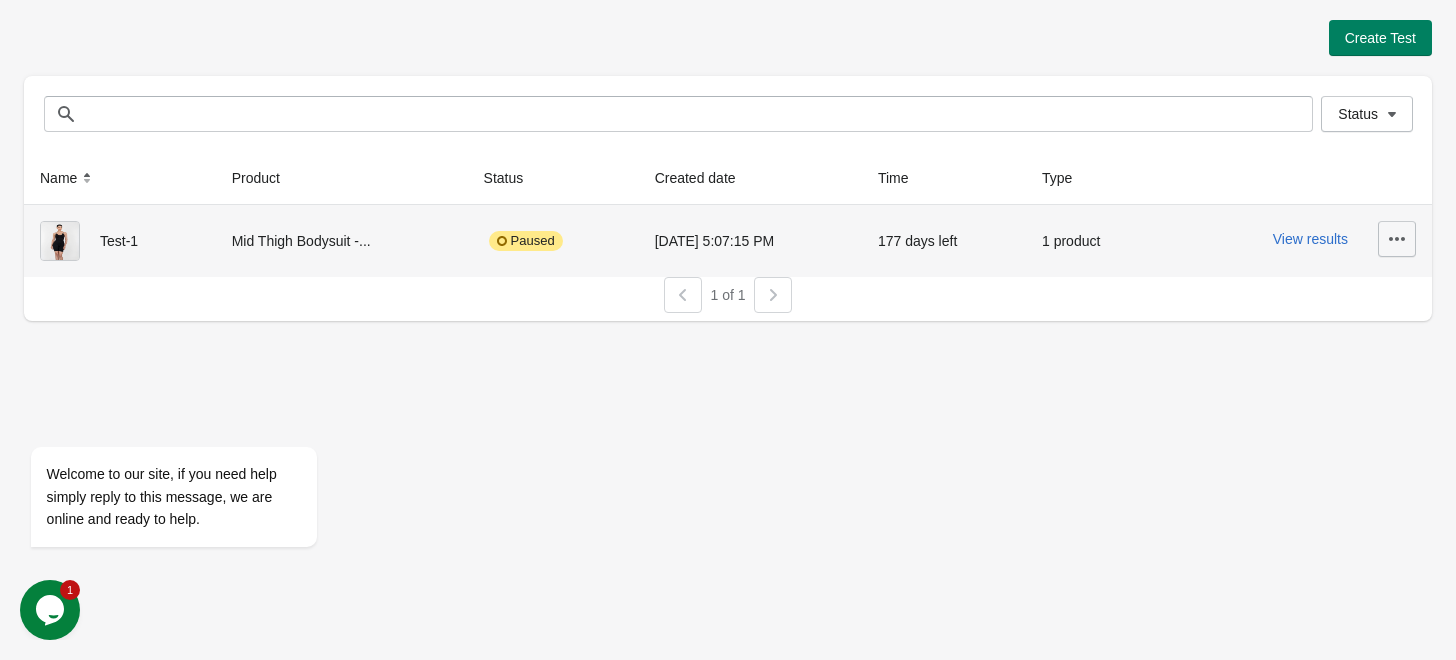click 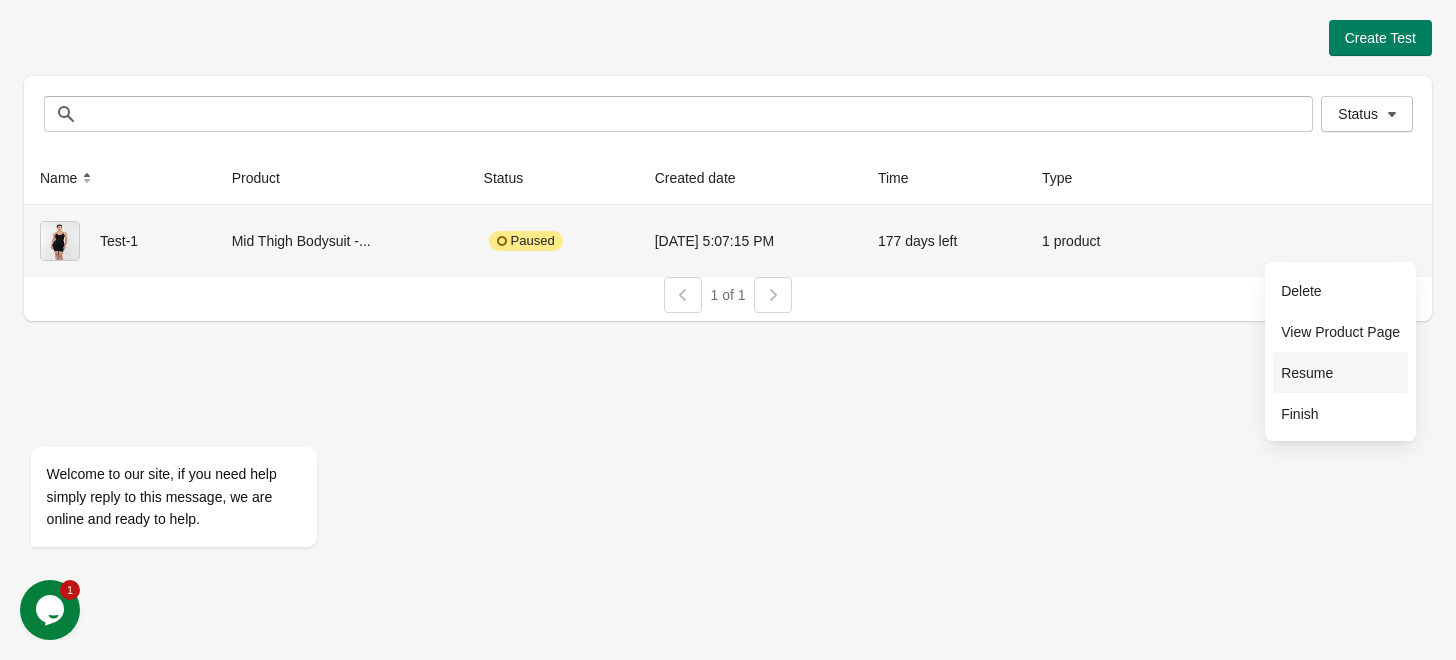 click on "Resume" at bounding box center (1340, 373) 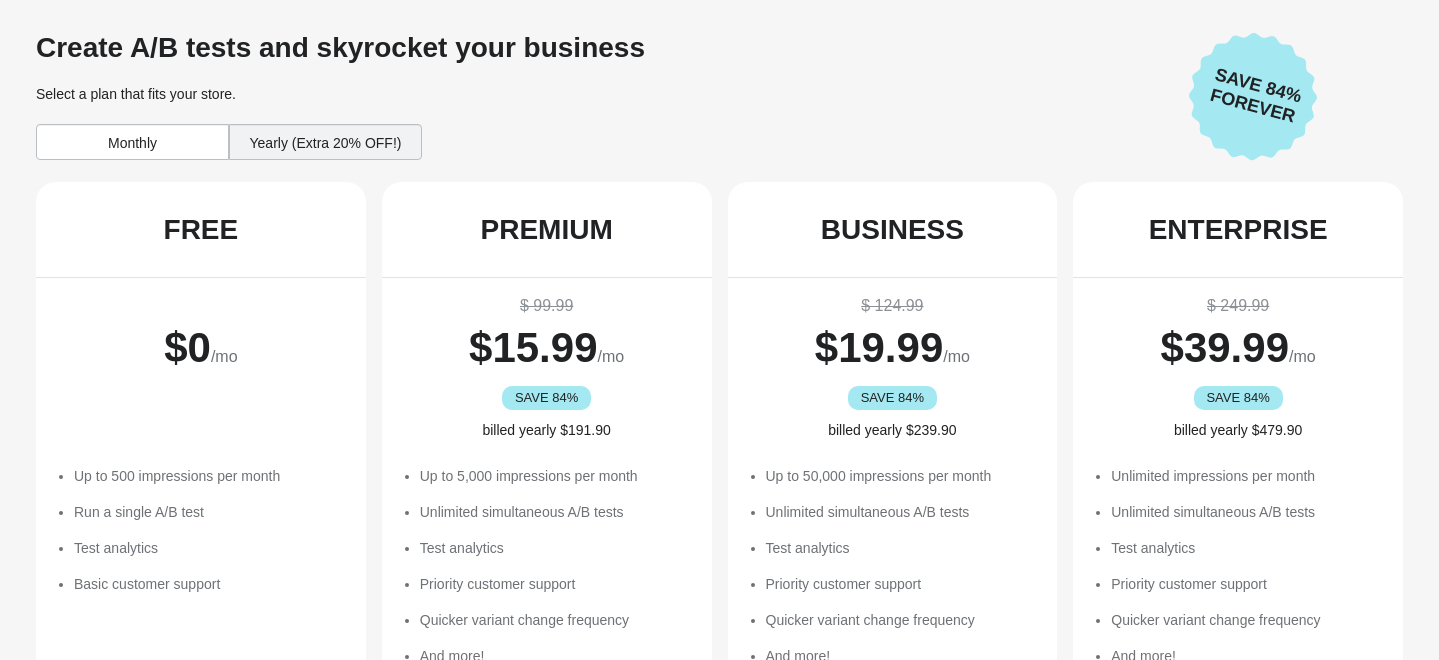 scroll, scrollTop: 0, scrollLeft: 0, axis: both 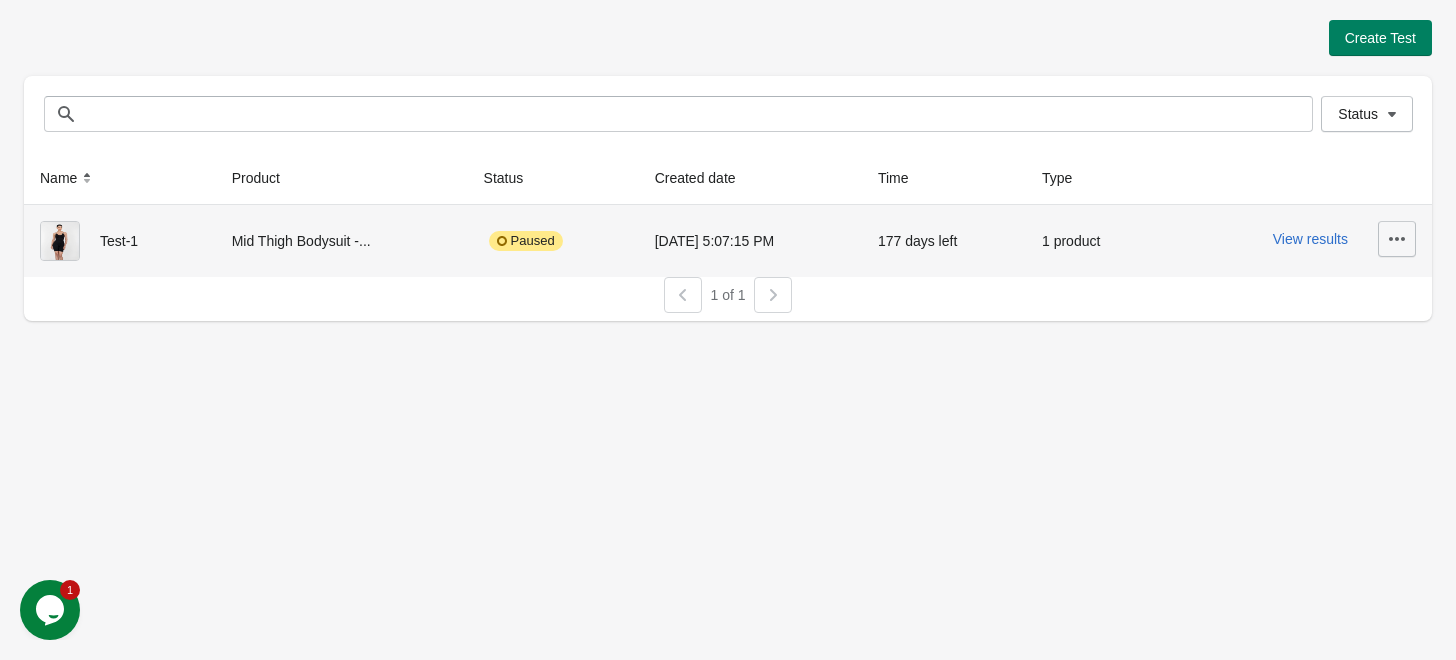 click 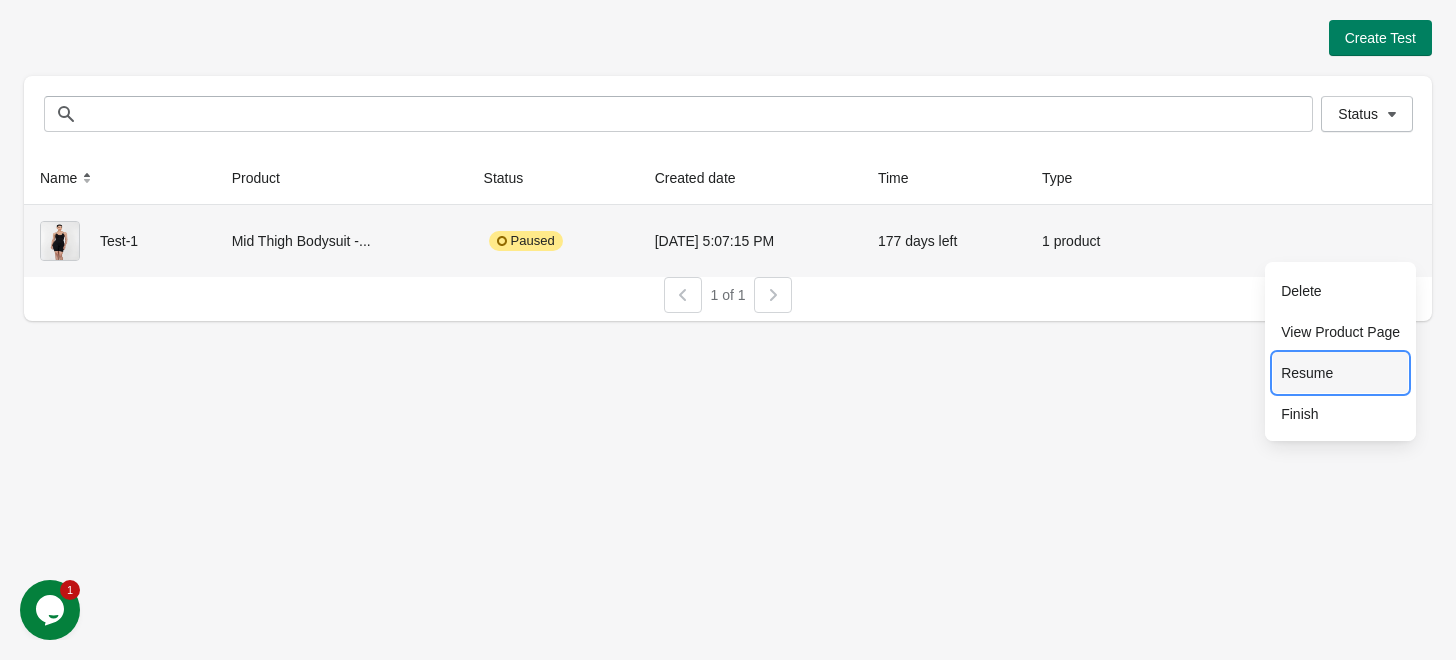 click on "Resume" at bounding box center (1340, 373) 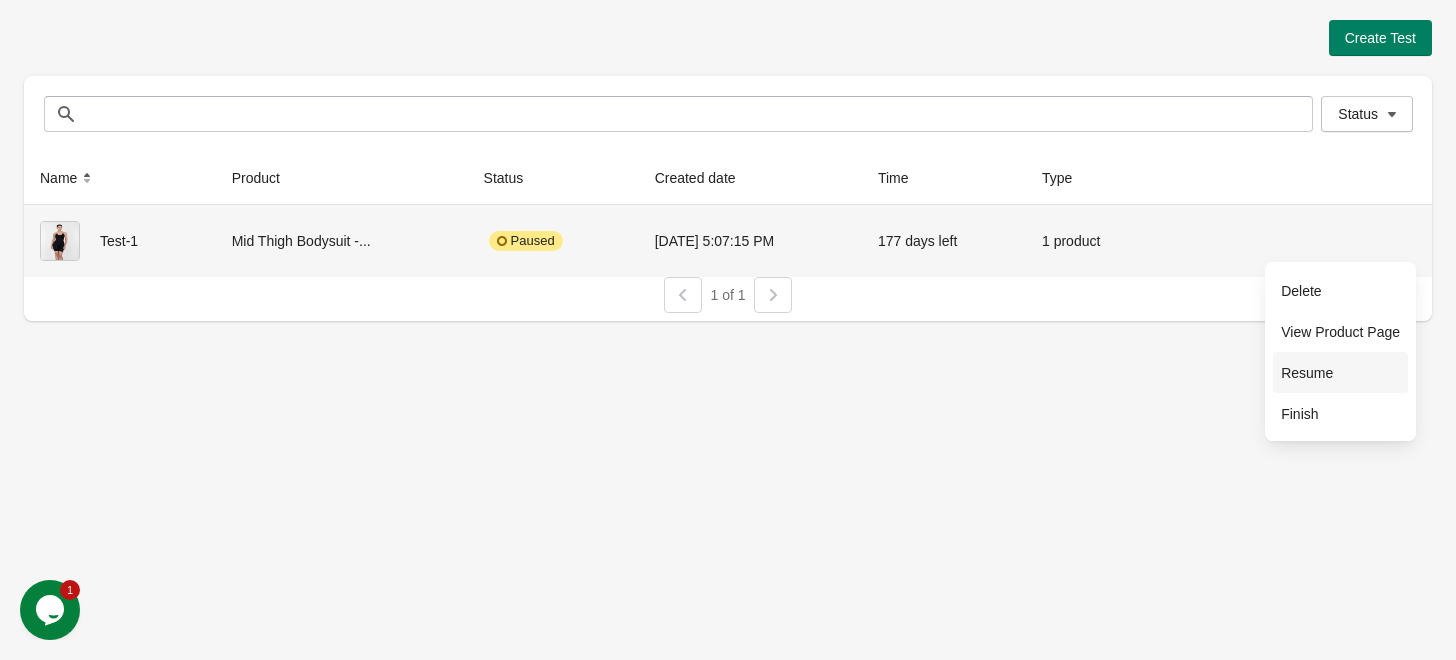 click on "Resume" at bounding box center [1340, 373] 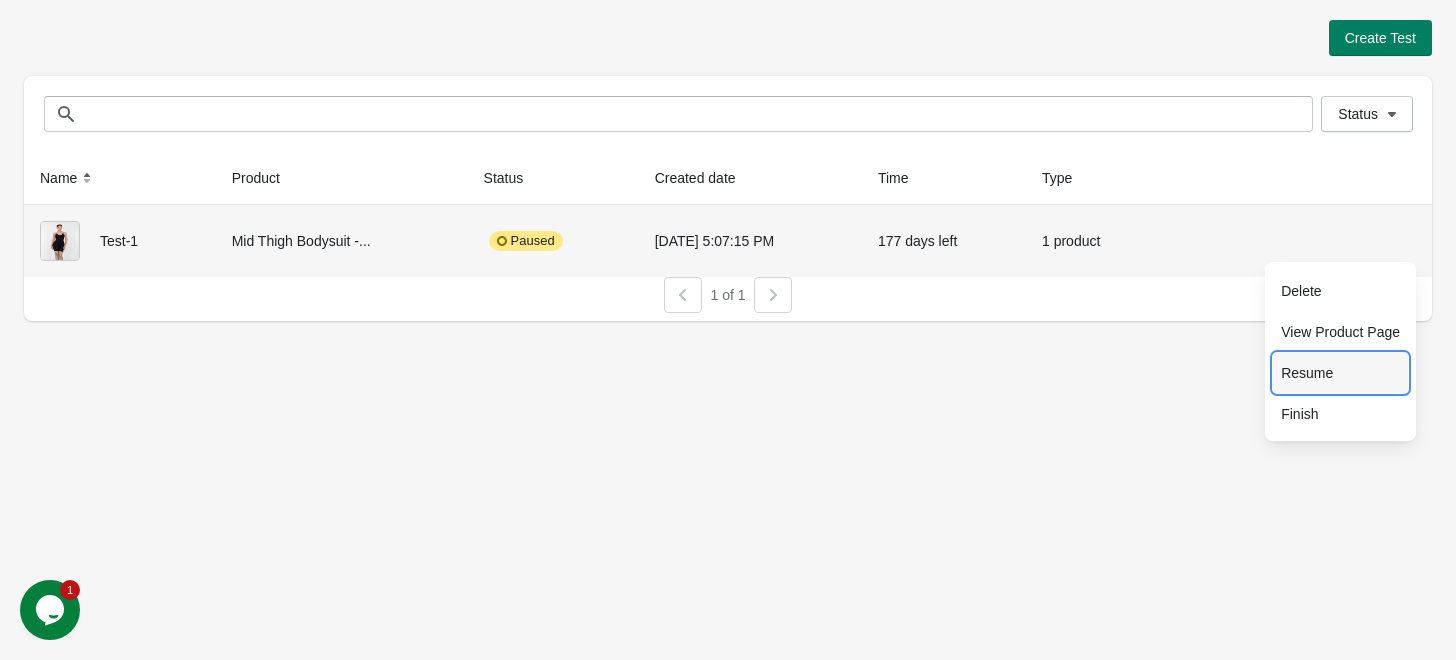 click on "Resume" at bounding box center (1340, 373) 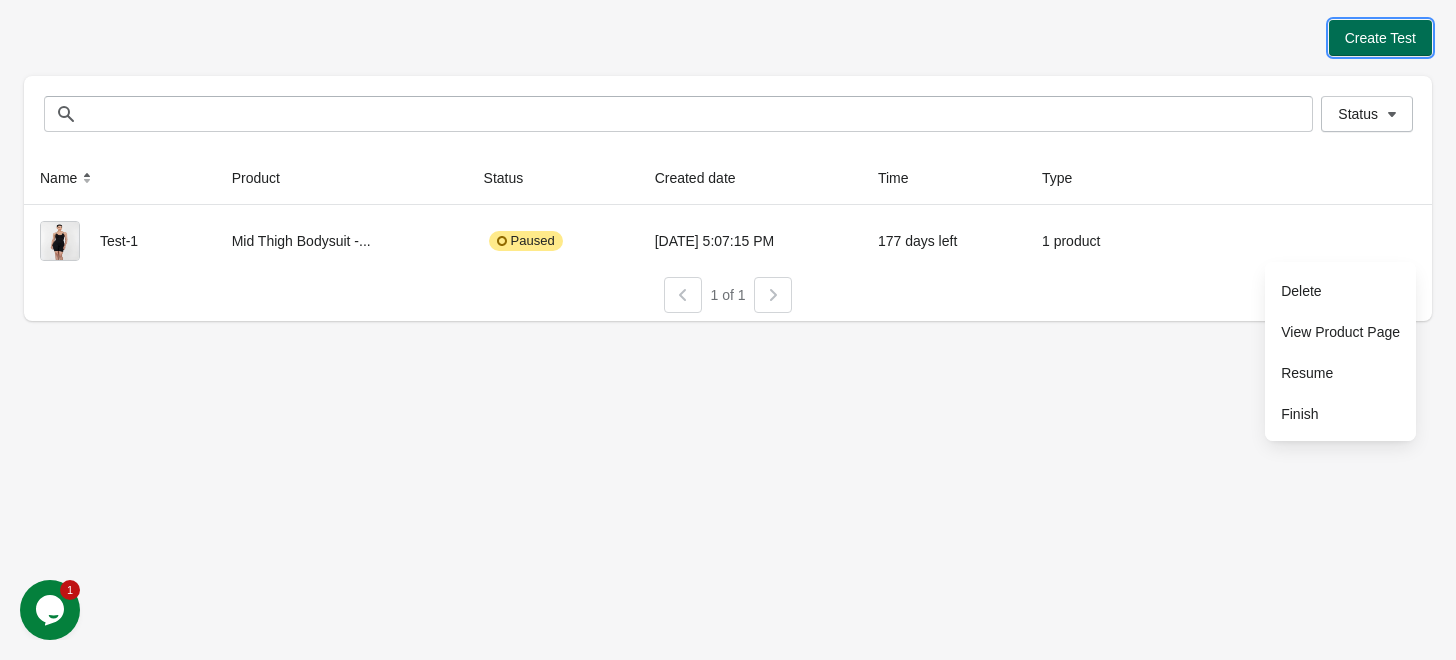 click on "Create Test" at bounding box center (1380, 38) 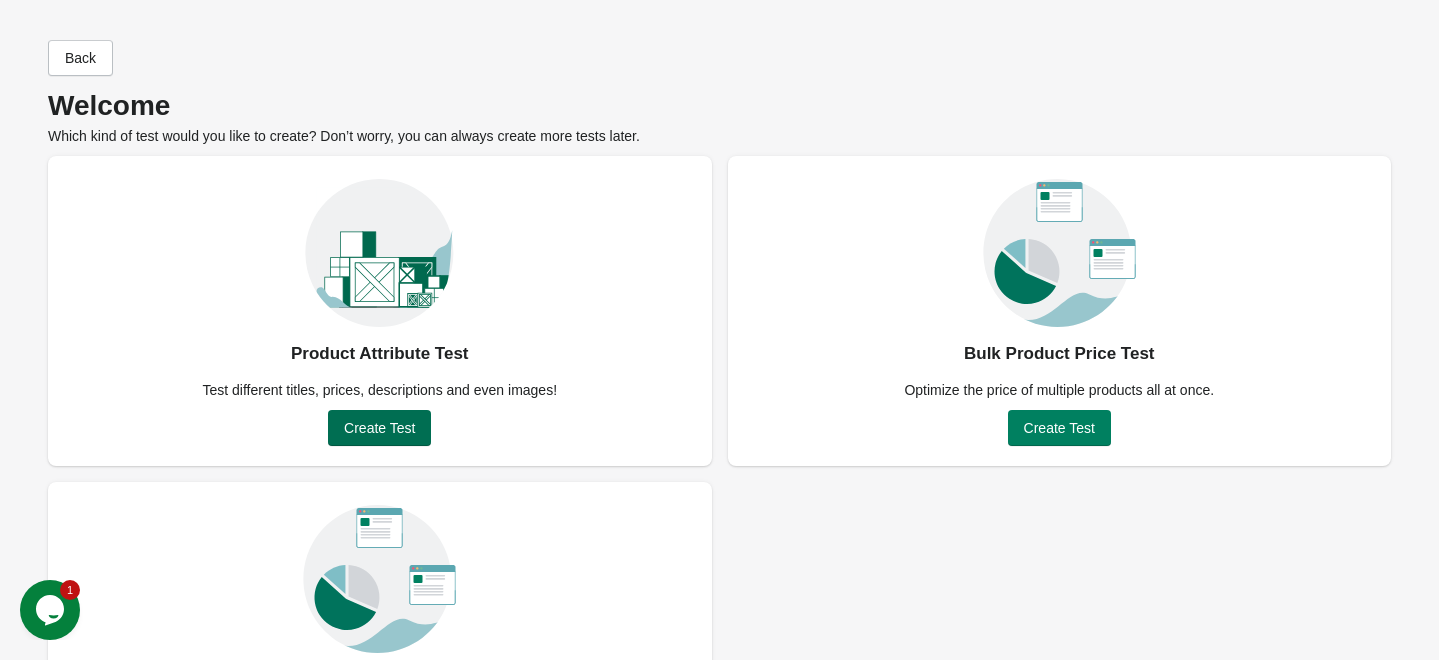 click on "Create Test" at bounding box center (379, 428) 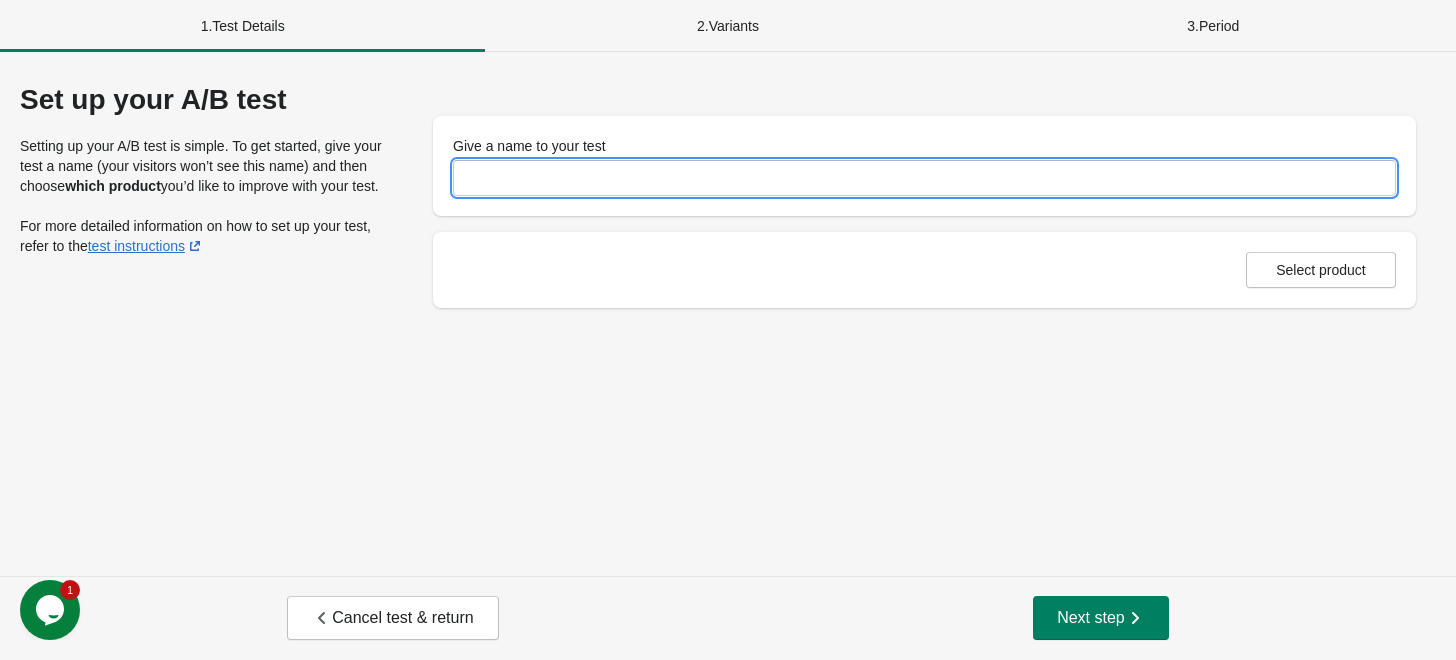 click on "Give a name to your test" at bounding box center [924, 178] 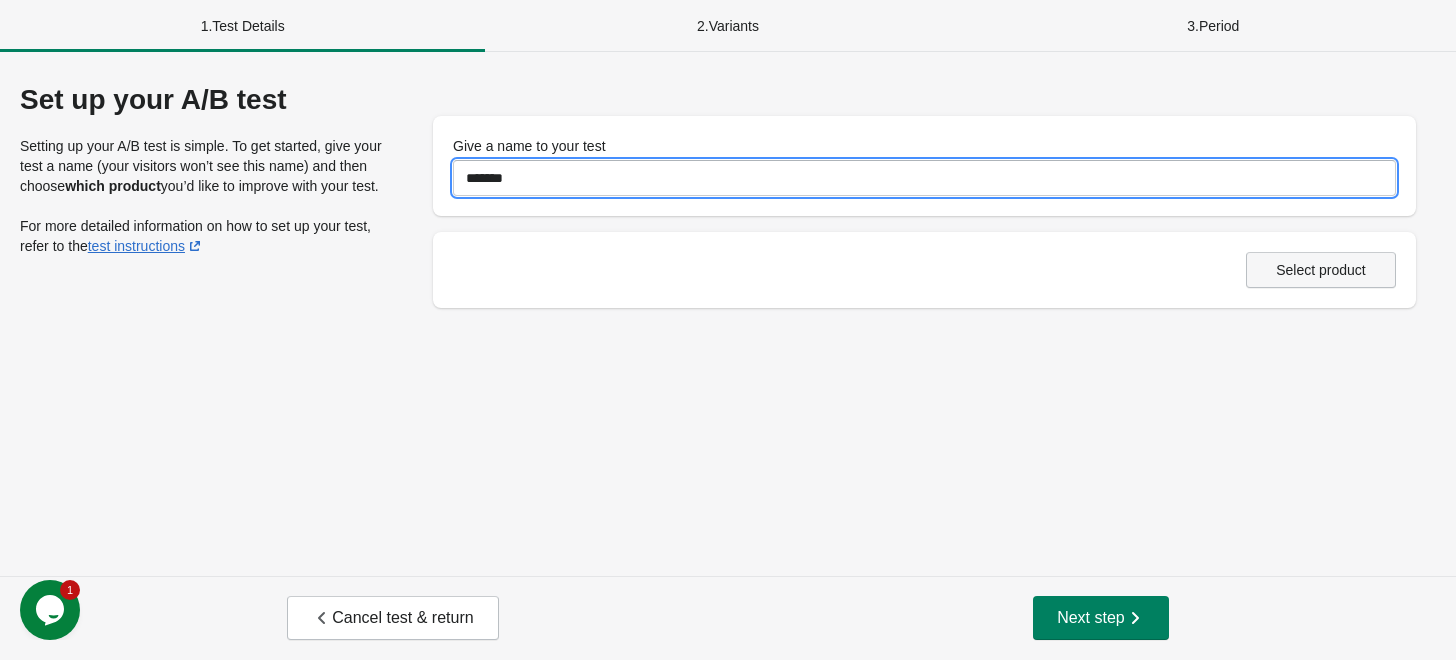 type on "*******" 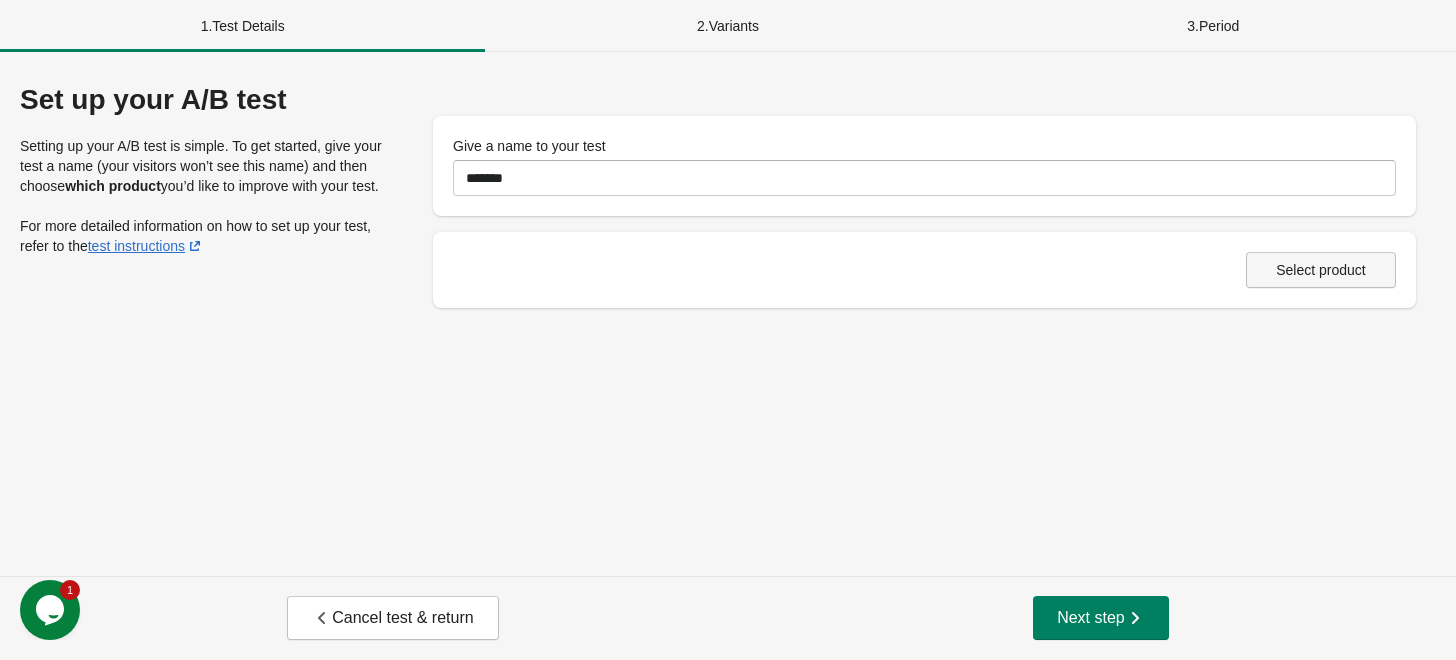 click on "Select product" at bounding box center [1321, 270] 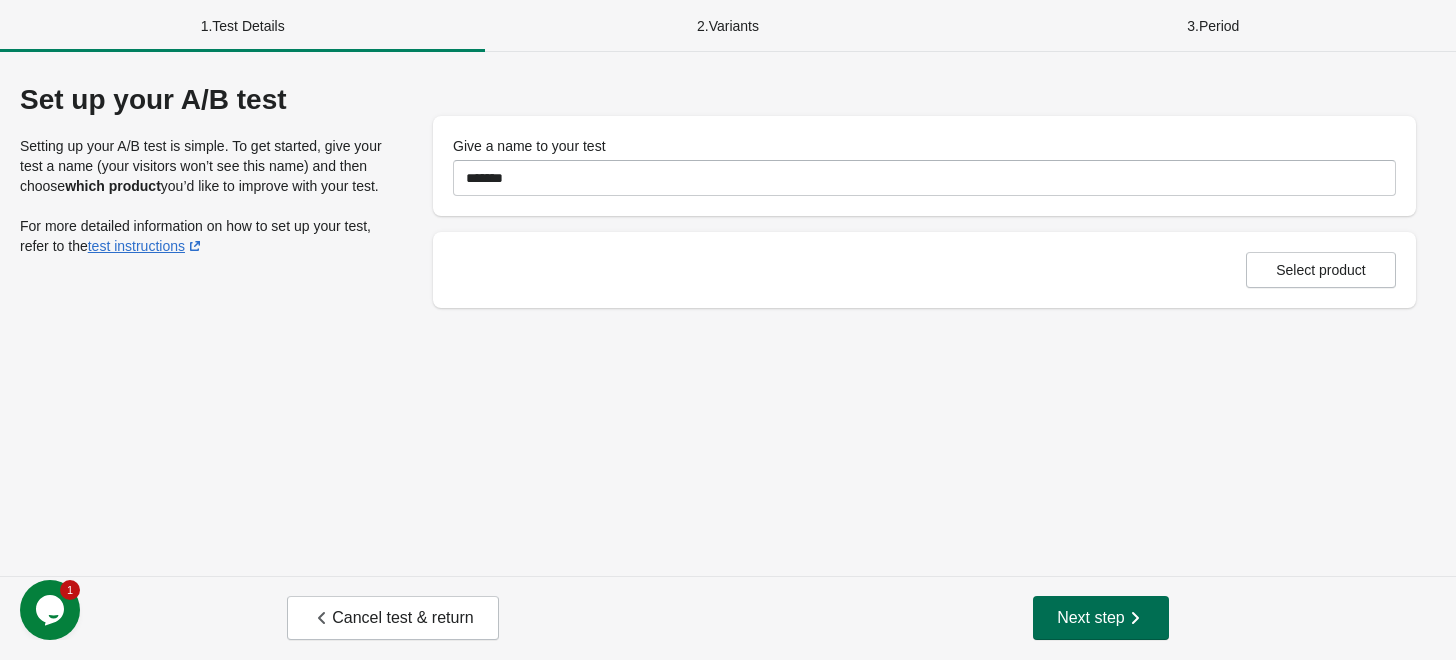 click on "Next step" at bounding box center (1101, 618) 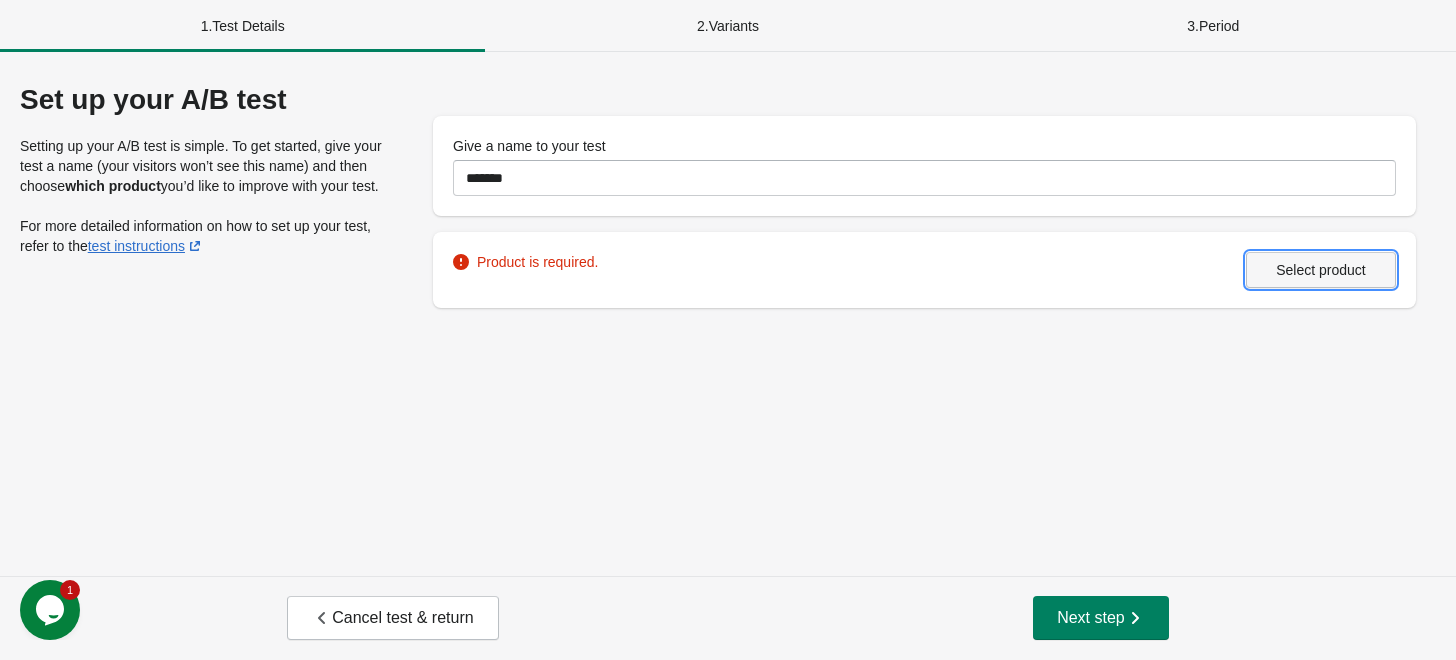 click on "Select product" at bounding box center [1321, 270] 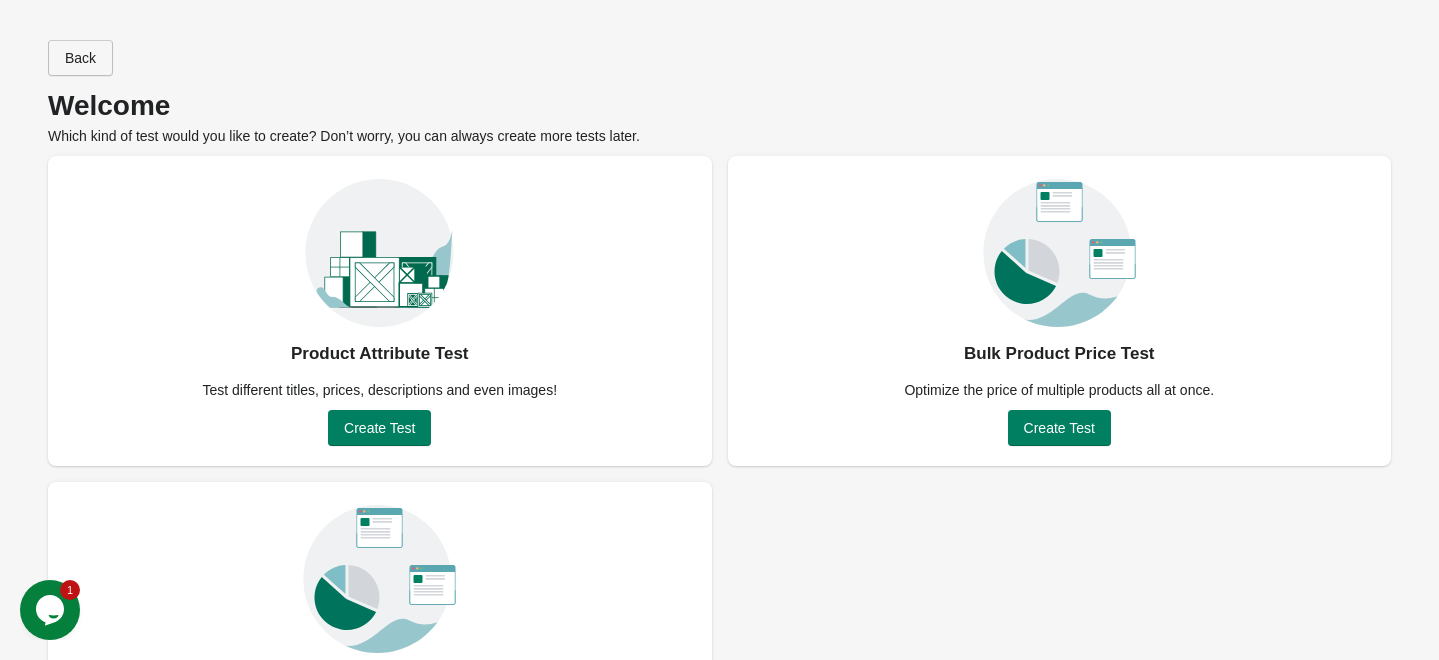 click on "Back" at bounding box center (80, 58) 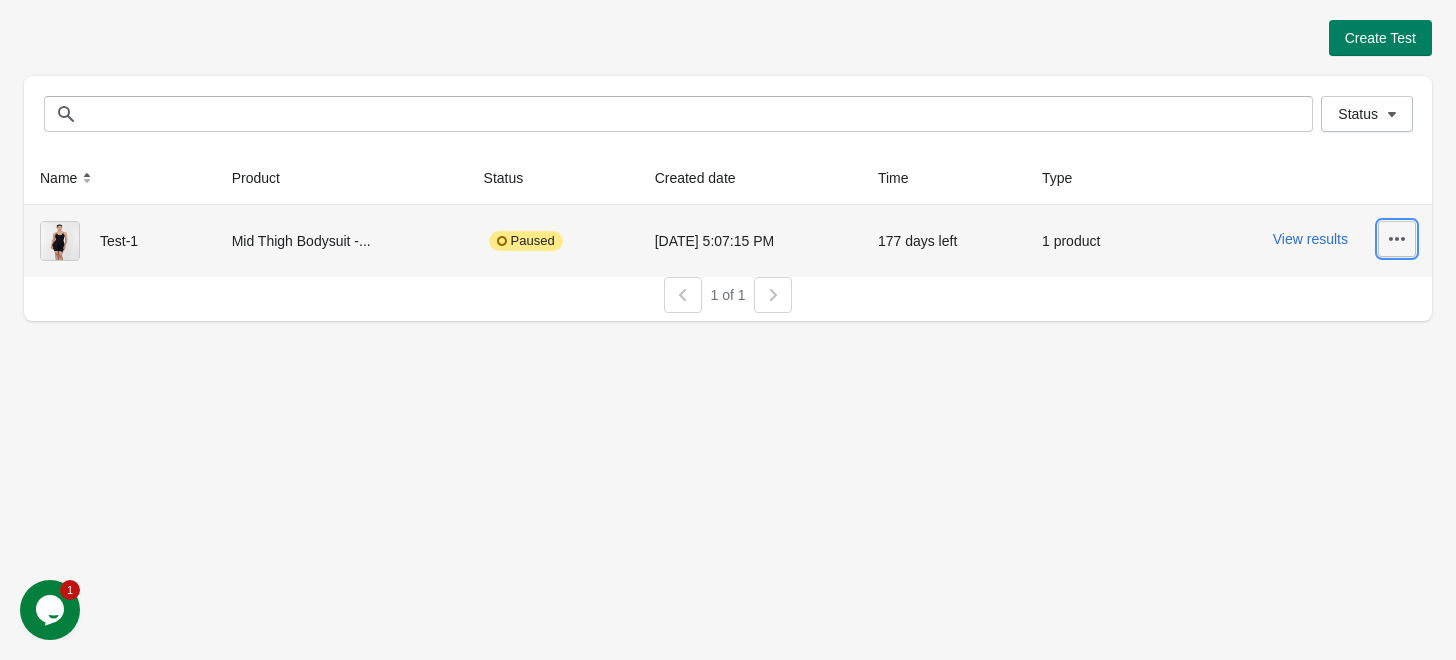 click 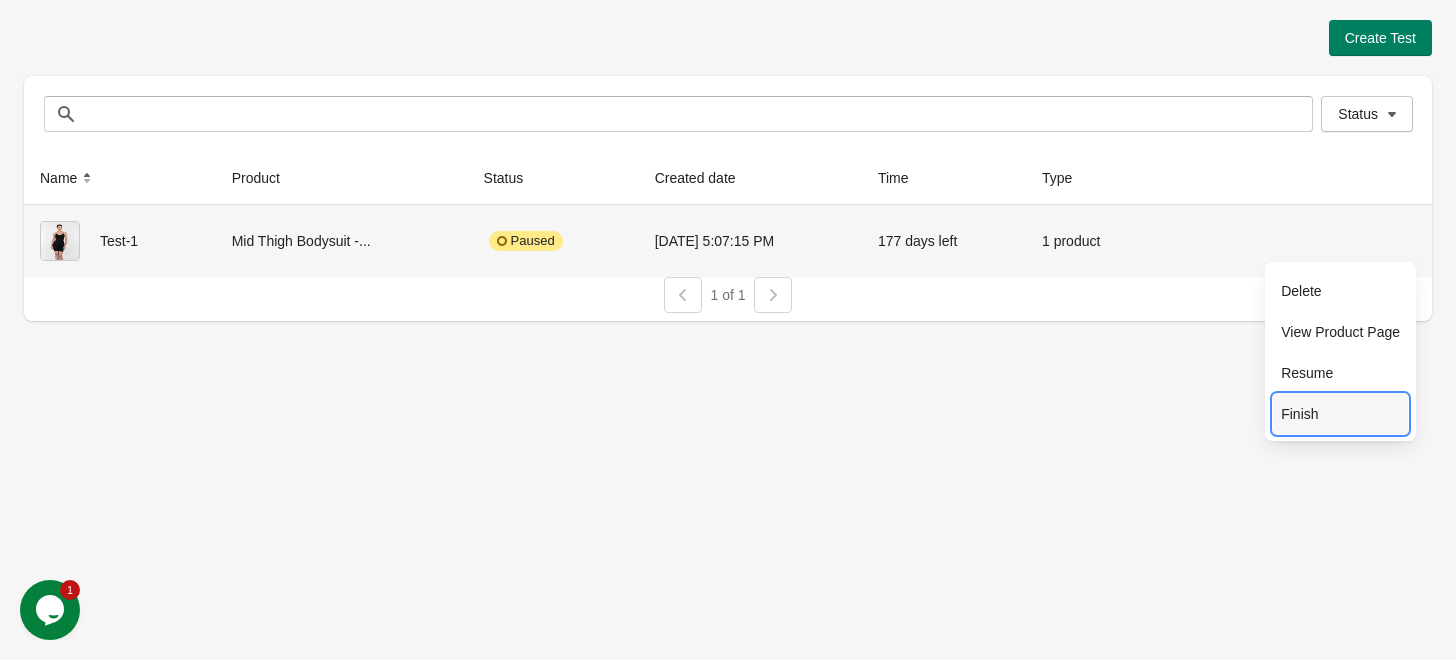 click on "Finish" at bounding box center [1340, 414] 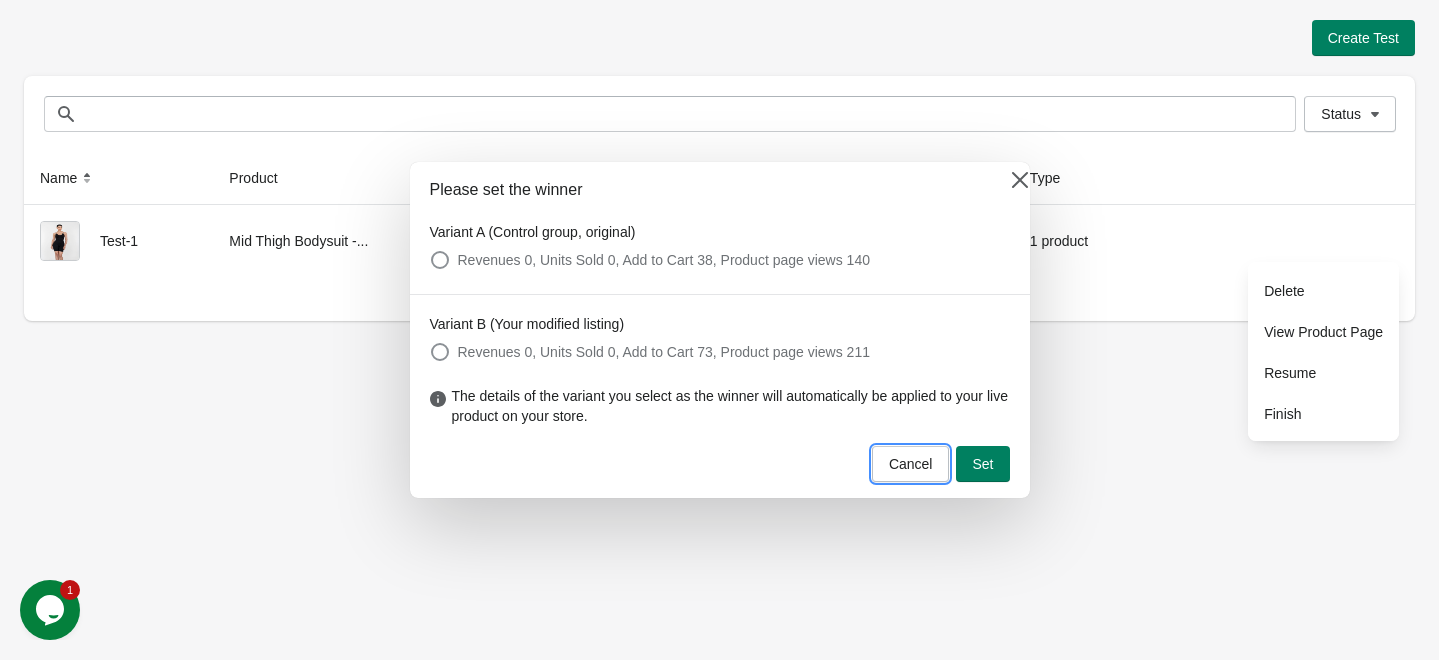 drag, startPoint x: 916, startPoint y: 455, endPoint x: 1268, endPoint y: 377, distance: 360.53848 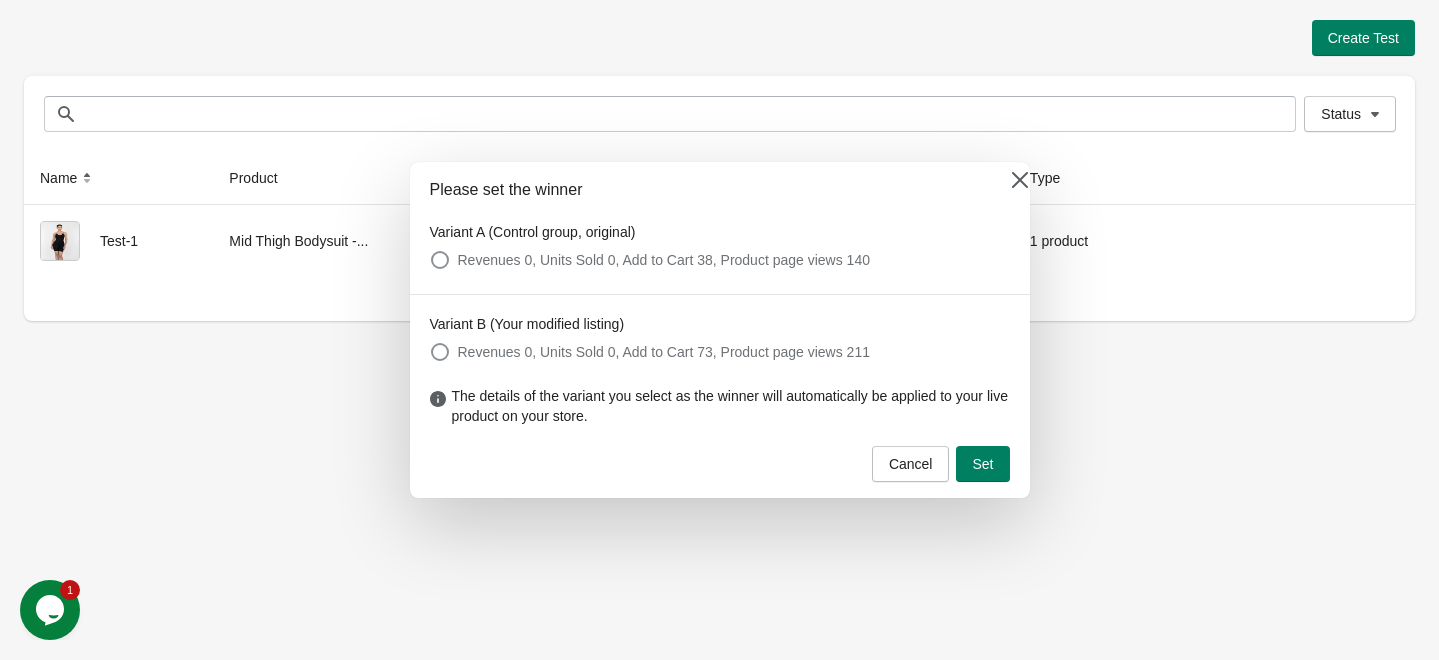 click at bounding box center [719, 330] 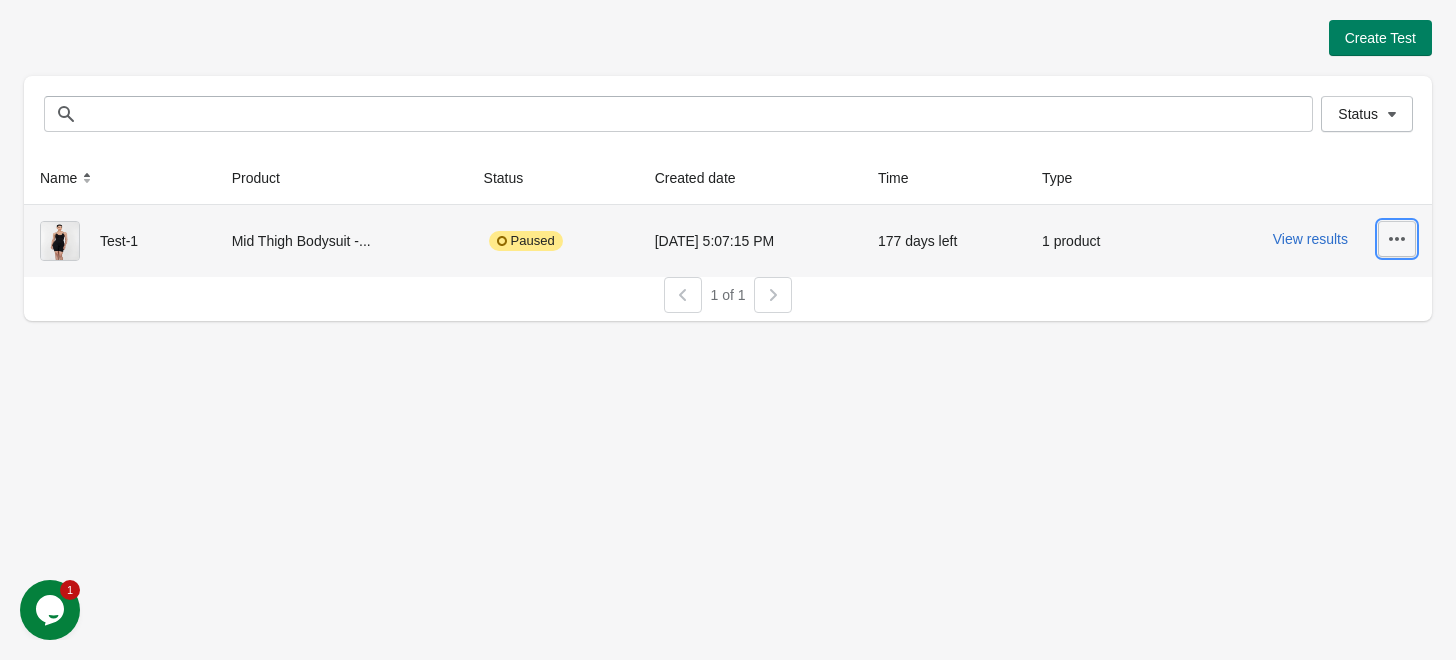 click 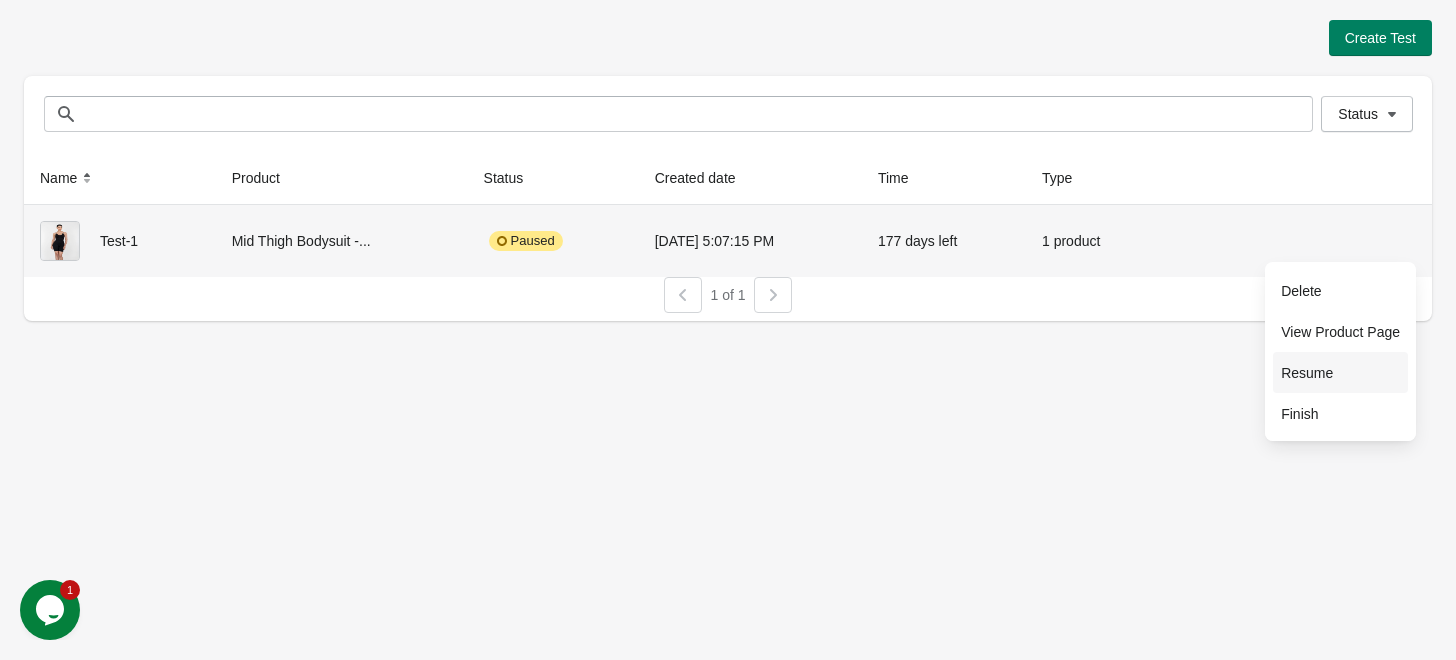 click on "Resume" at bounding box center [1340, 373] 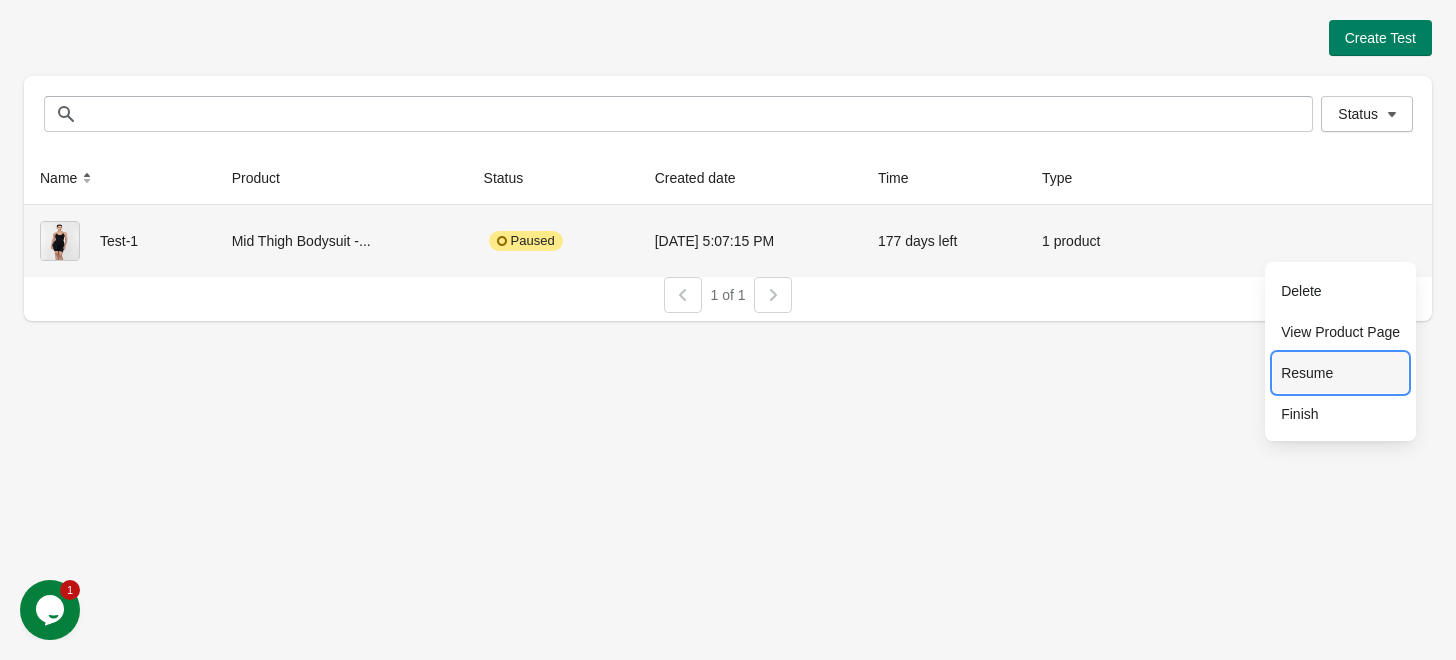 click on "Resume" at bounding box center (1340, 373) 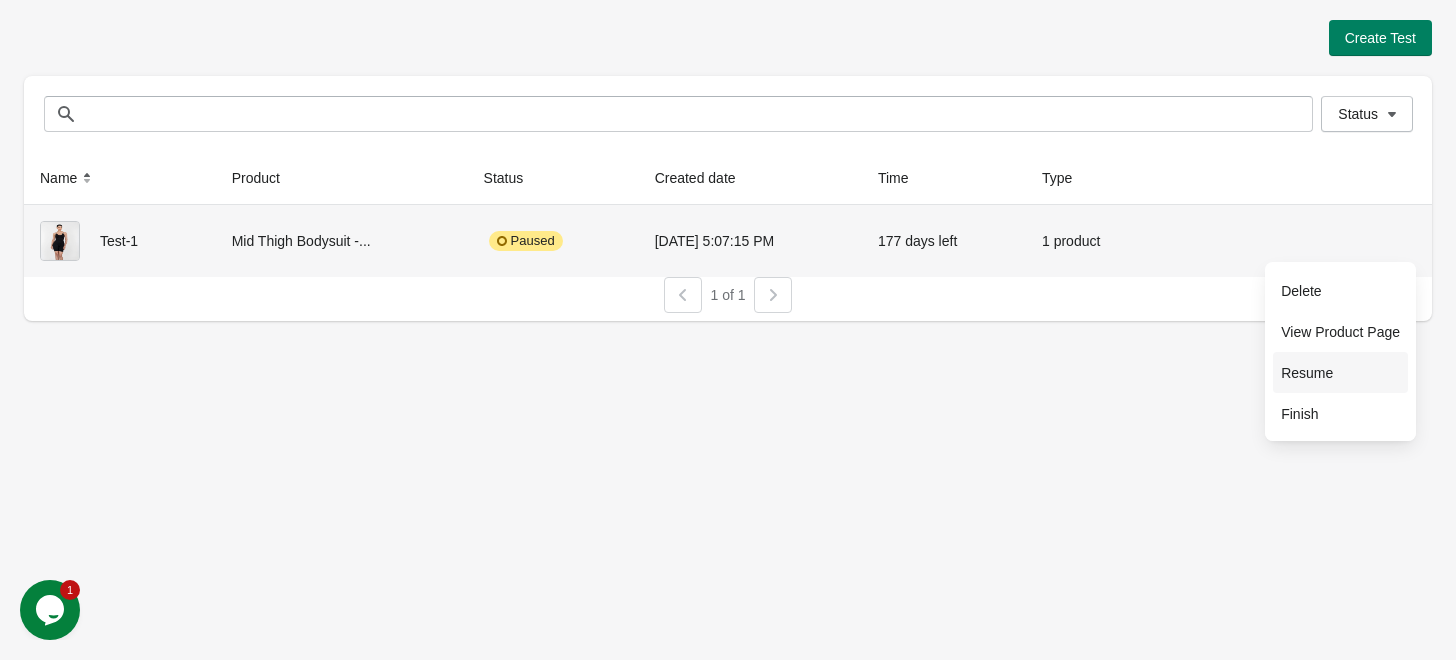 click on "Resume" at bounding box center (1340, 373) 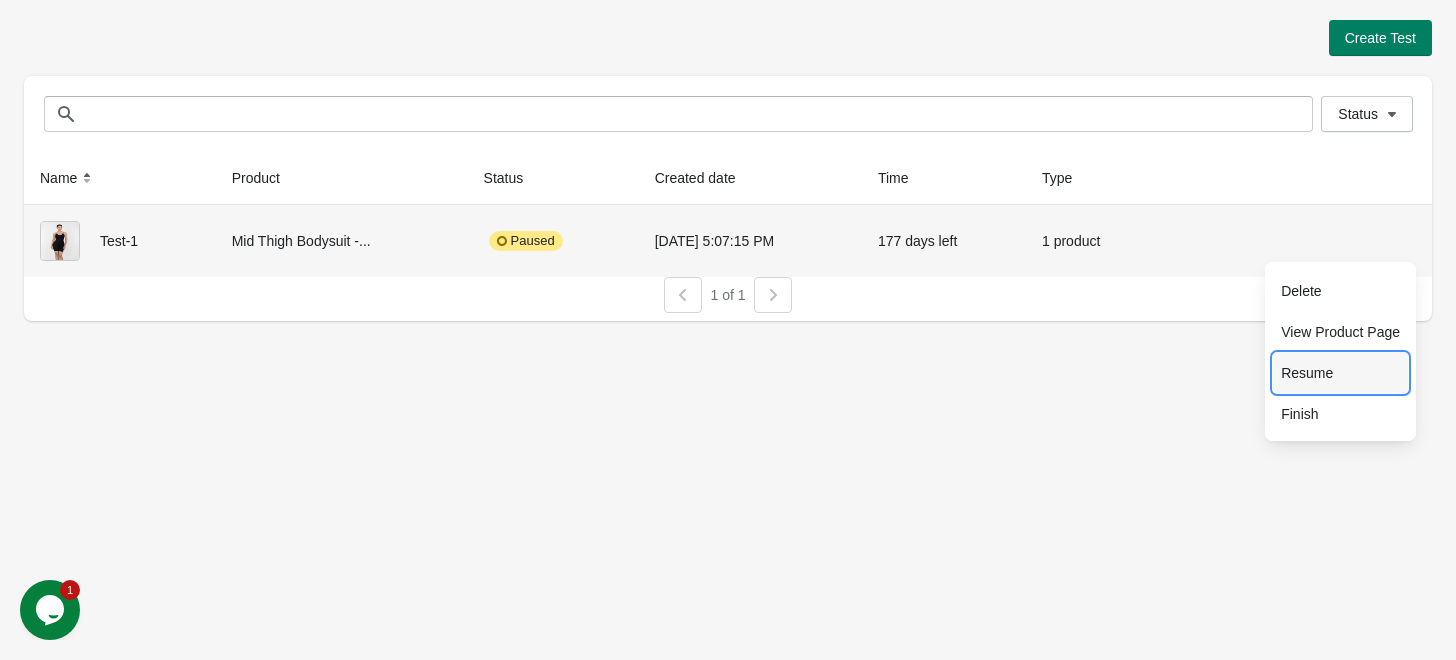 click on "Resume" at bounding box center (1340, 373) 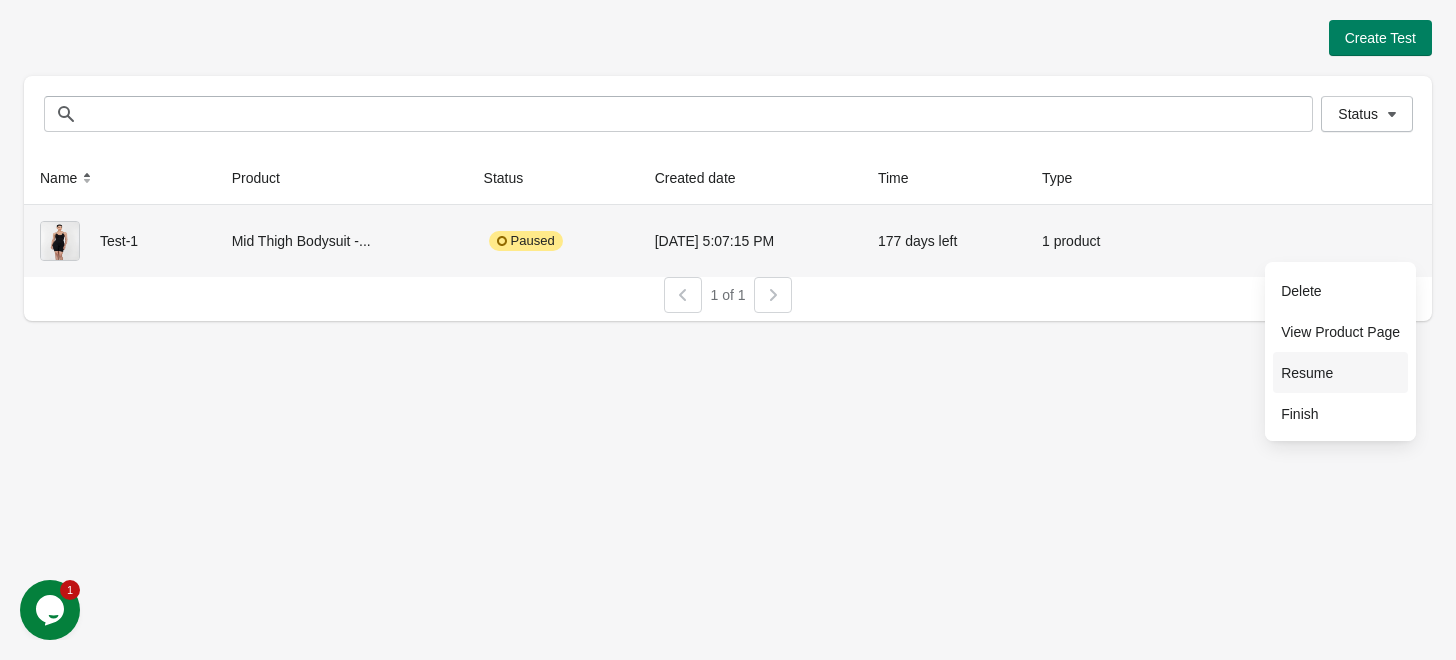click on "Resume" at bounding box center [1340, 373] 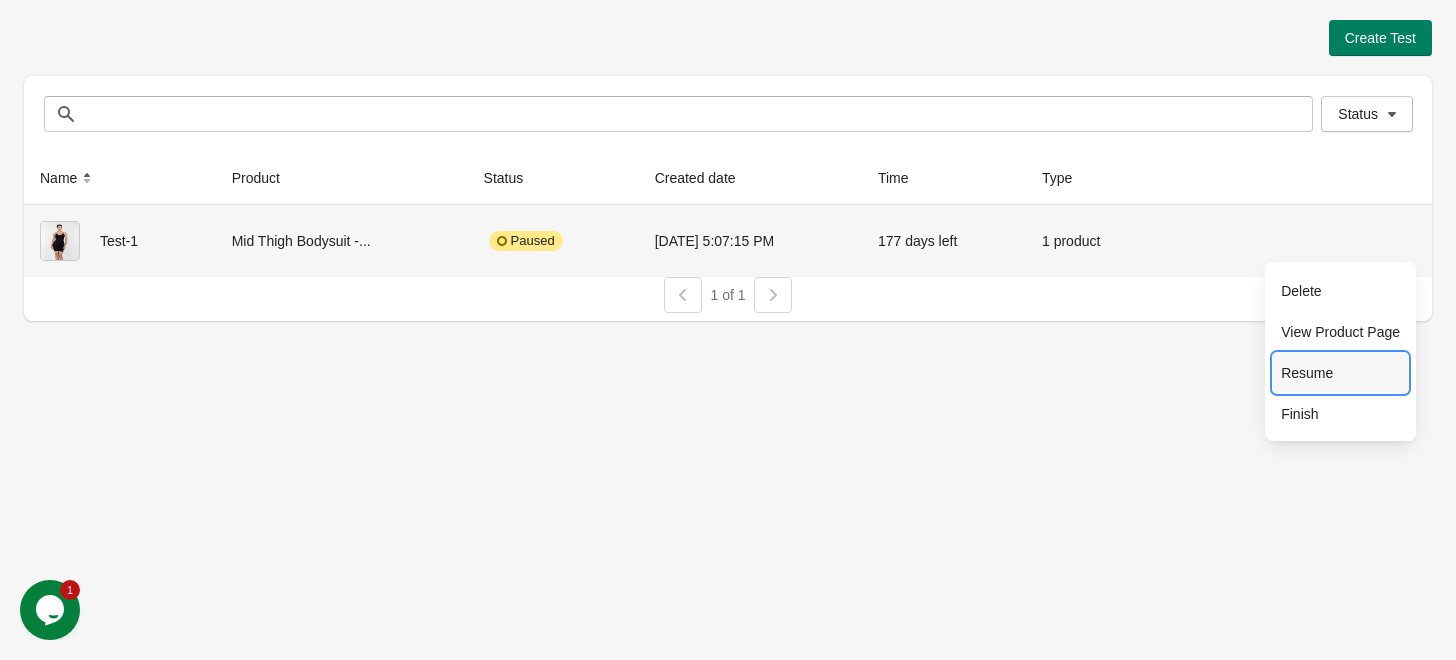 click on "Resume" at bounding box center (1340, 373) 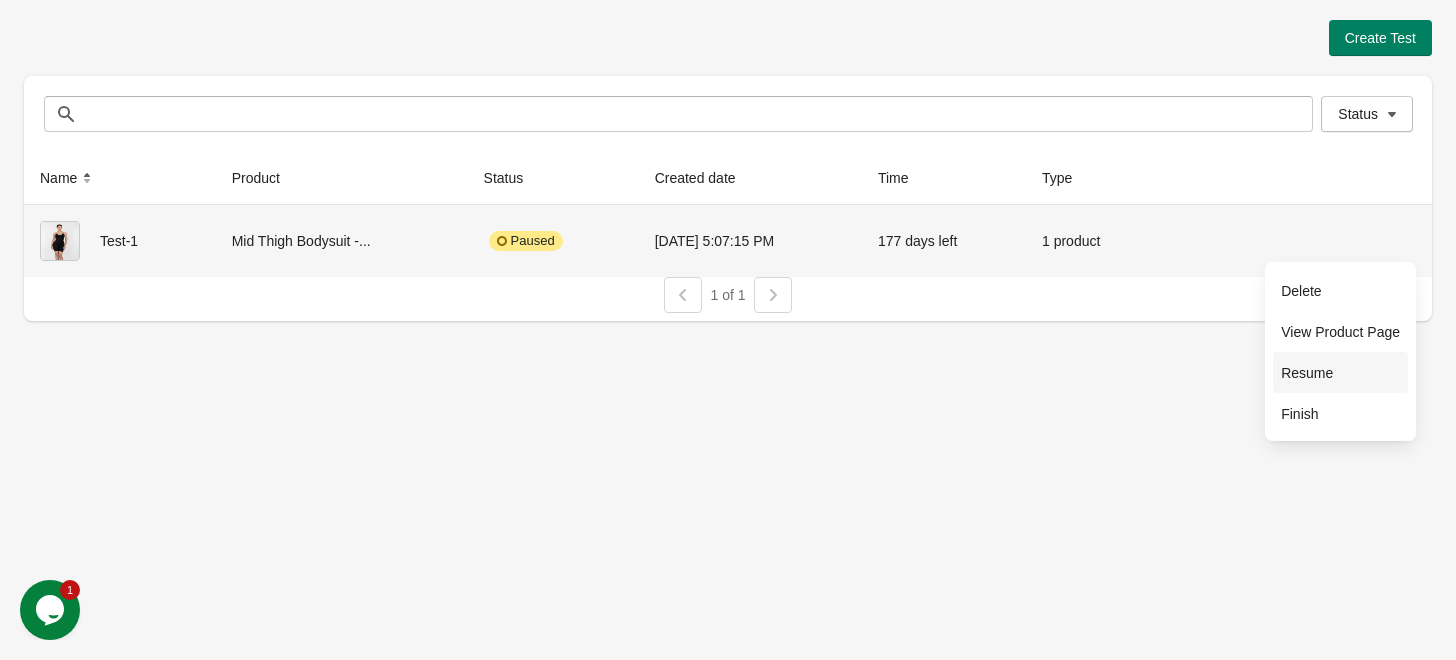 click on "Resume" at bounding box center (1340, 373) 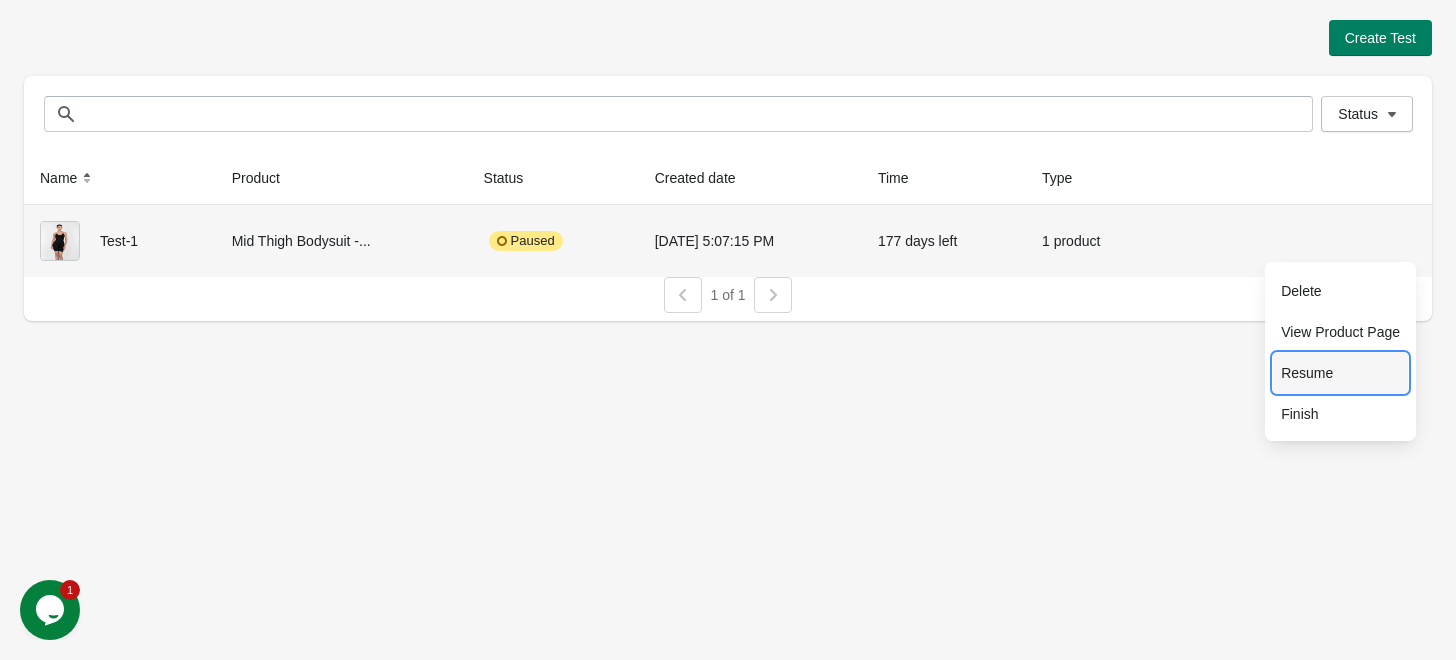 click on "Resume" at bounding box center (1340, 373) 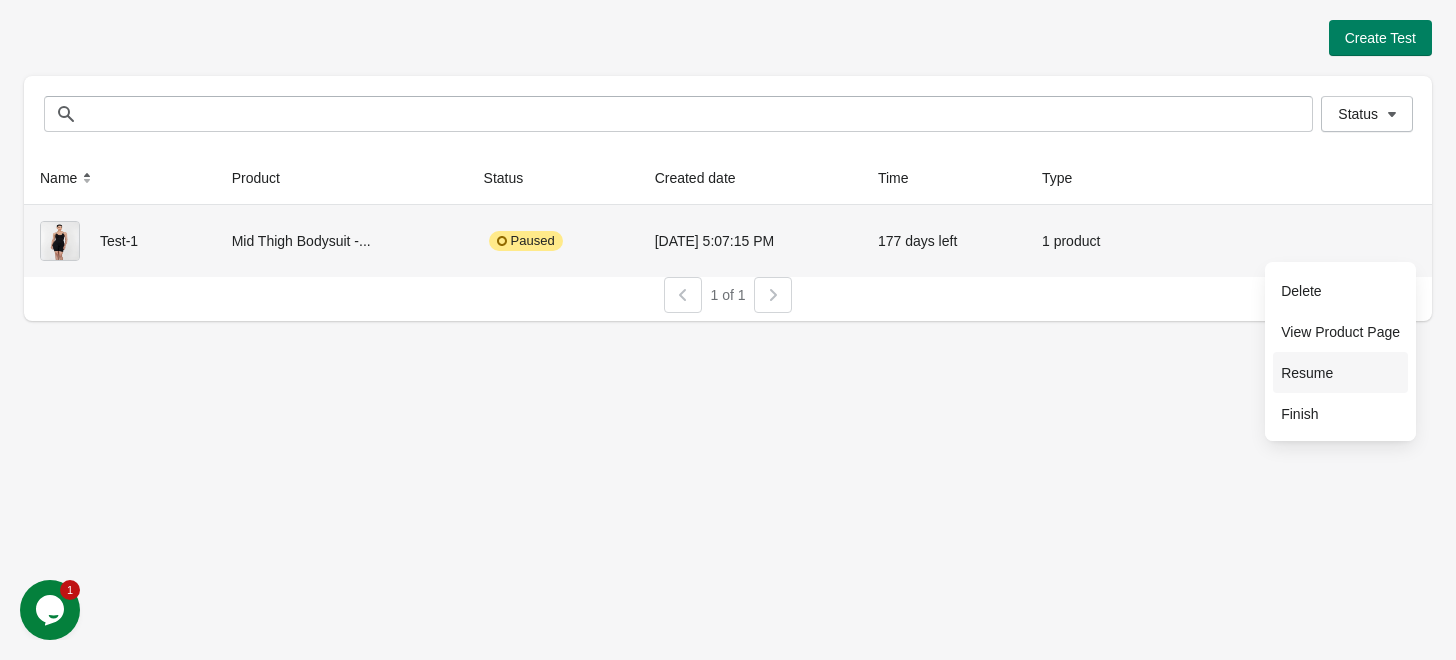 click on "Resume" at bounding box center (1340, 373) 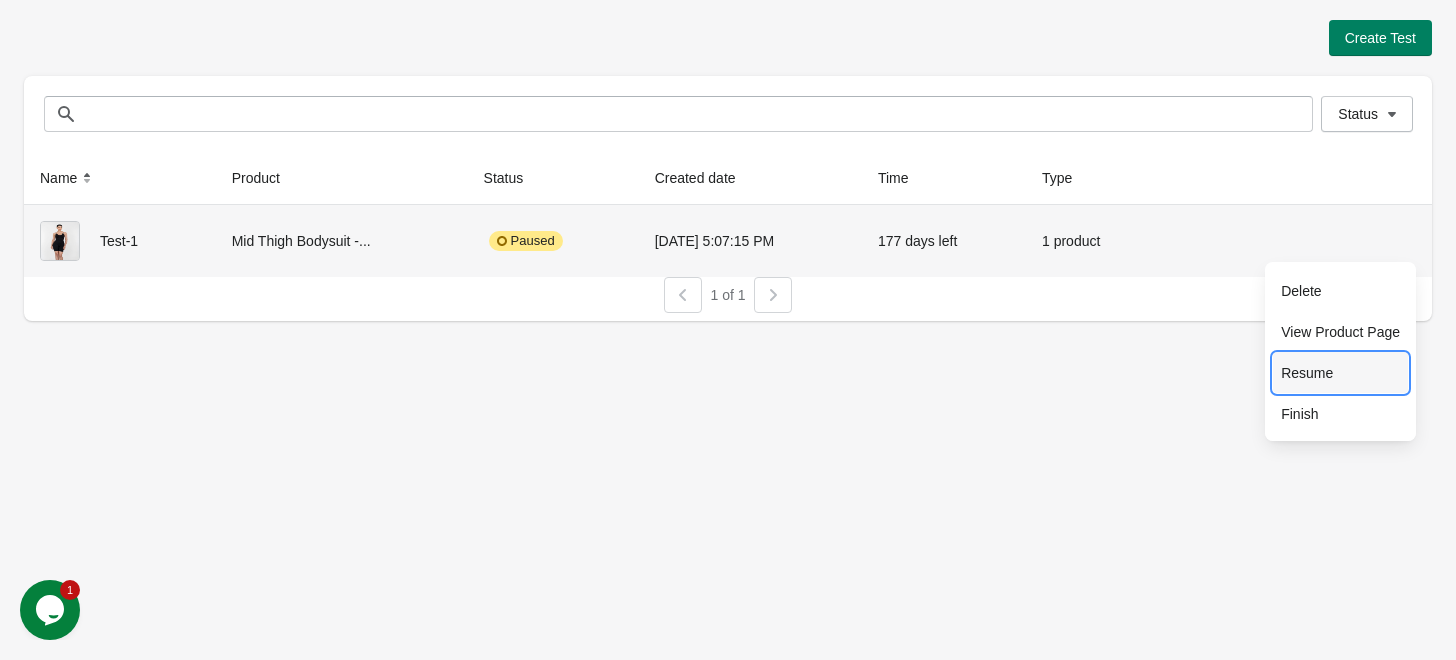 click on "Resume" at bounding box center [1340, 373] 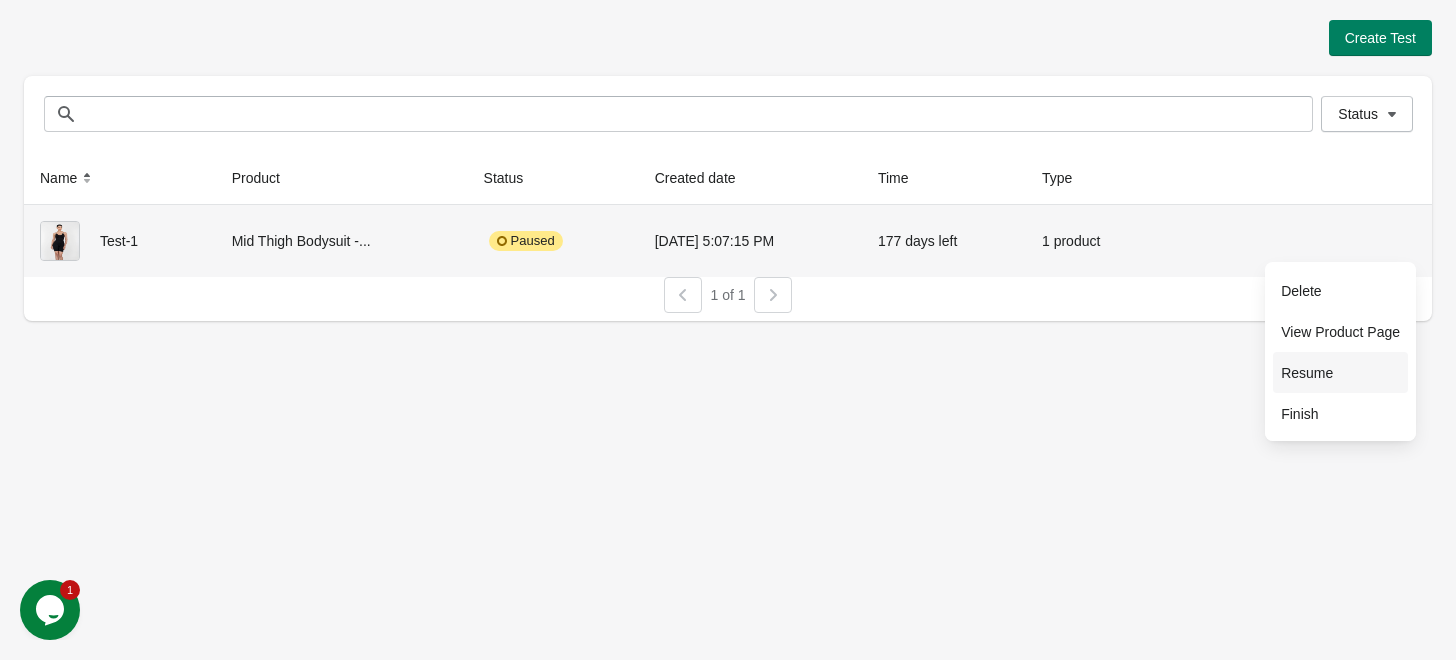 click on "Resume" at bounding box center [1340, 373] 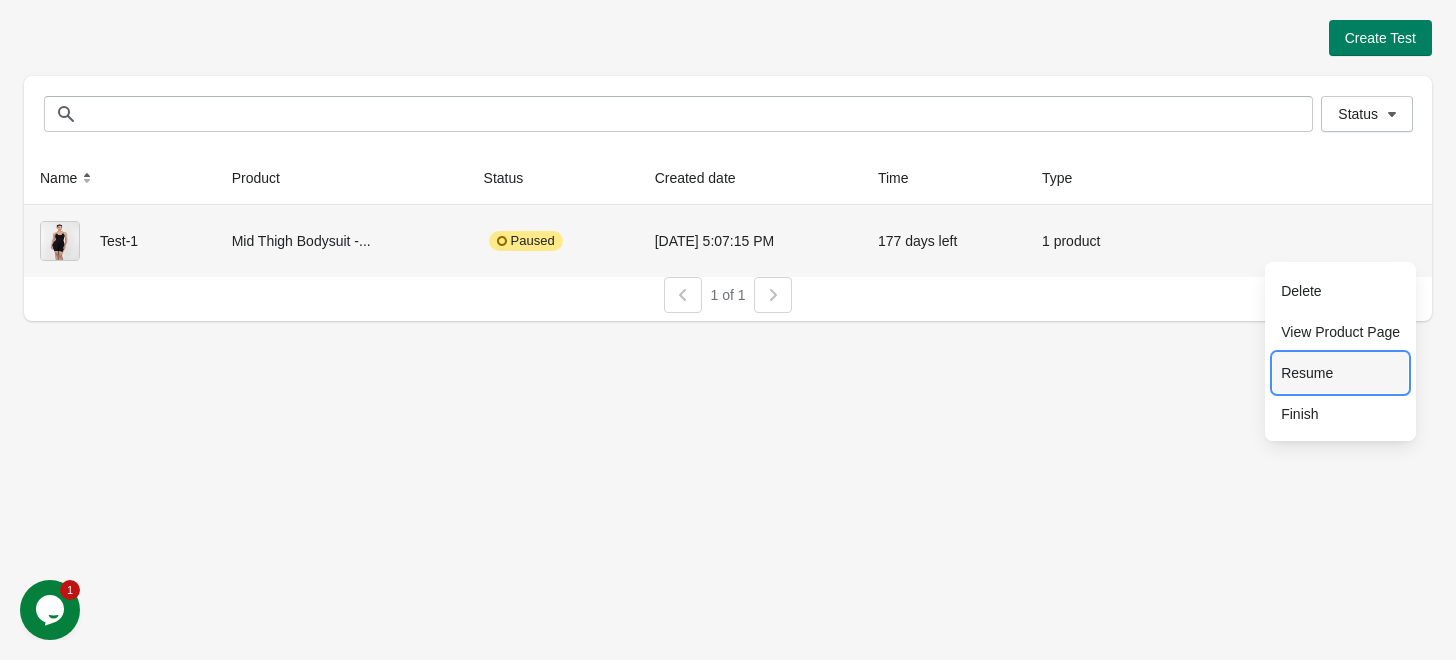 click on "Resume" at bounding box center [1340, 373] 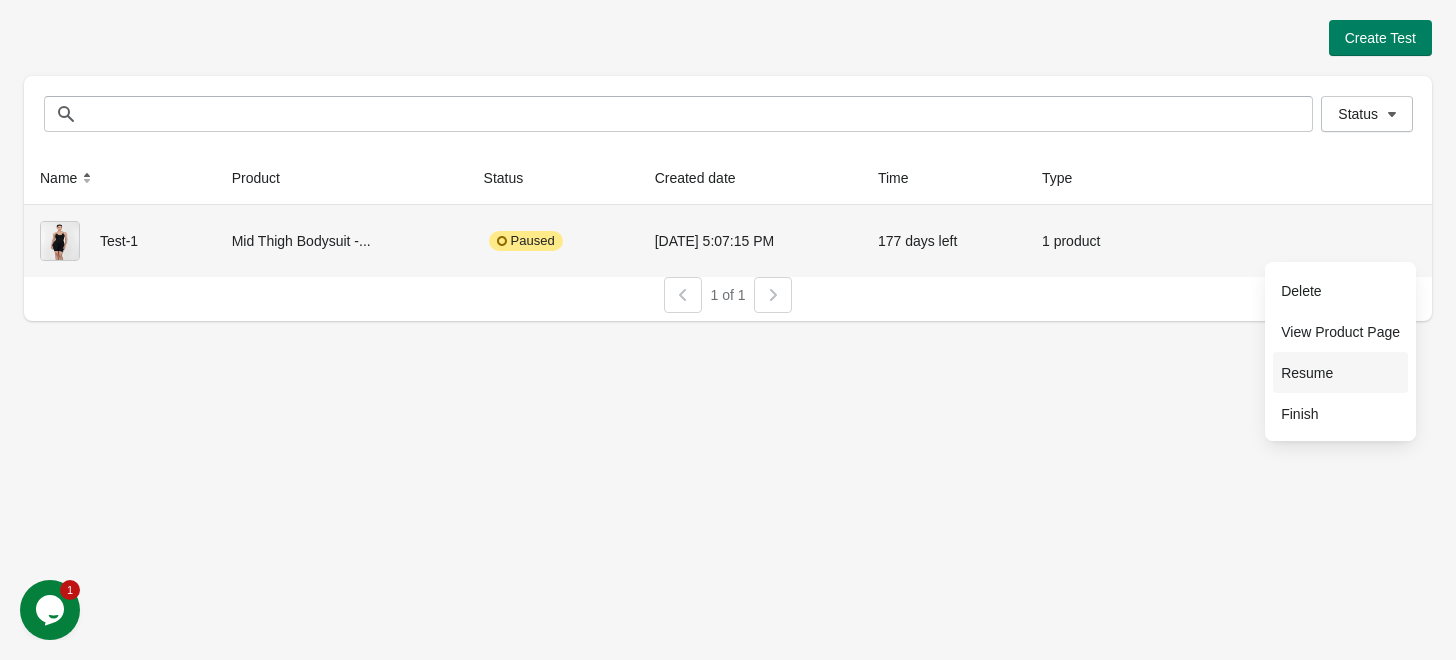 click on "Resume" at bounding box center (1340, 373) 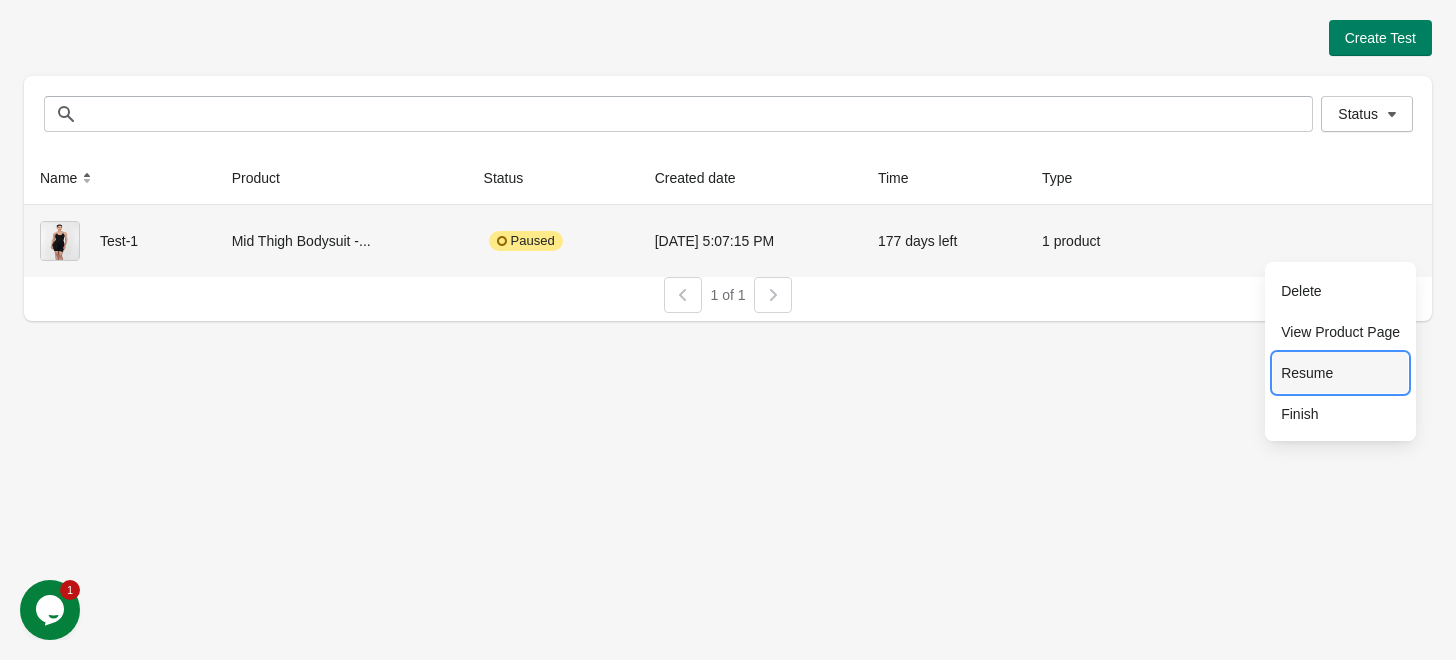 click on "Resume" at bounding box center (1340, 373) 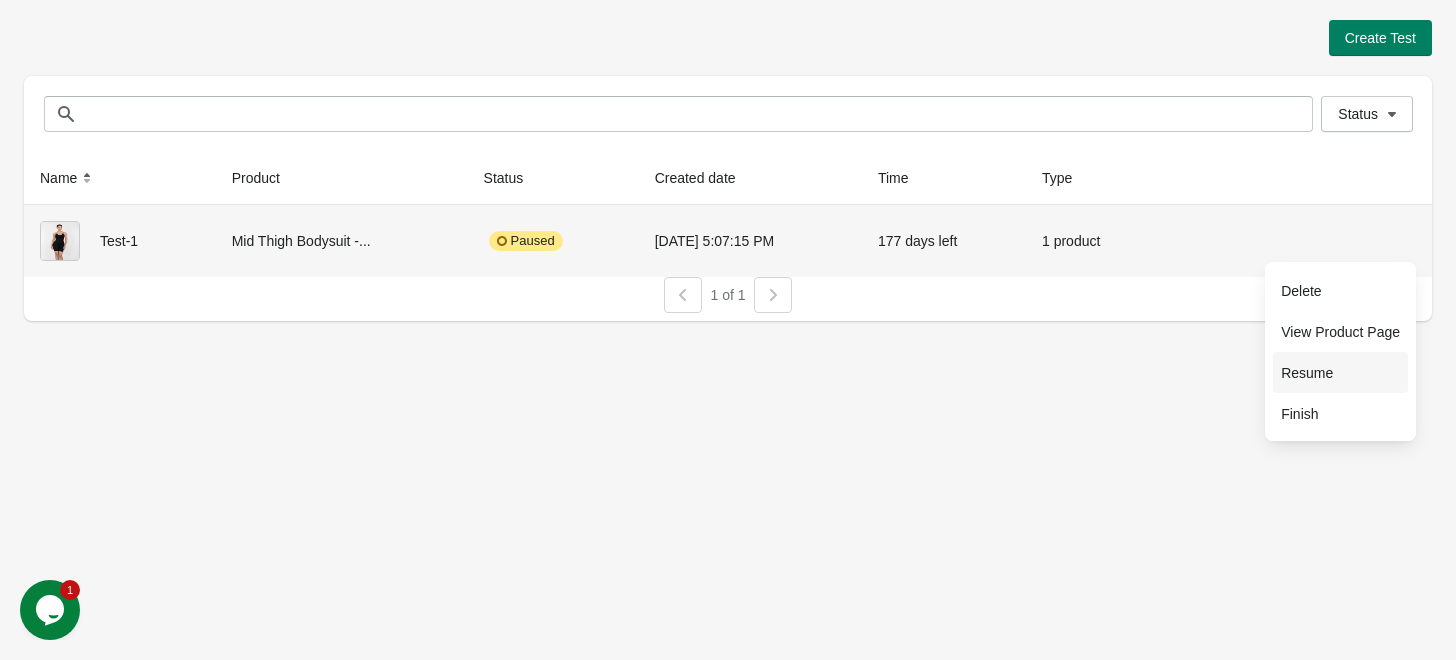 click on "Resume" at bounding box center (1340, 373) 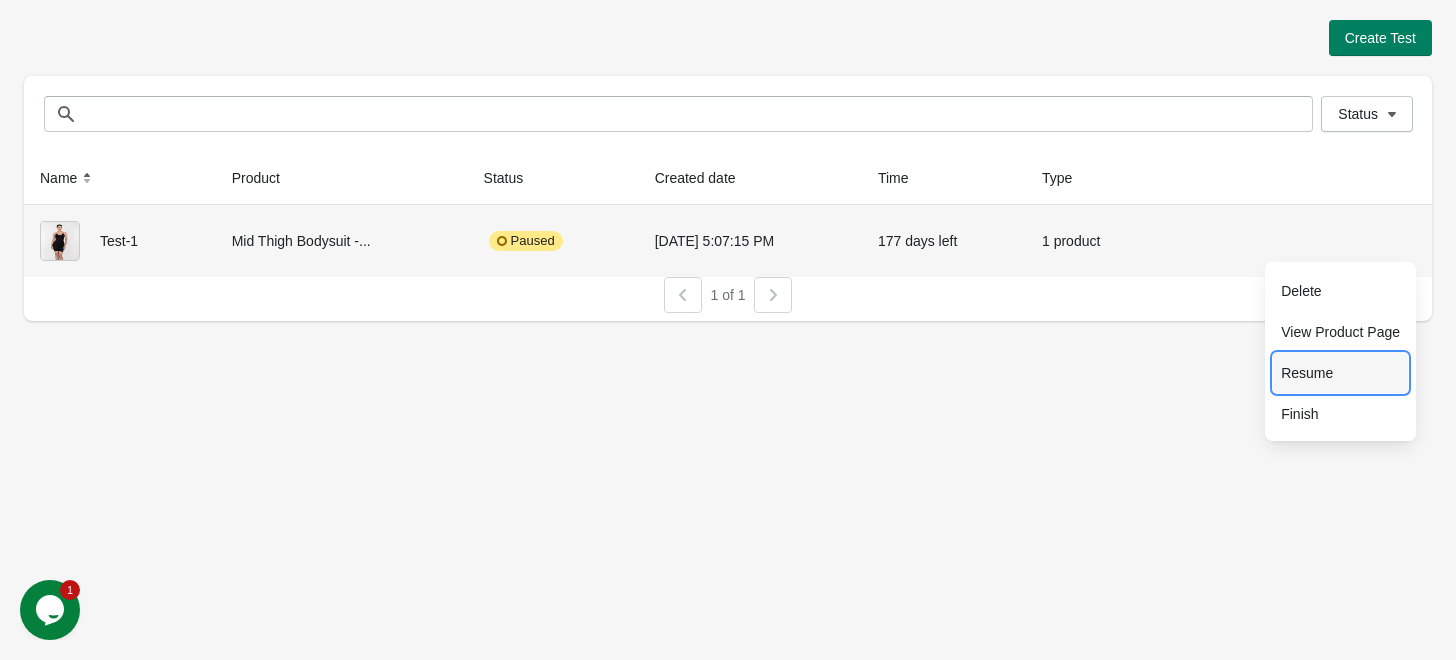 click on "Resume" at bounding box center [1340, 373] 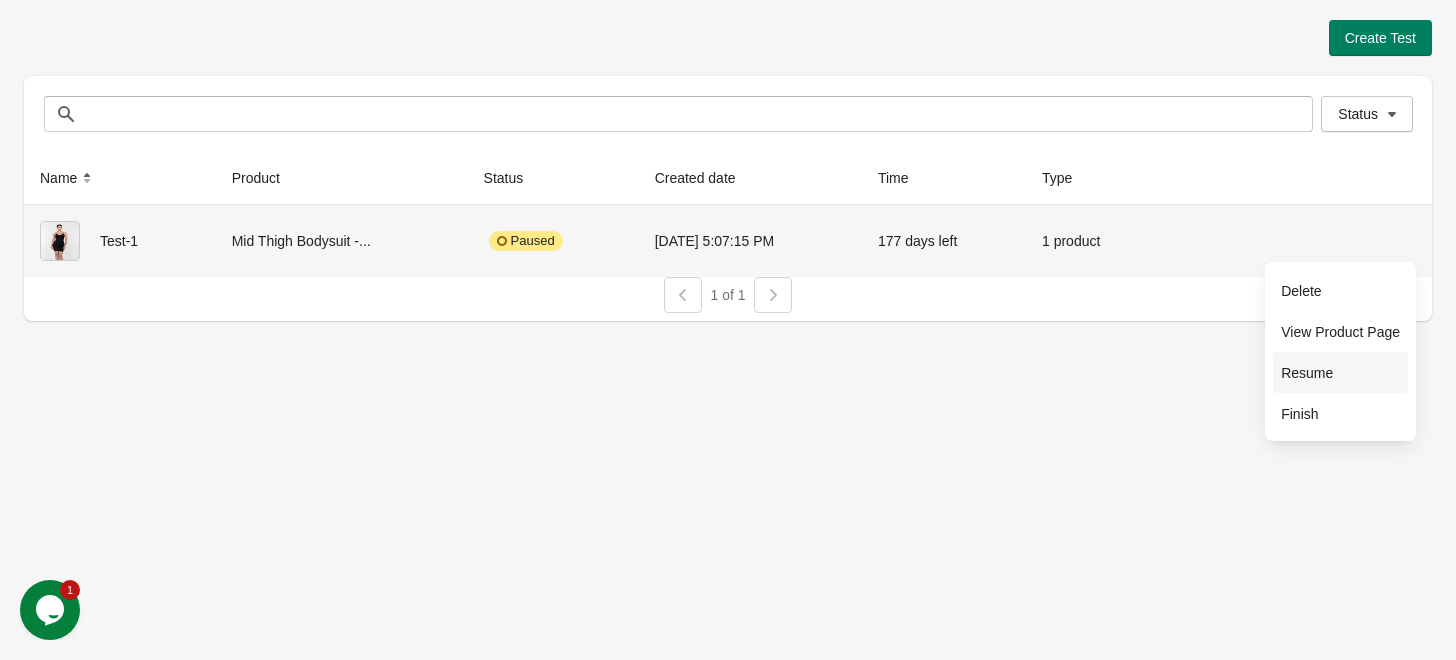 click on "Resume" at bounding box center [1340, 373] 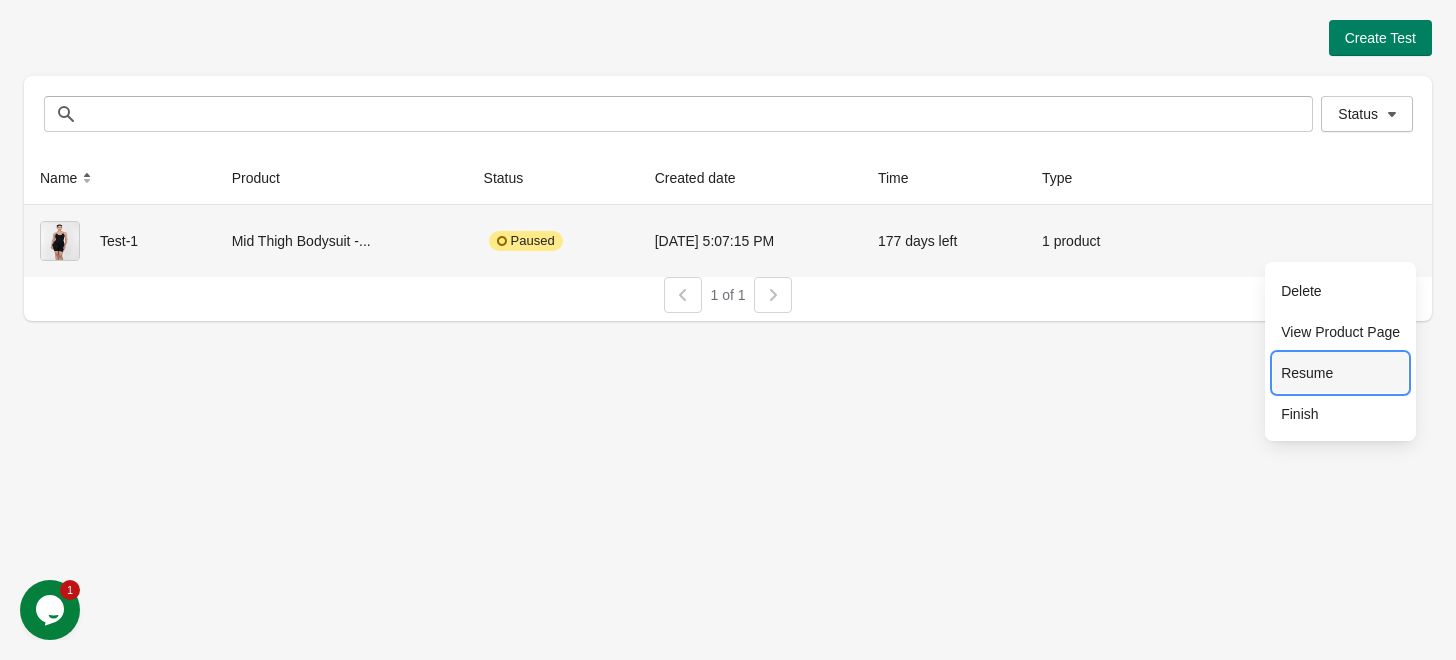 click on "Resume" at bounding box center [1340, 373] 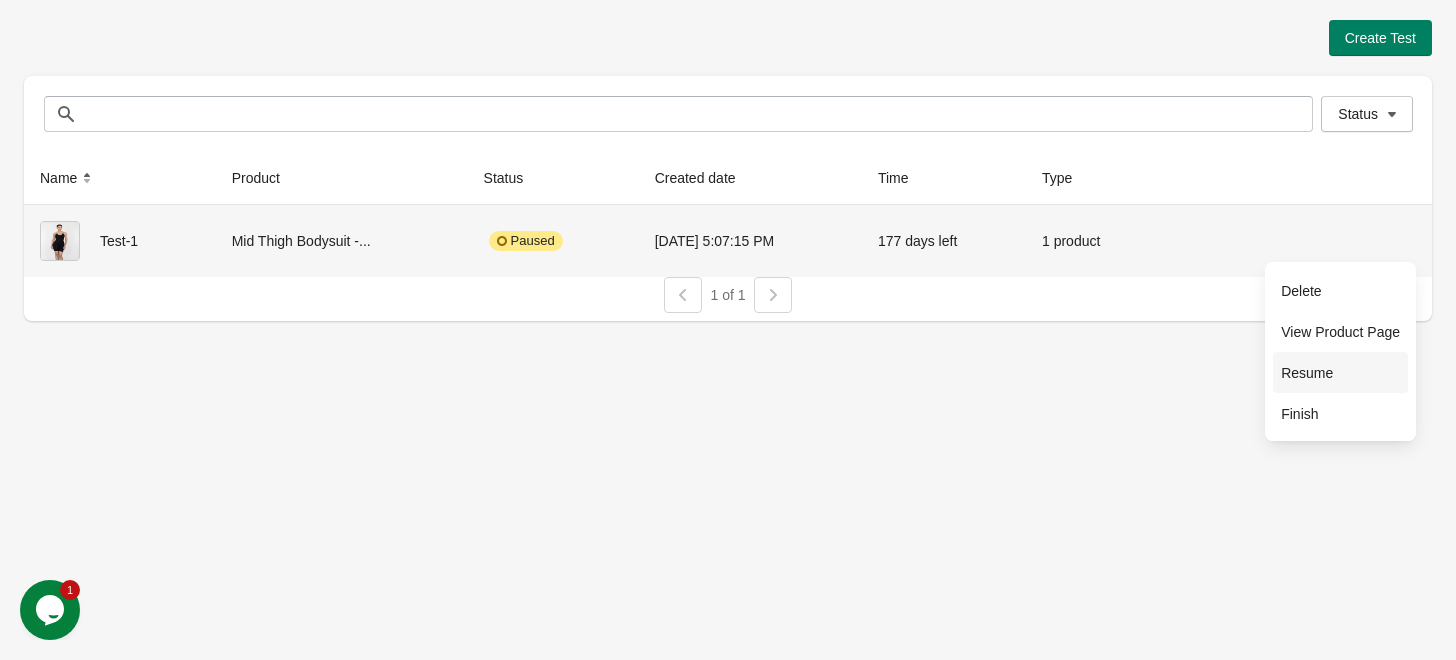 click on "Resume" at bounding box center (1340, 373) 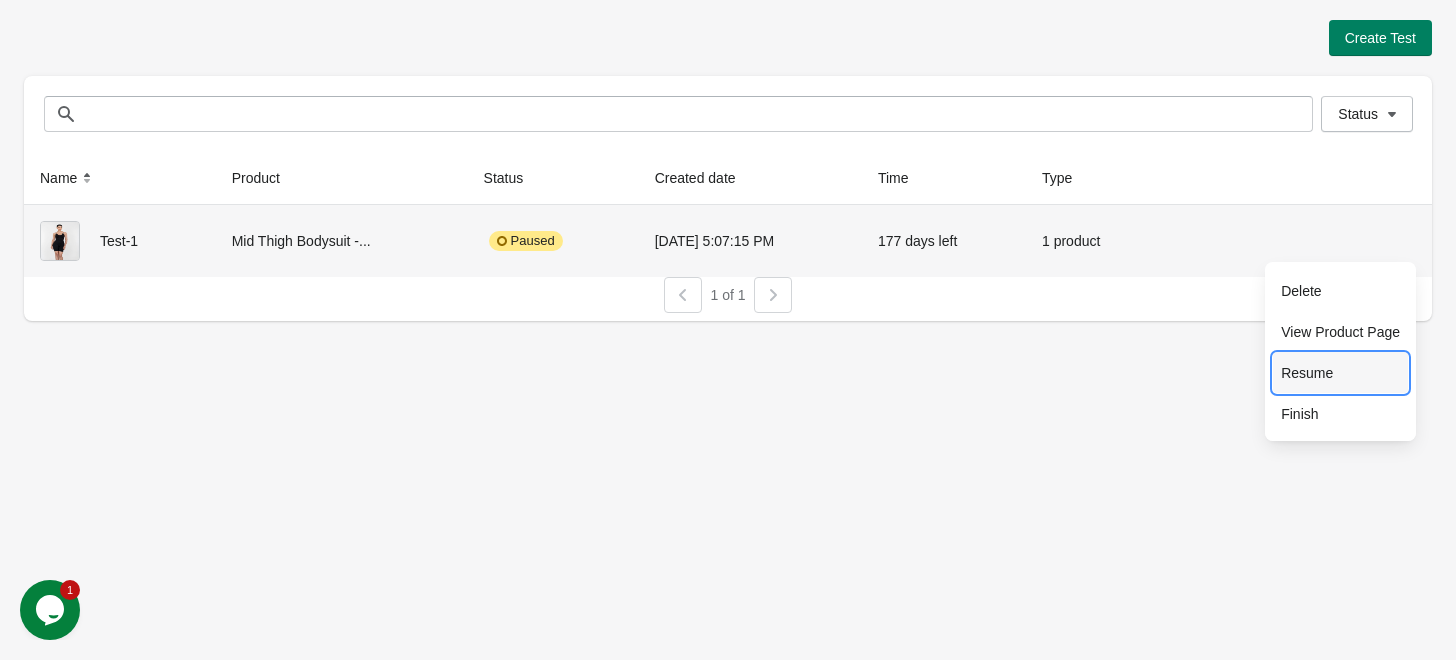 click on "Resume" at bounding box center [1340, 373] 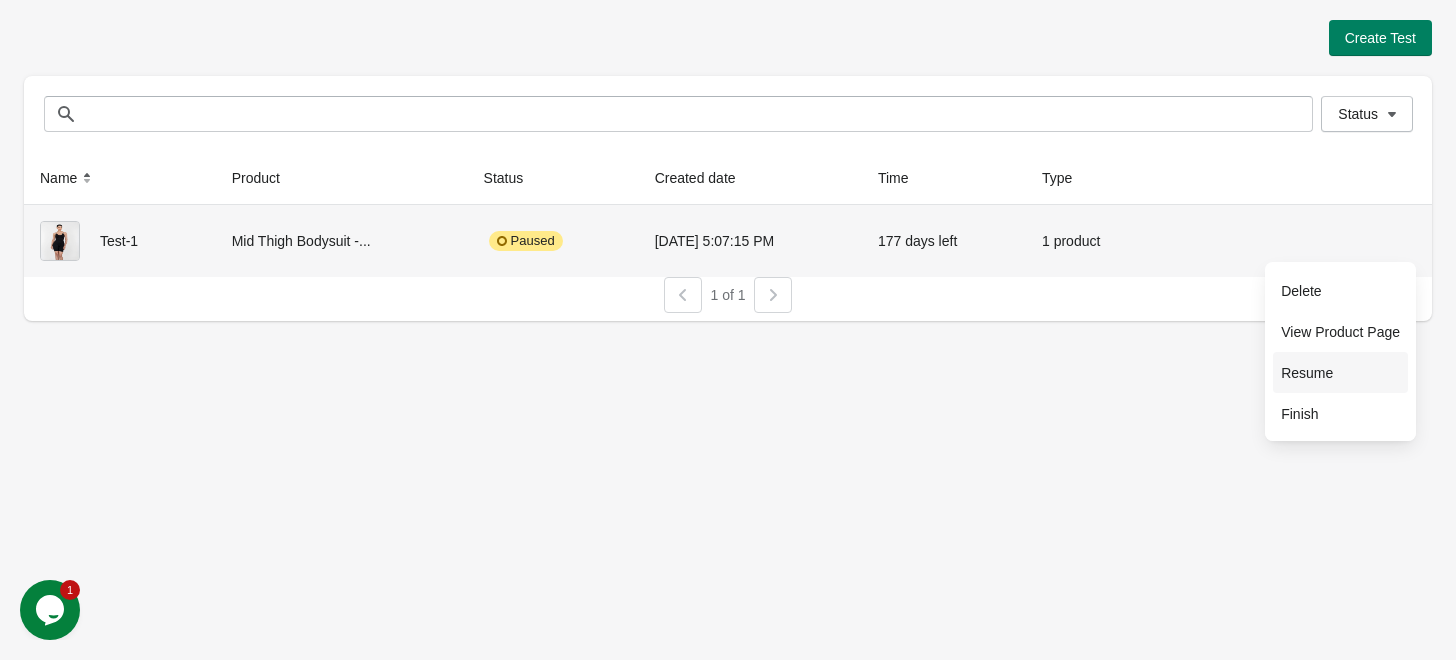 click on "Resume" at bounding box center (1340, 373) 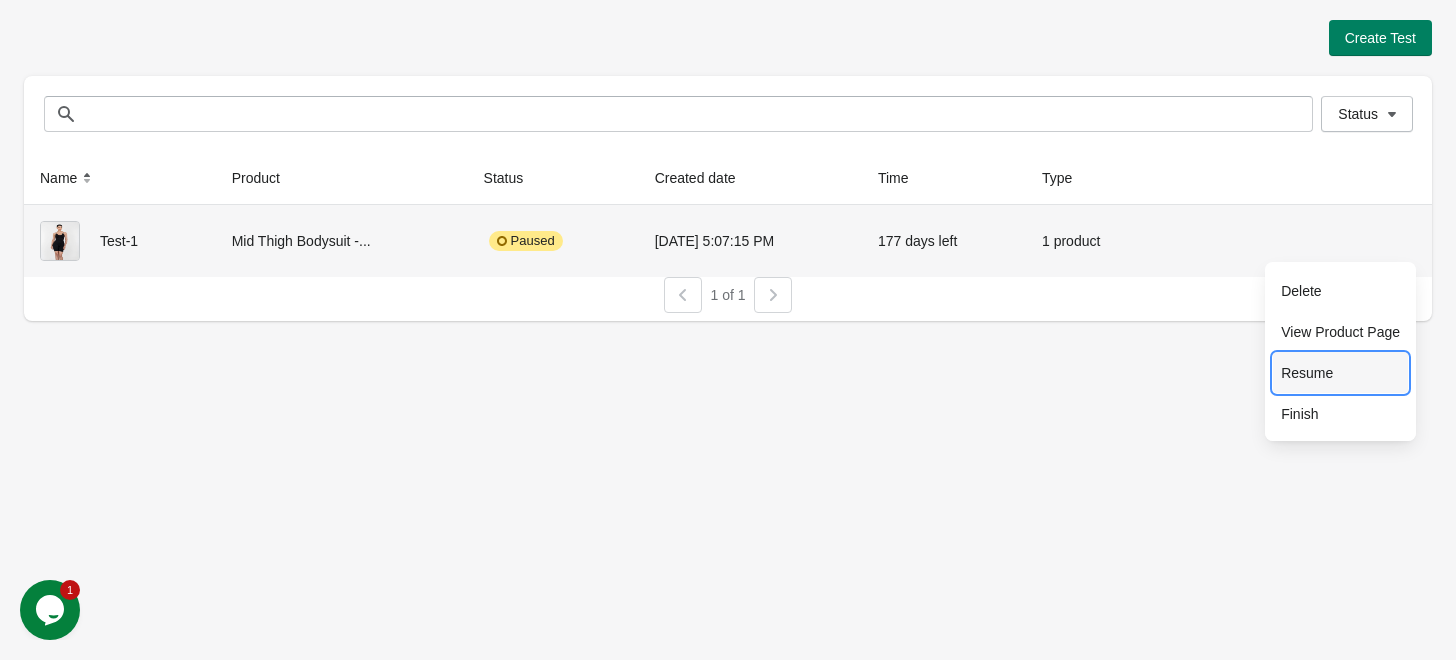 click on "Resume" at bounding box center (1340, 373) 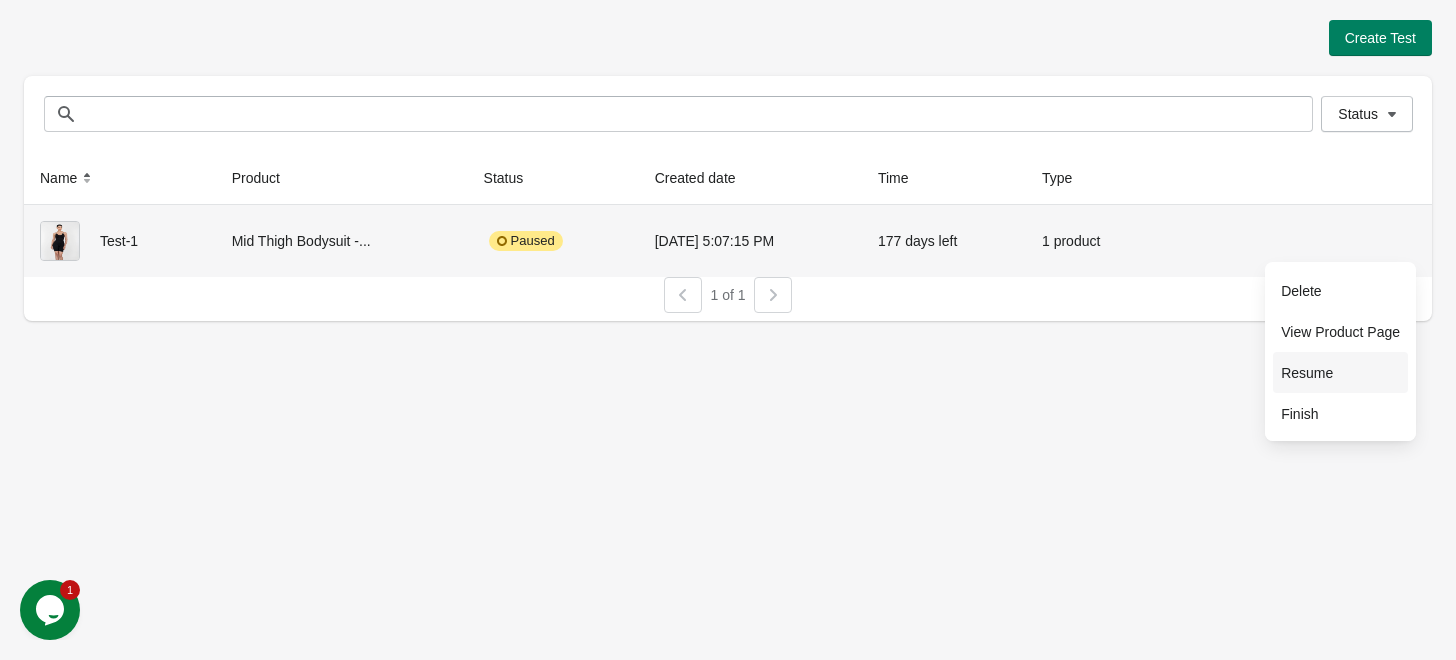 click on "Resume" at bounding box center (1340, 373) 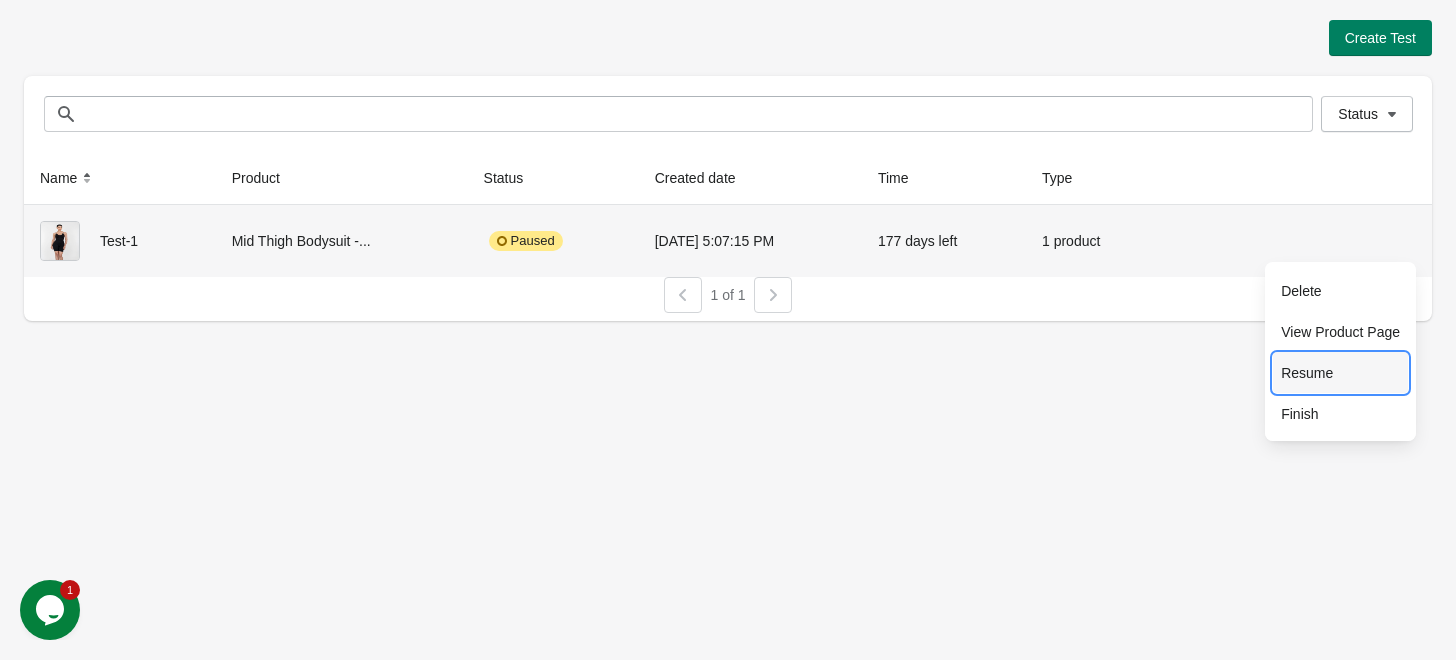 click on "Resume" at bounding box center [1340, 373] 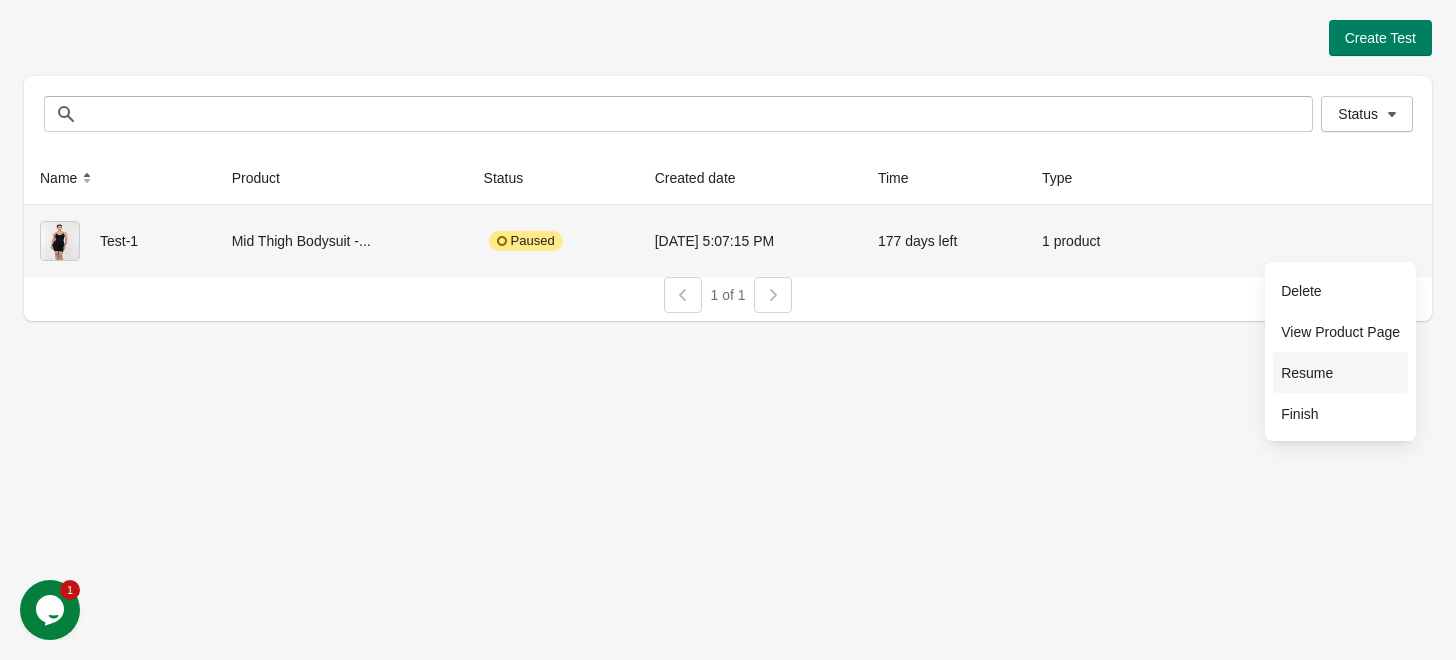 click on "Resume" at bounding box center [1340, 373] 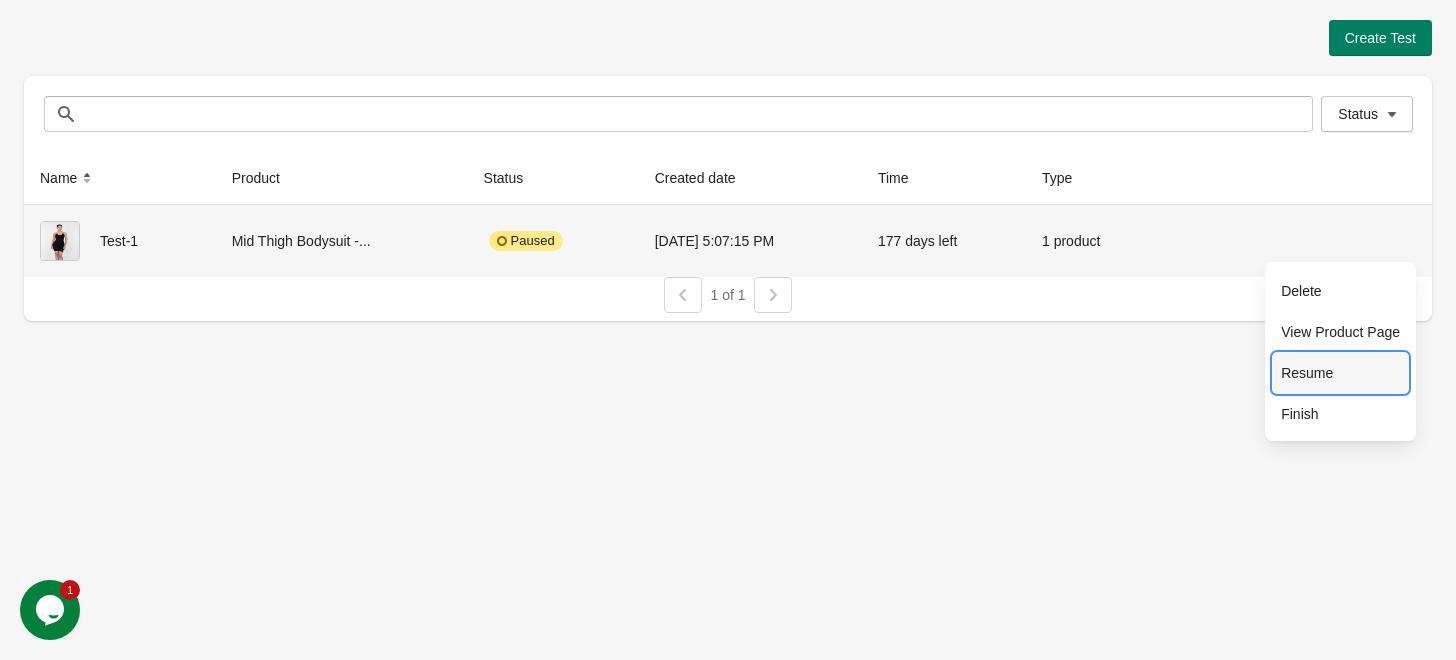 click on "Resume" at bounding box center [1340, 373] 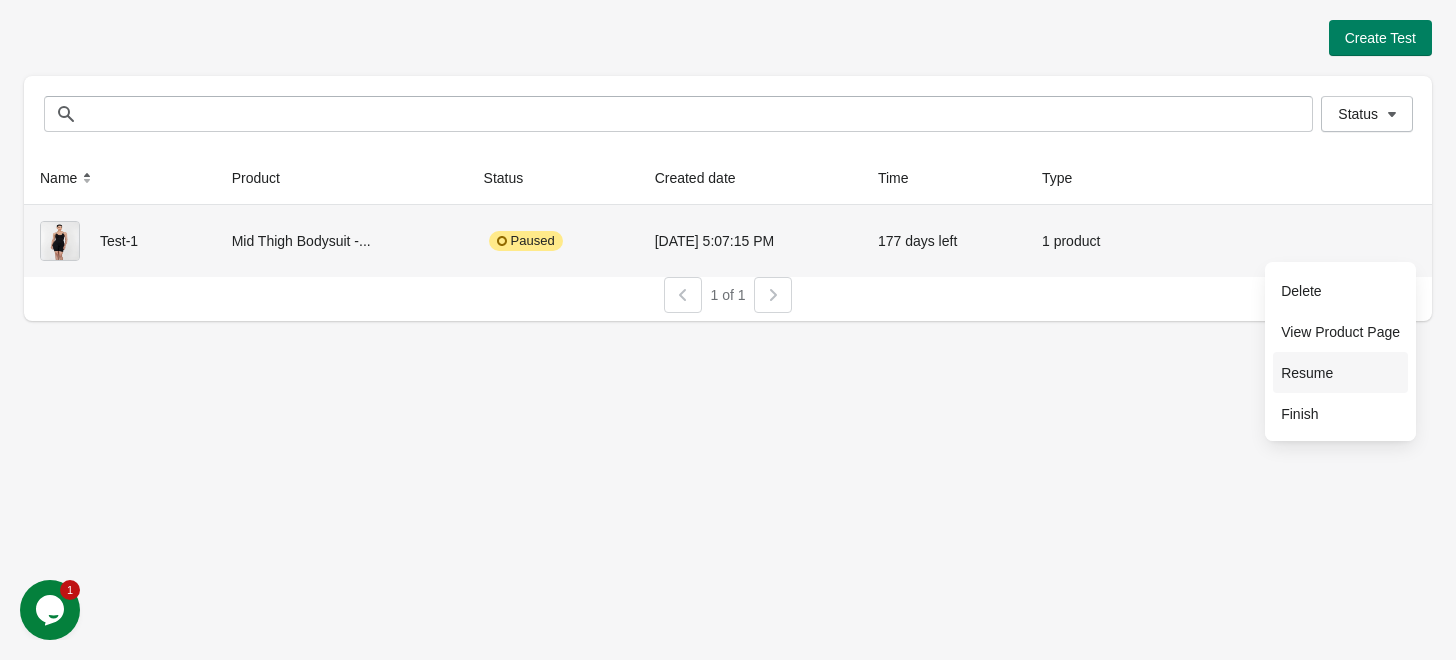 click on "Resume" at bounding box center (1340, 373) 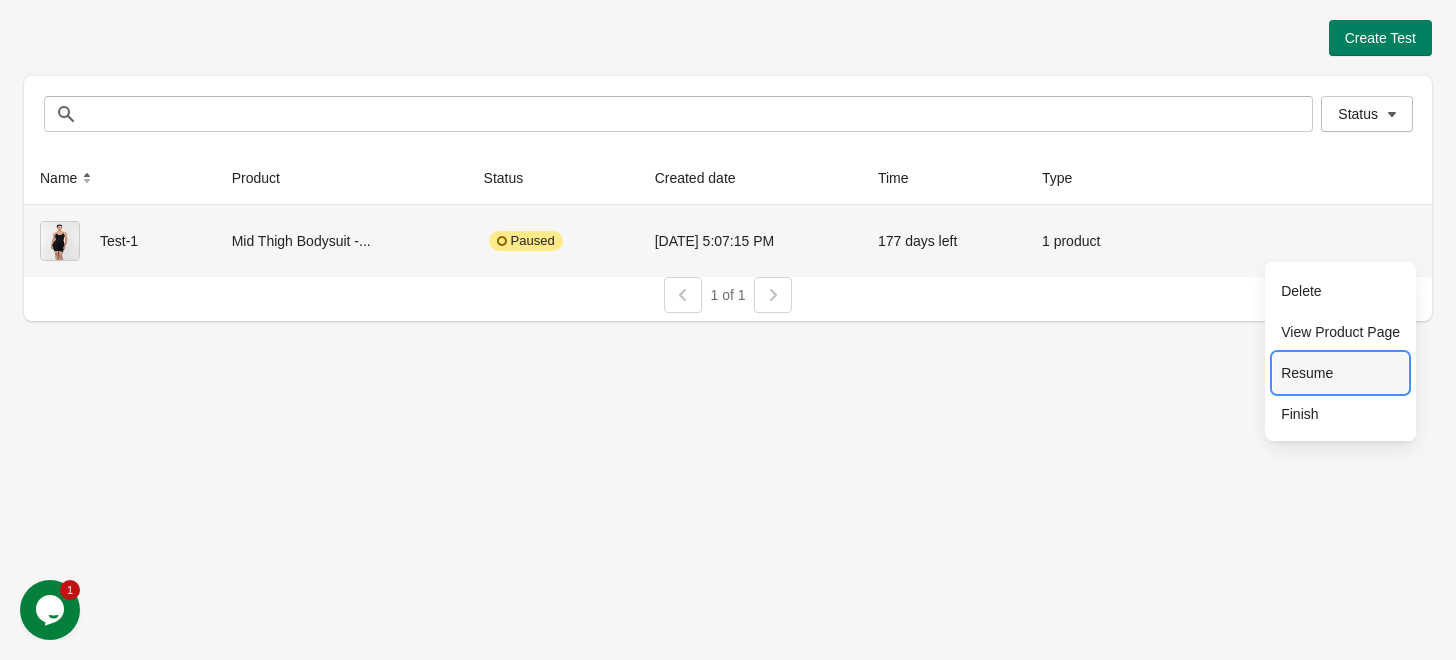 click on "Resume" at bounding box center [1340, 373] 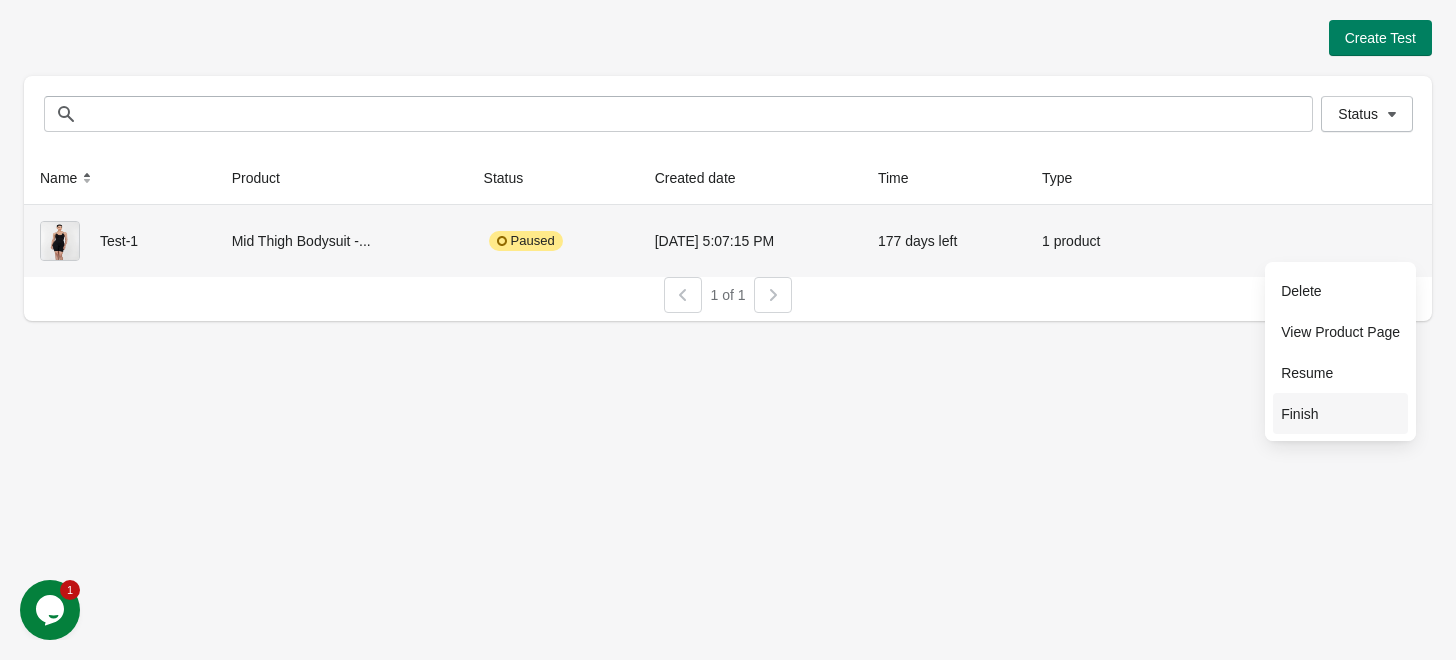 click on "Finish" at bounding box center (1340, 414) 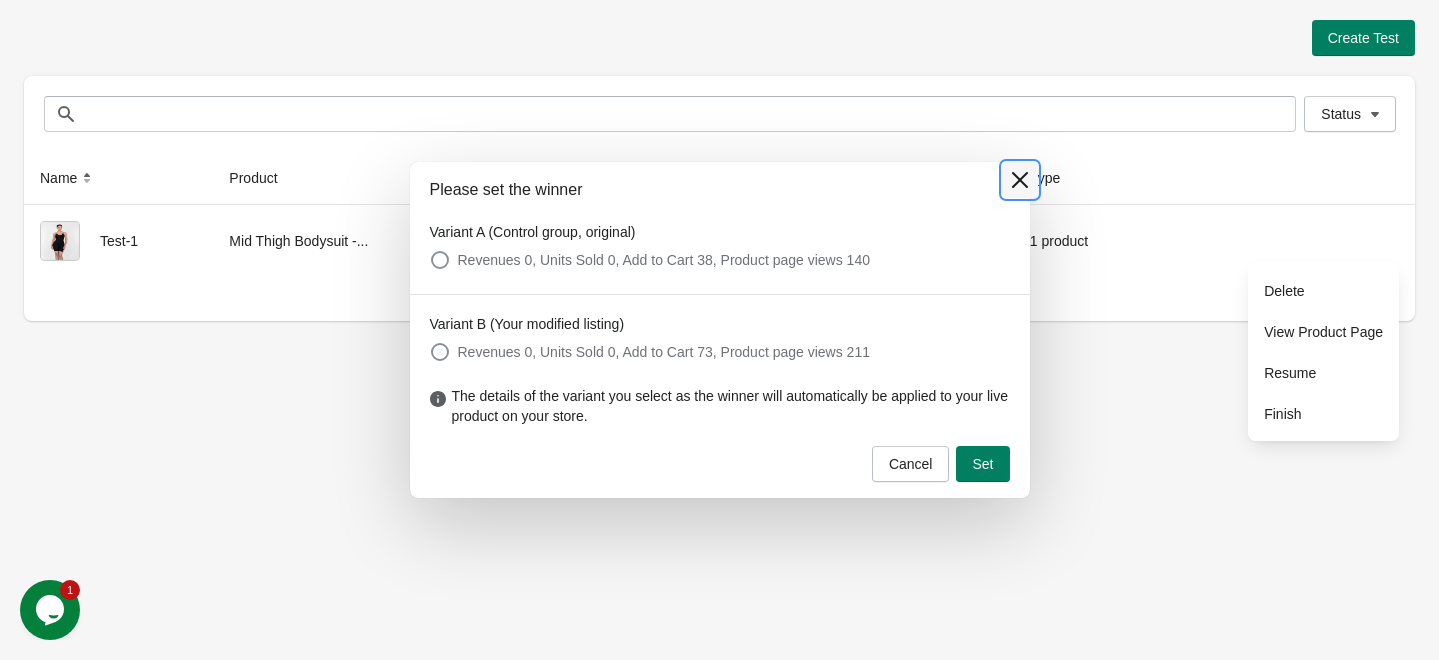 click at bounding box center [1020, 180] 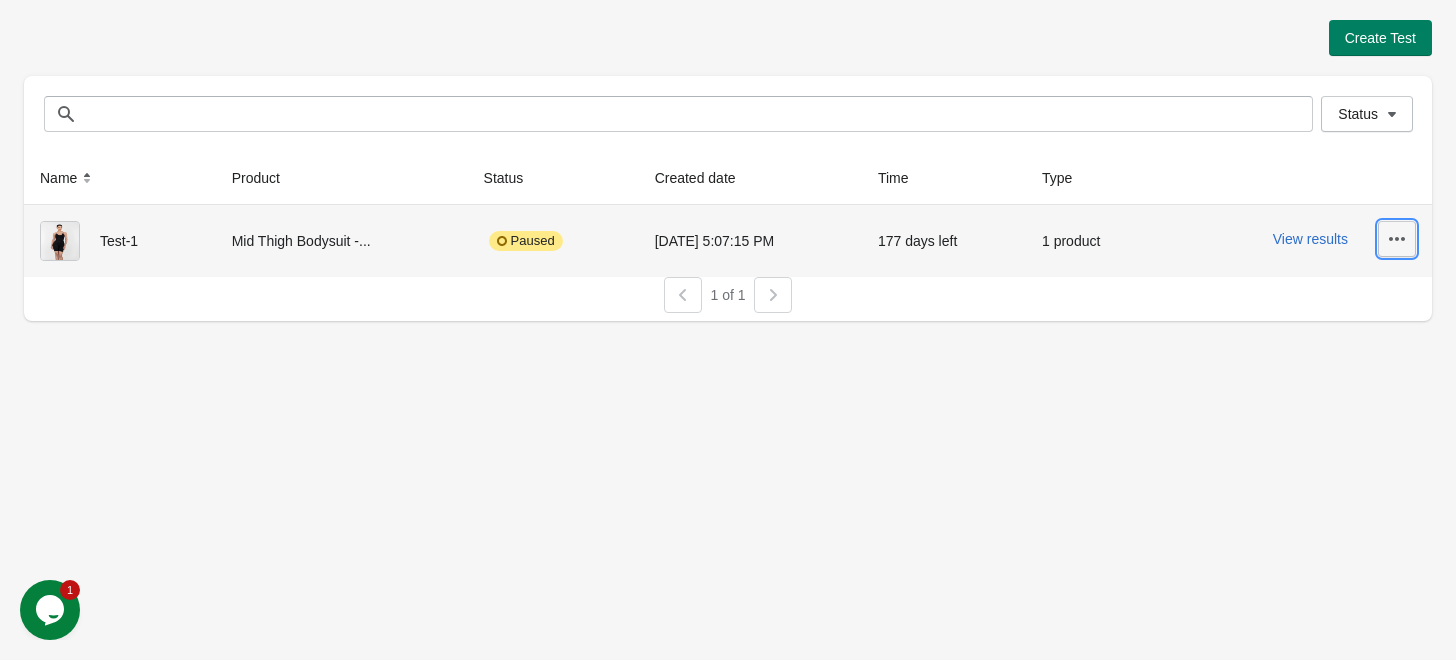 drag, startPoint x: 1400, startPoint y: 231, endPoint x: 1392, endPoint y: 246, distance: 17 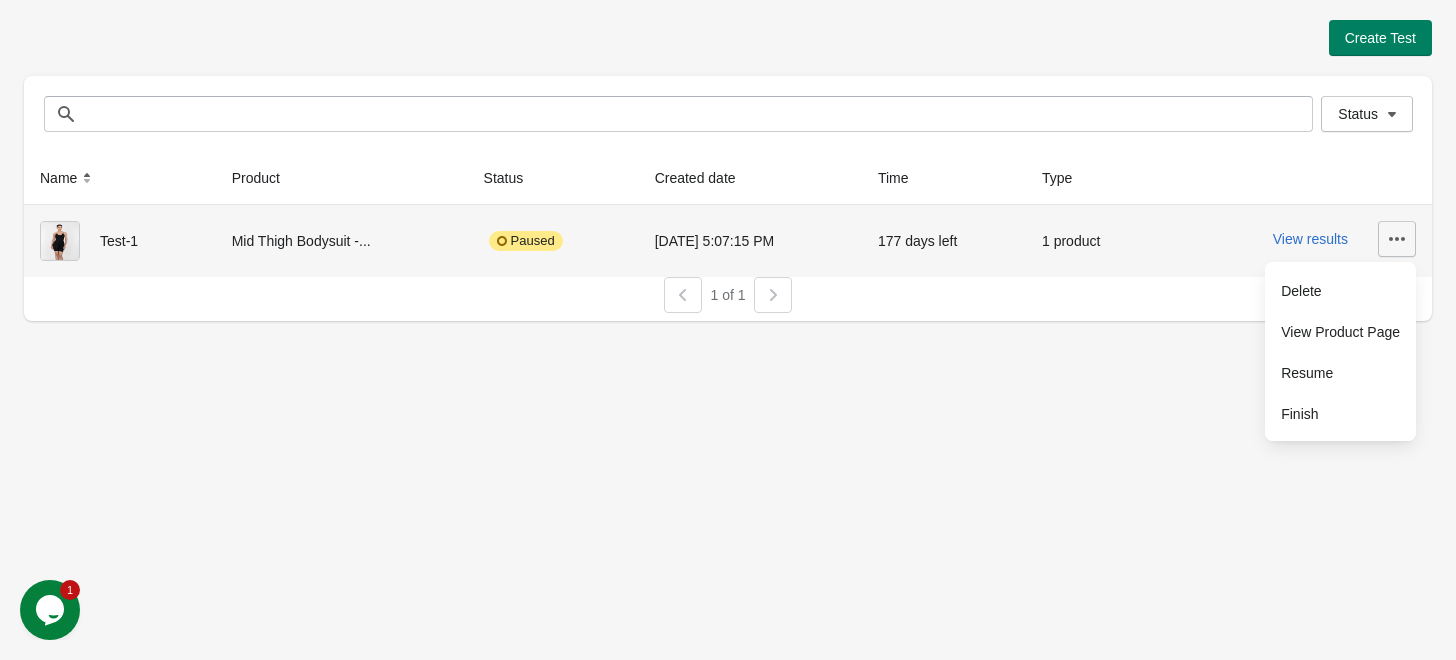 click 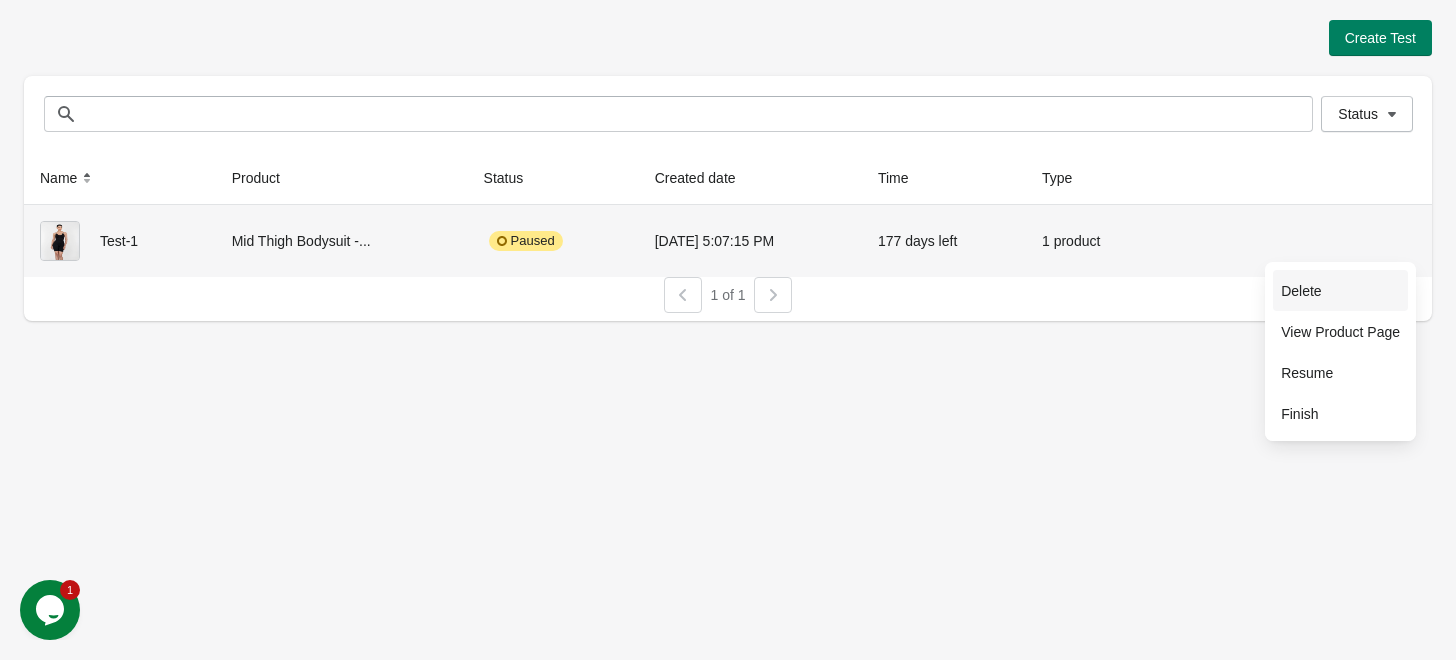 click on "Delete" at bounding box center [1340, 291] 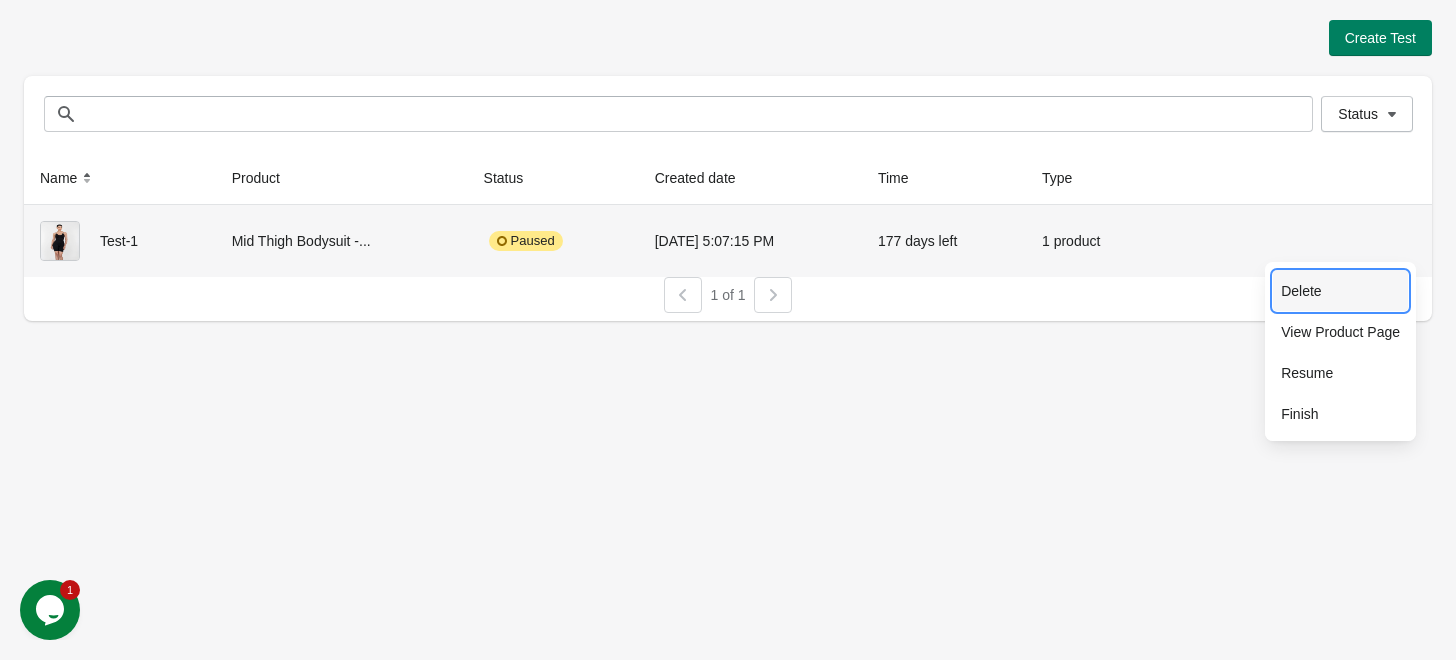 click on "Delete" at bounding box center [1340, 291] 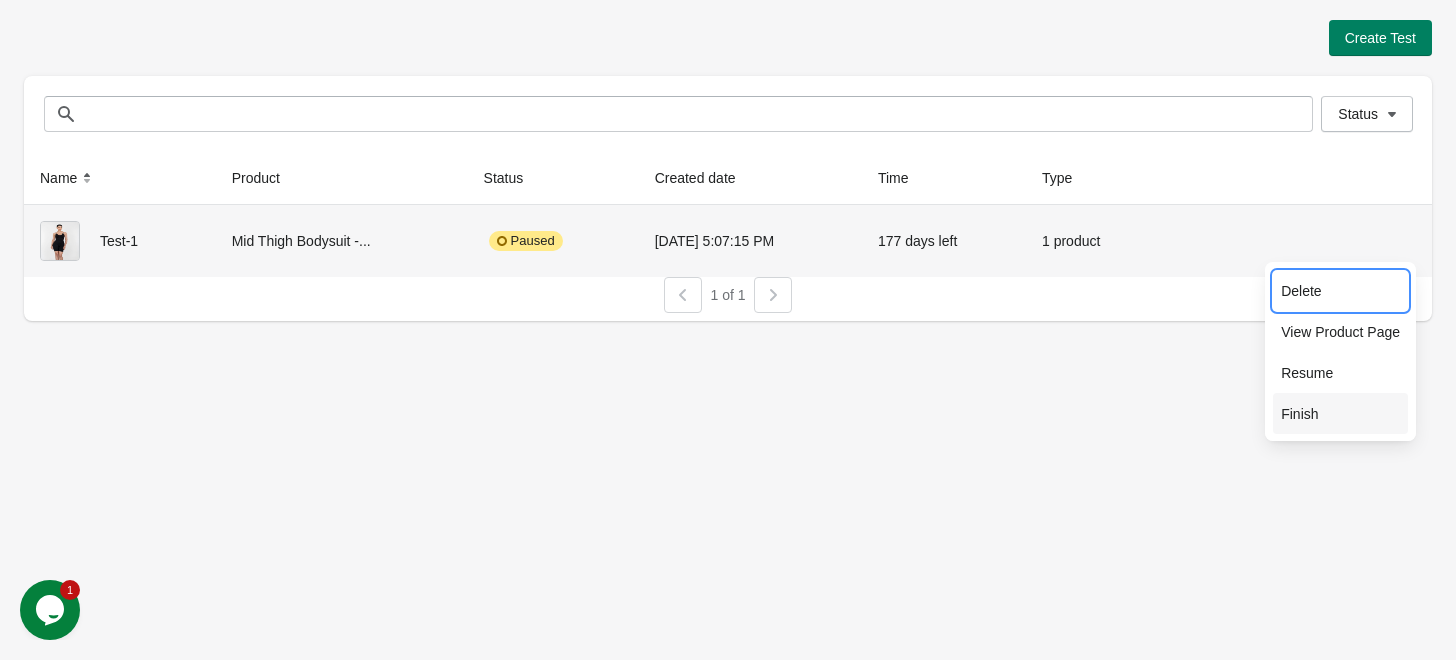 drag, startPoint x: 1336, startPoint y: 292, endPoint x: 1318, endPoint y: 402, distance: 111.463 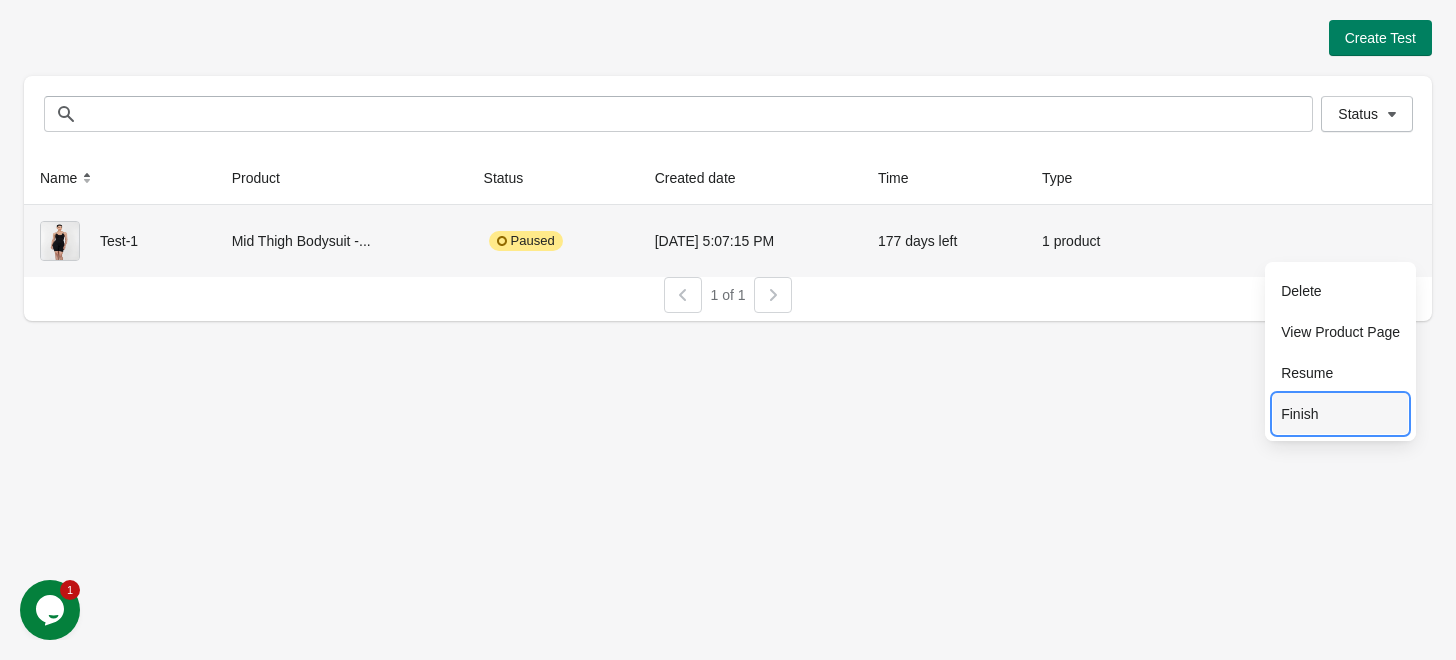 click on "Finish" at bounding box center [1340, 413] 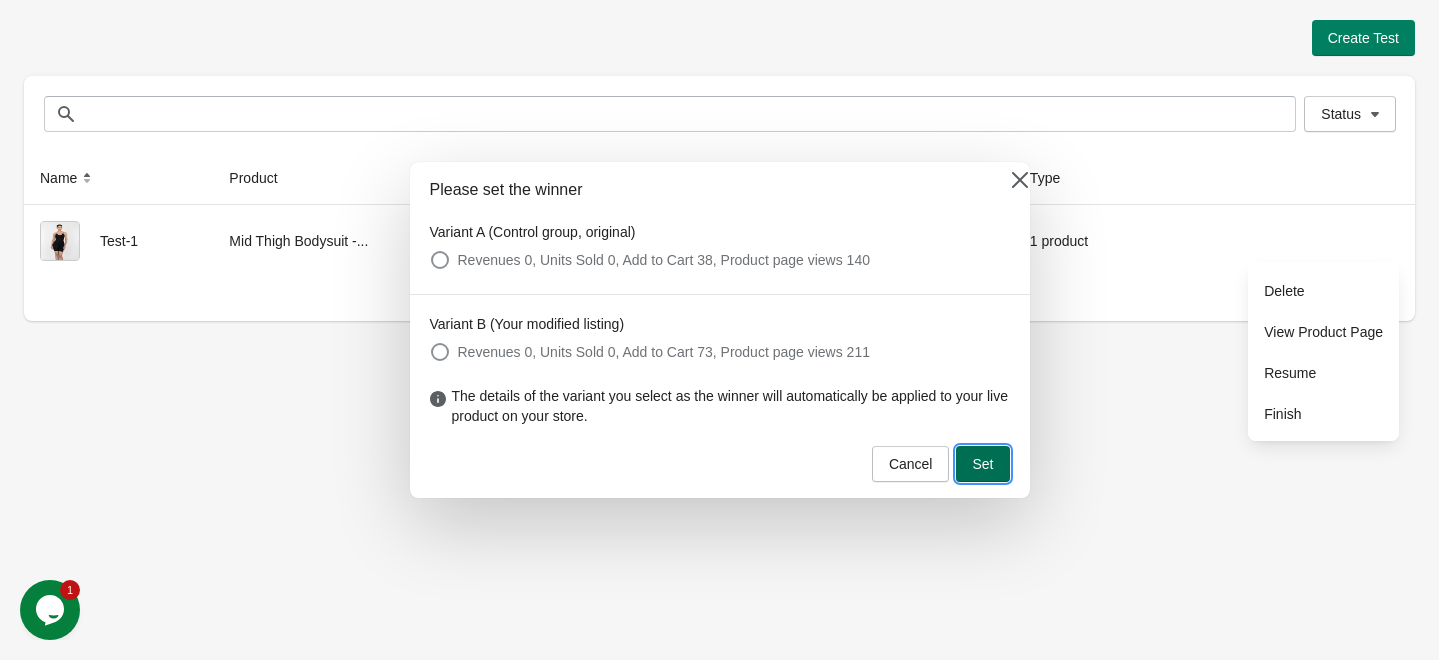click on "Set" at bounding box center (982, 464) 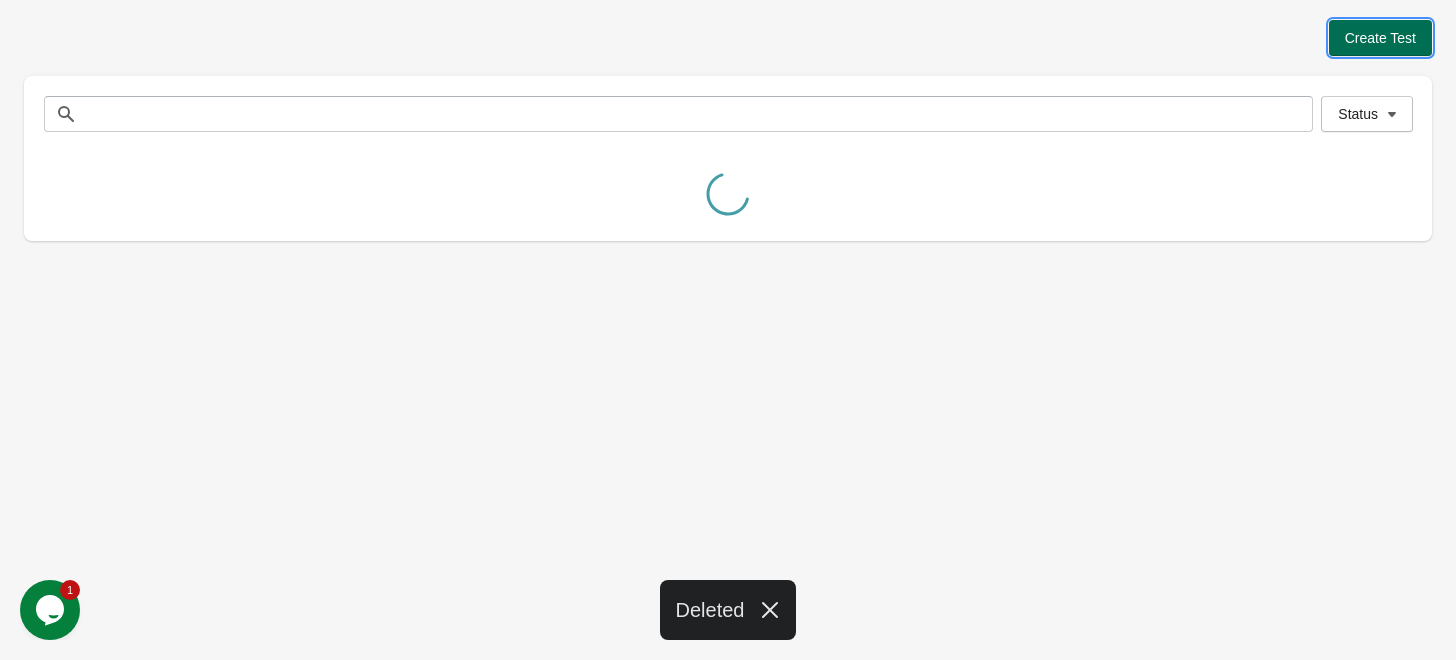 click on "Create Test" at bounding box center [1380, 38] 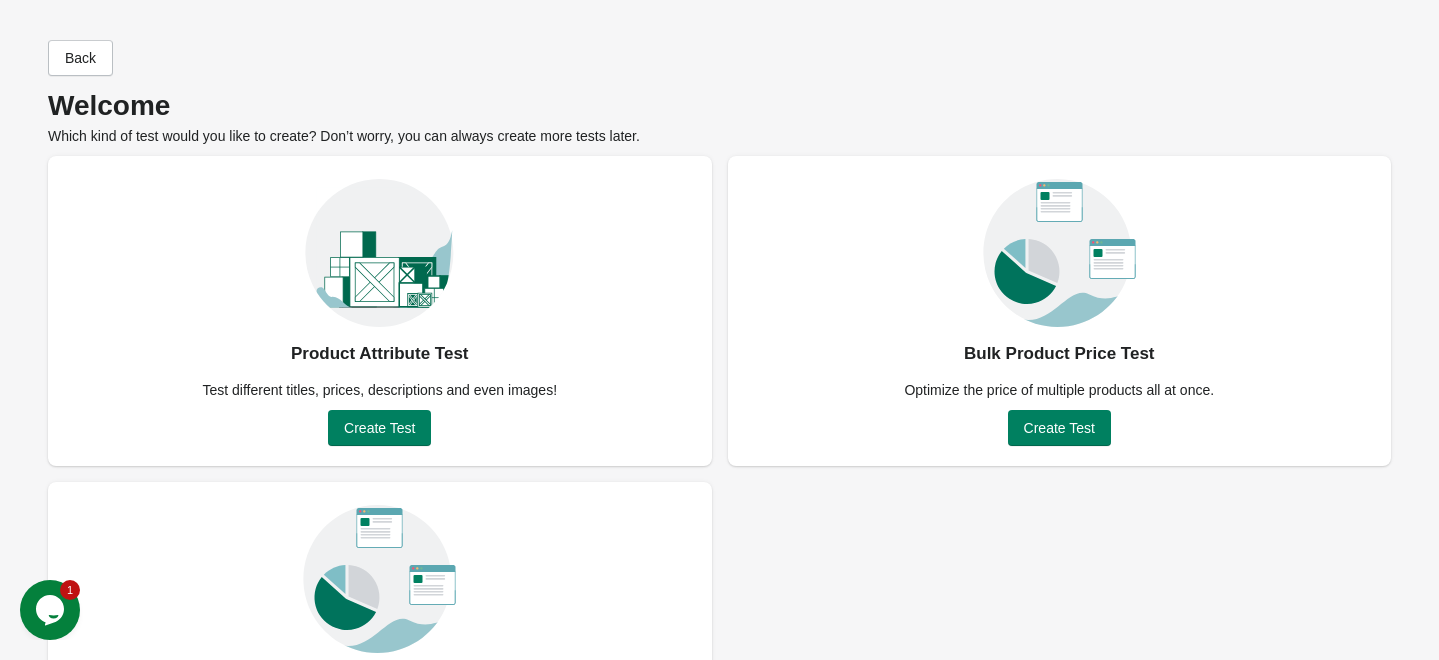 scroll, scrollTop: 147, scrollLeft: 0, axis: vertical 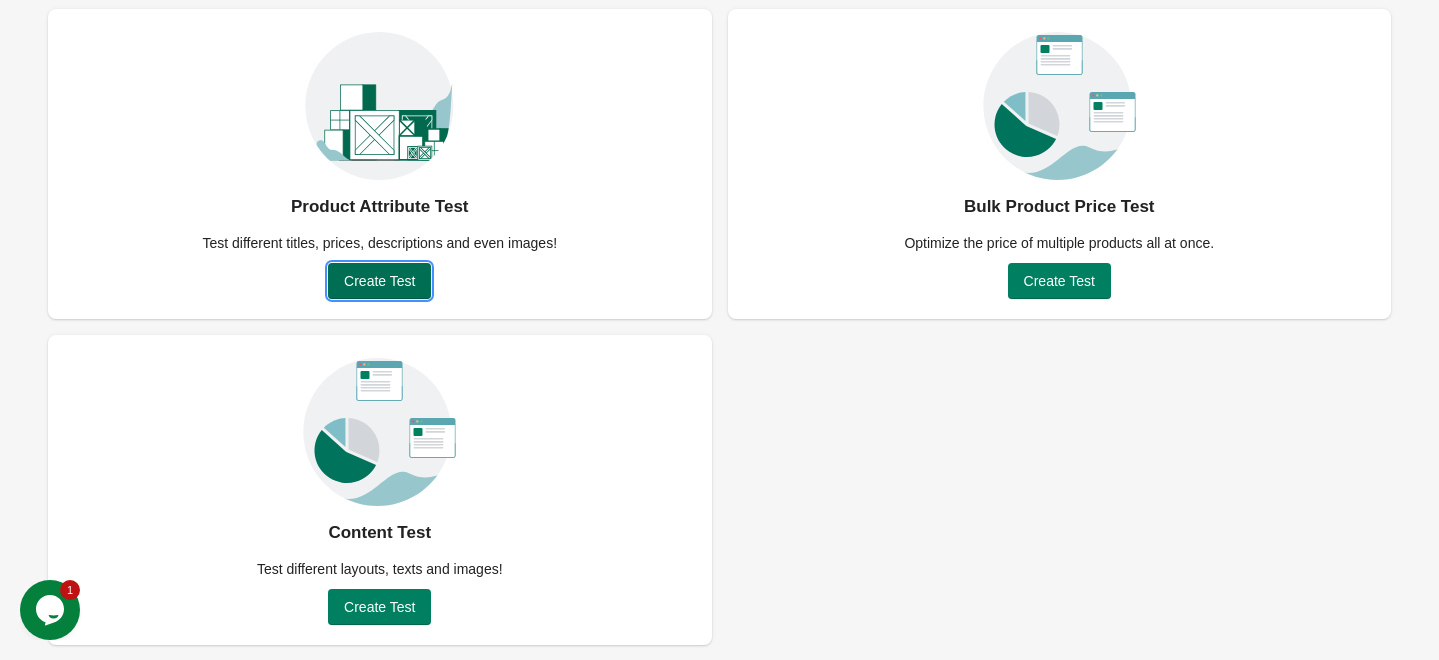 click on "Create Test" at bounding box center (379, 281) 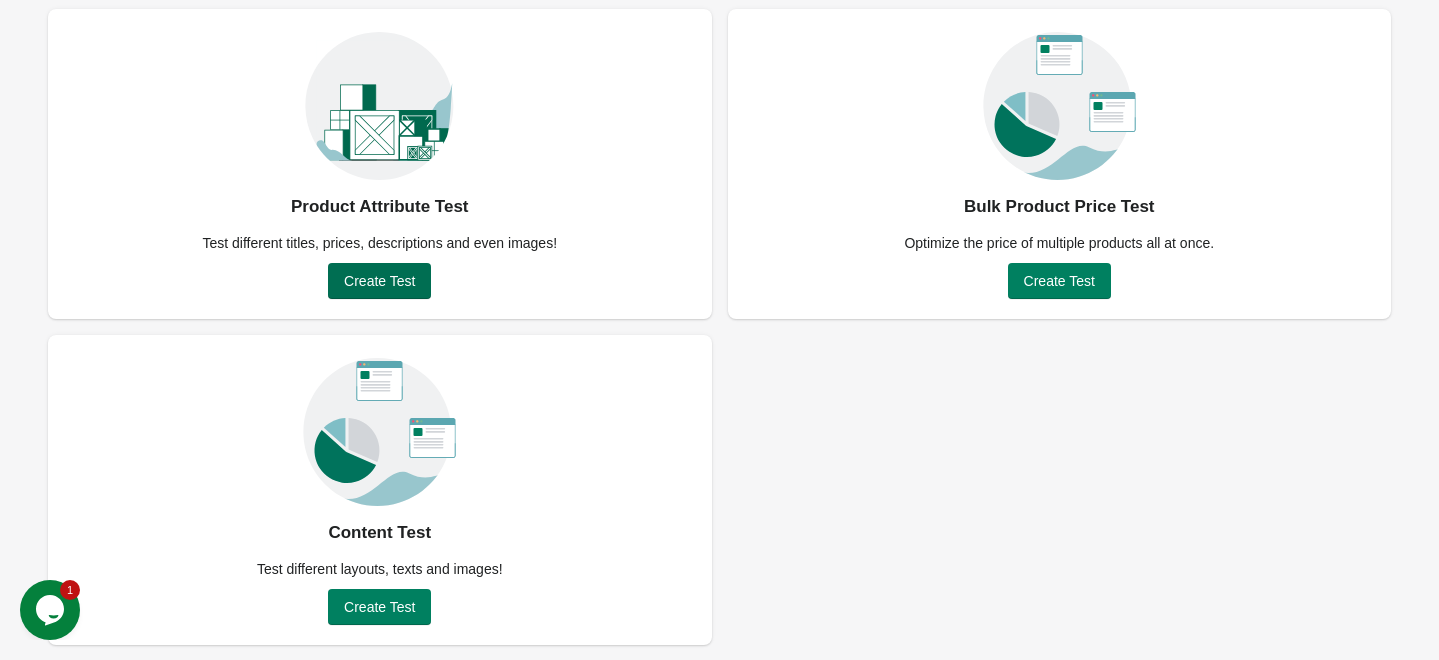 scroll, scrollTop: 0, scrollLeft: 0, axis: both 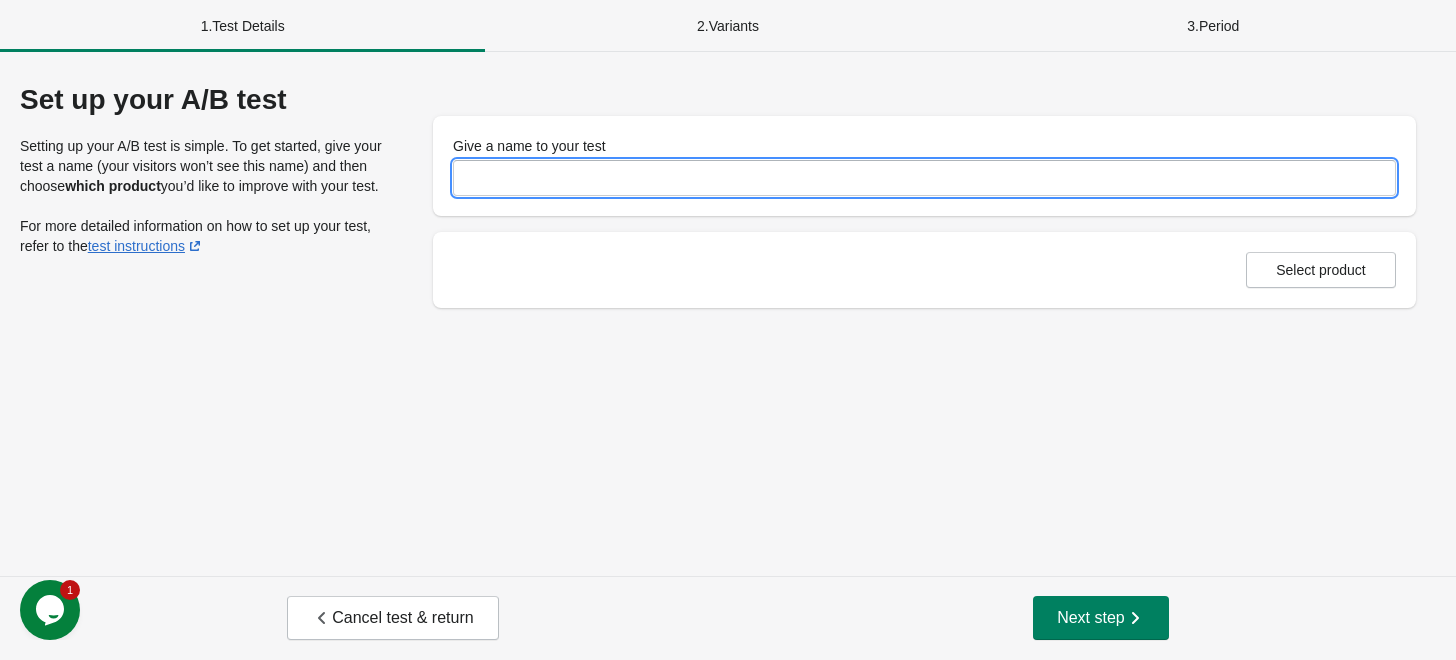 click on "Give a name to your test" at bounding box center (924, 178) 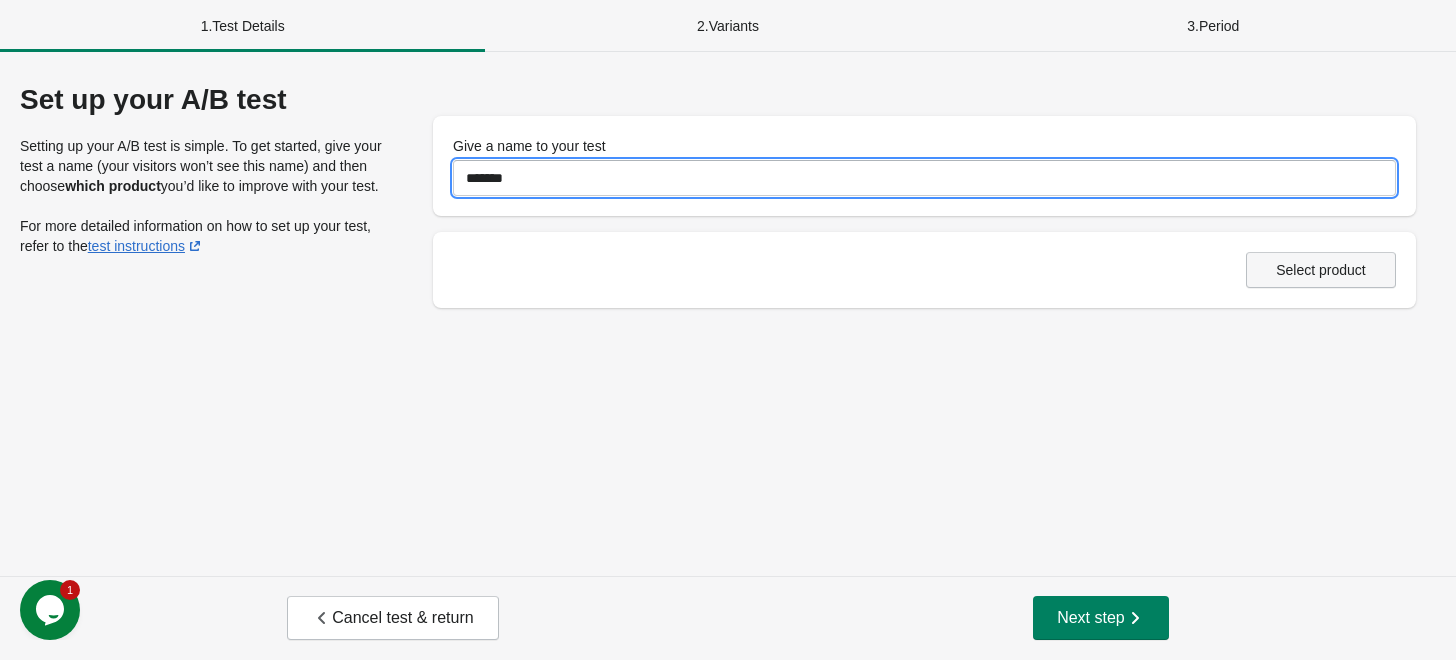 type on "*******" 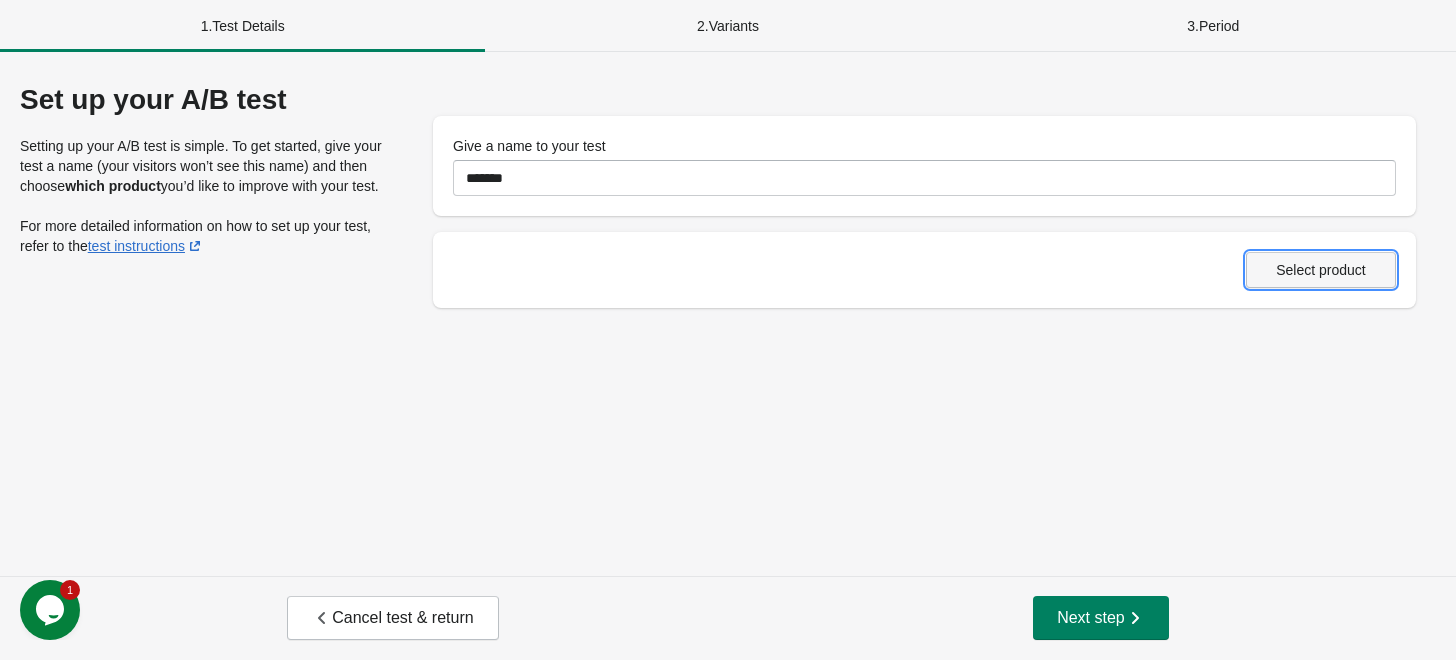 click on "Select product" at bounding box center (1321, 270) 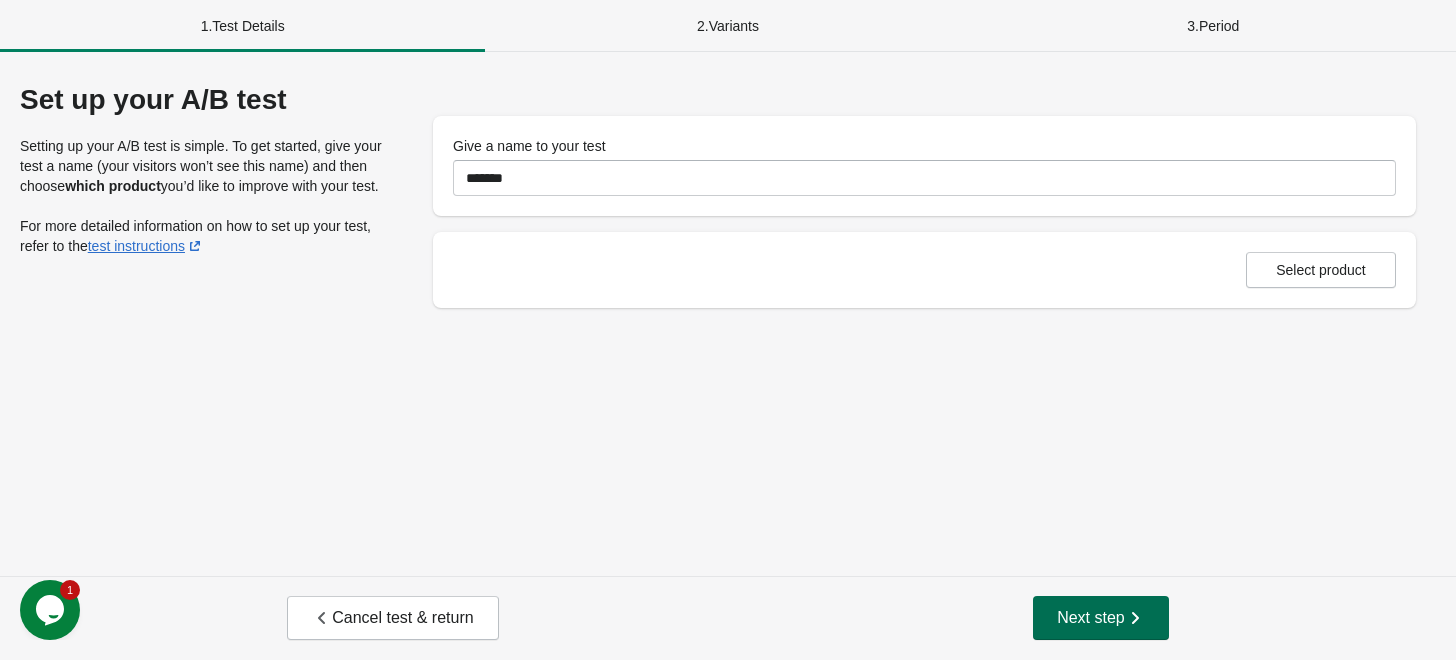 click on "Next step" at bounding box center [1101, 618] 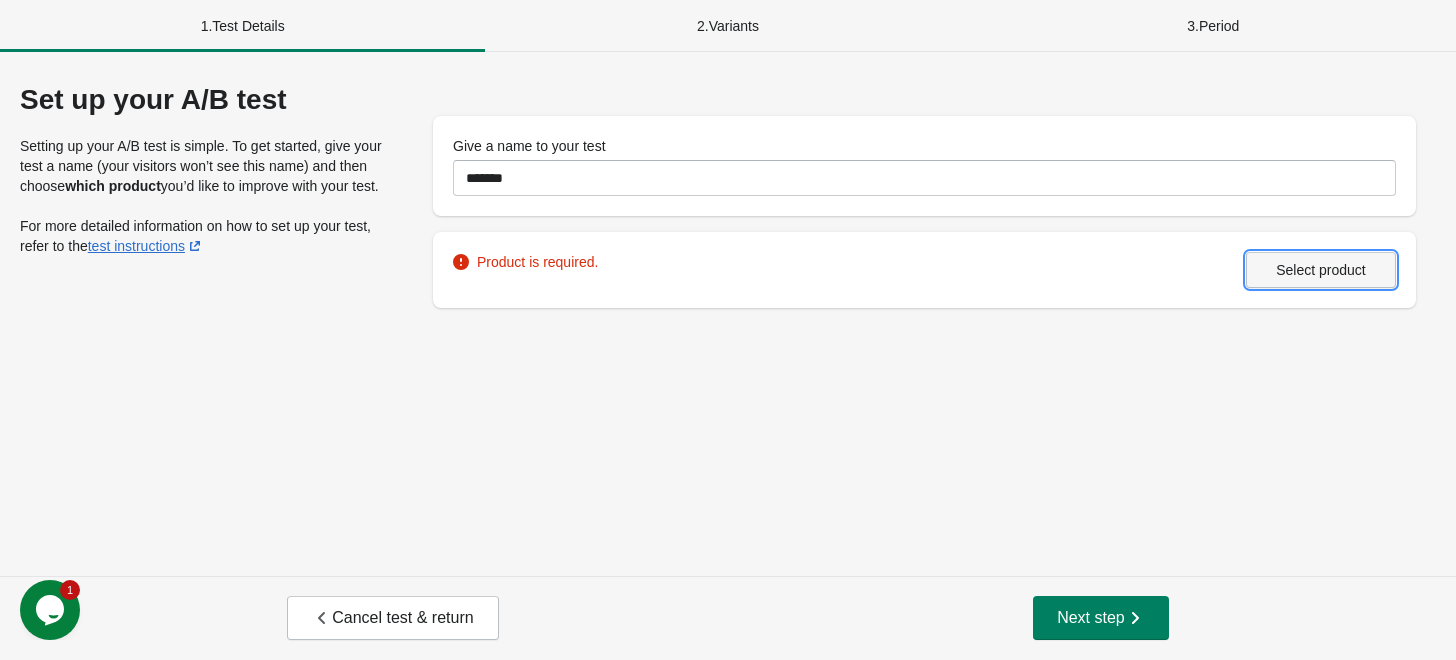 click on "Select product" at bounding box center [1321, 270] 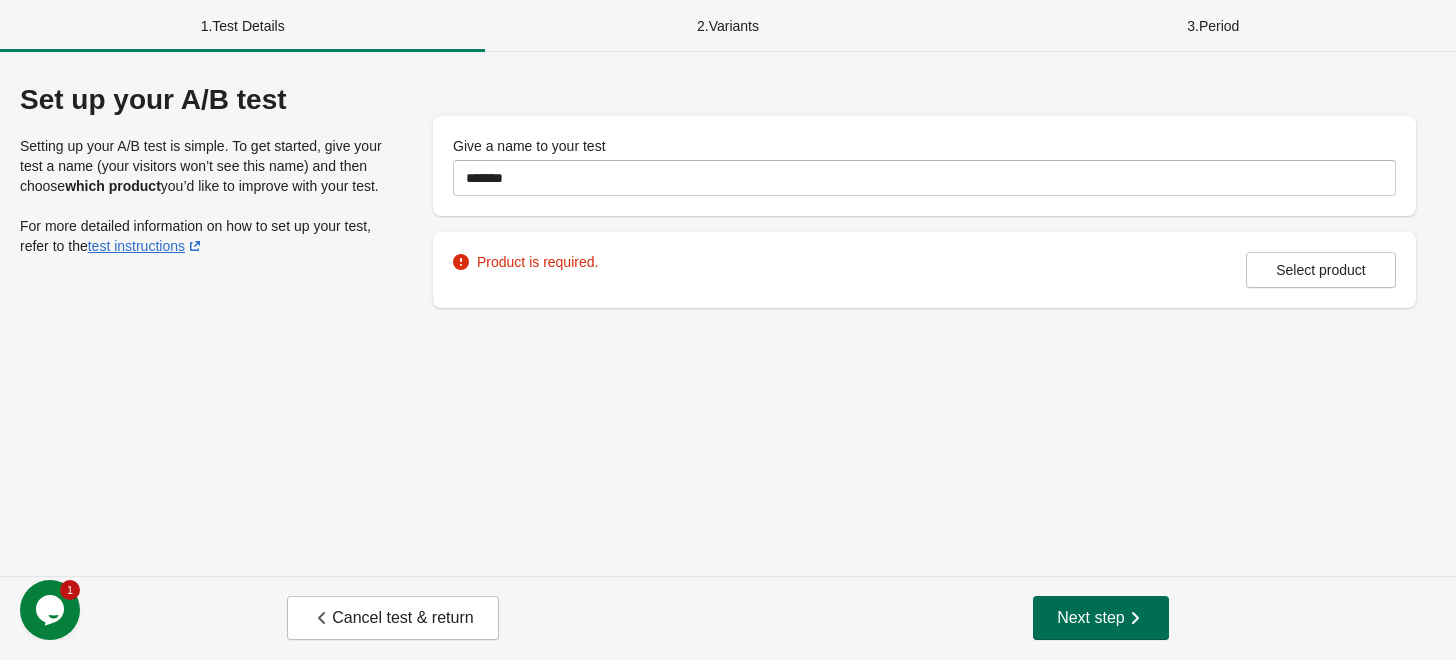 click 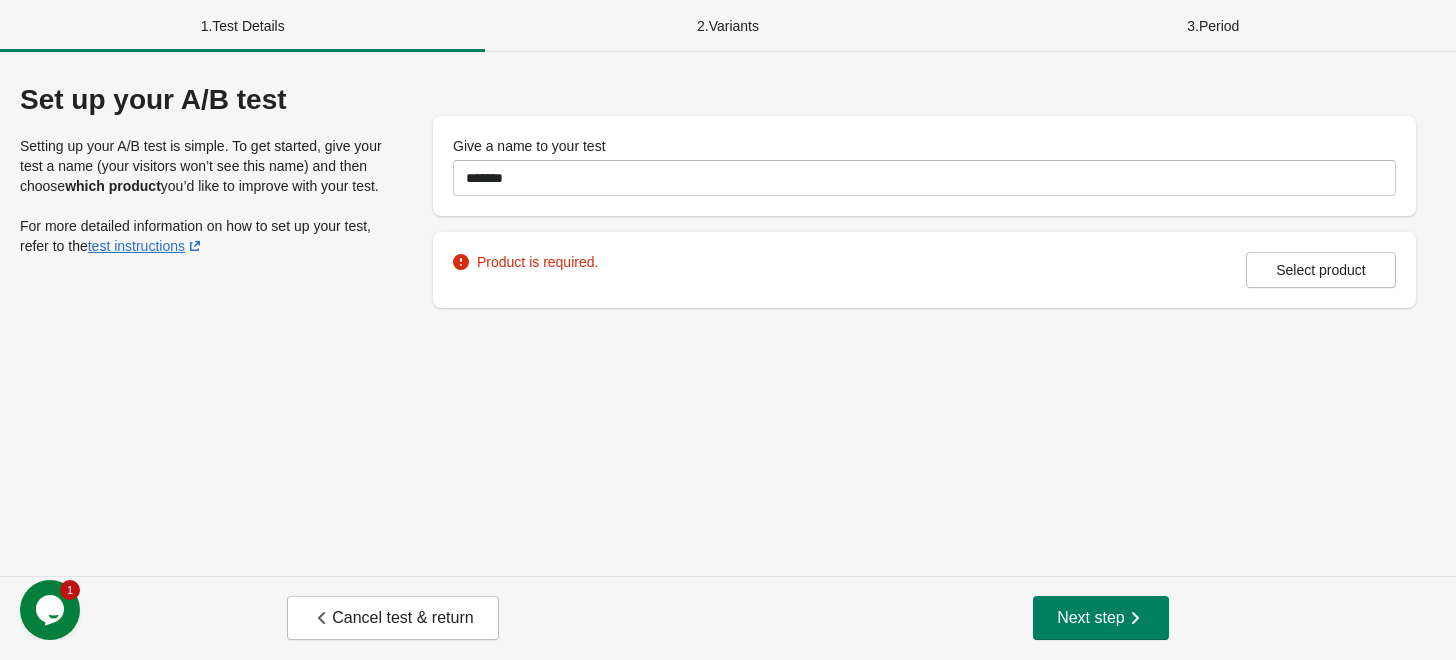 click on "Product is required.   Select product" at bounding box center [924, 270] 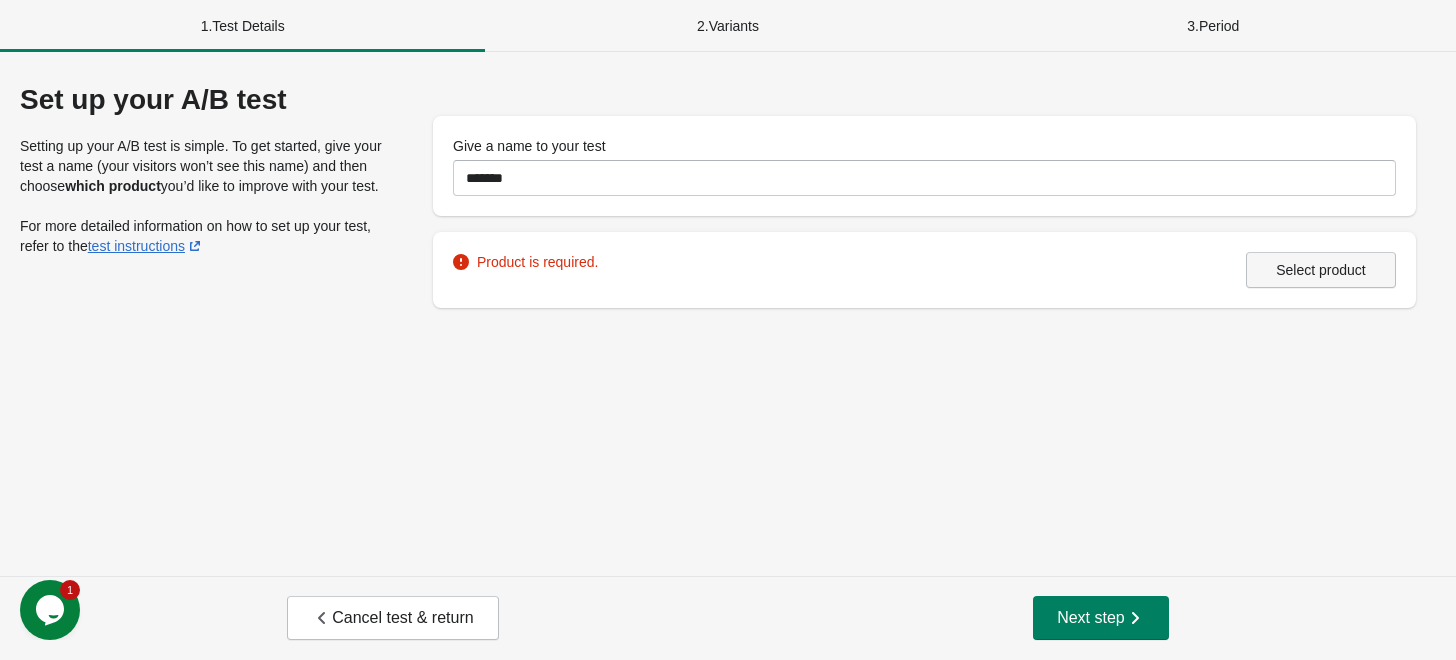click on "Select product" at bounding box center (1321, 270) 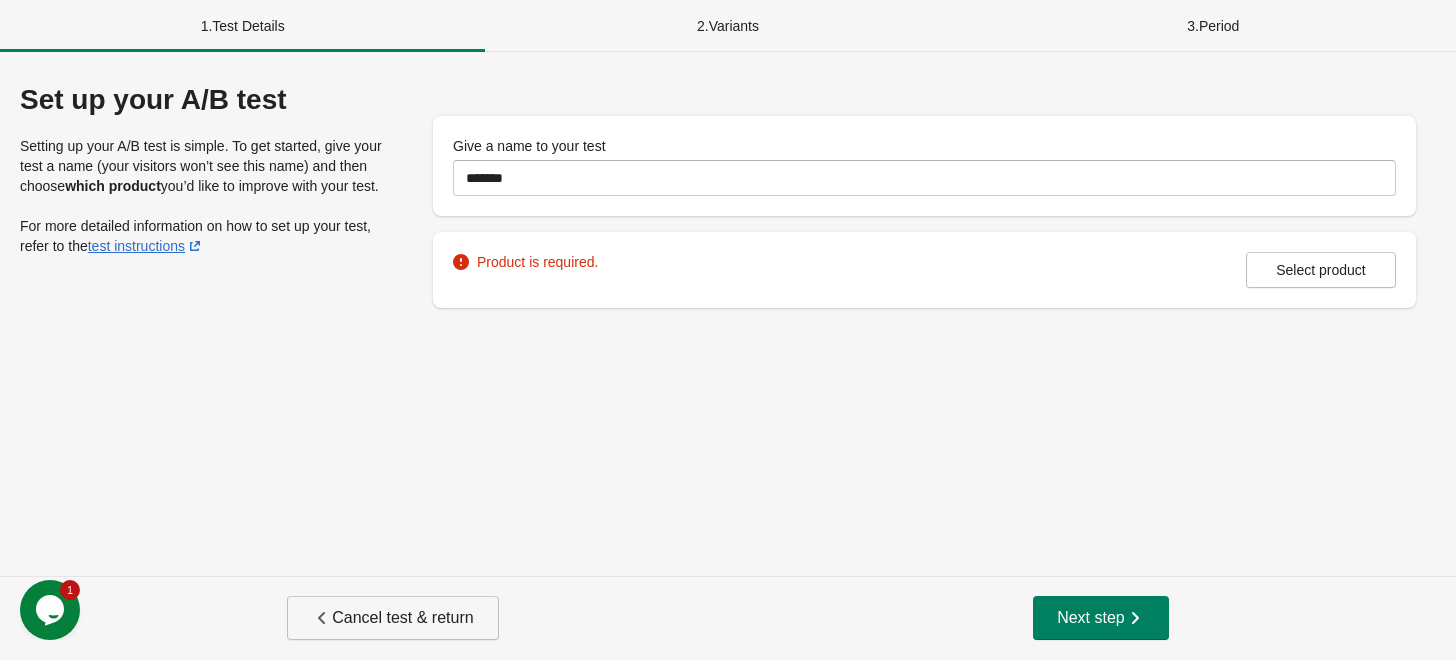 click on "Cancel test & return" at bounding box center [392, 618] 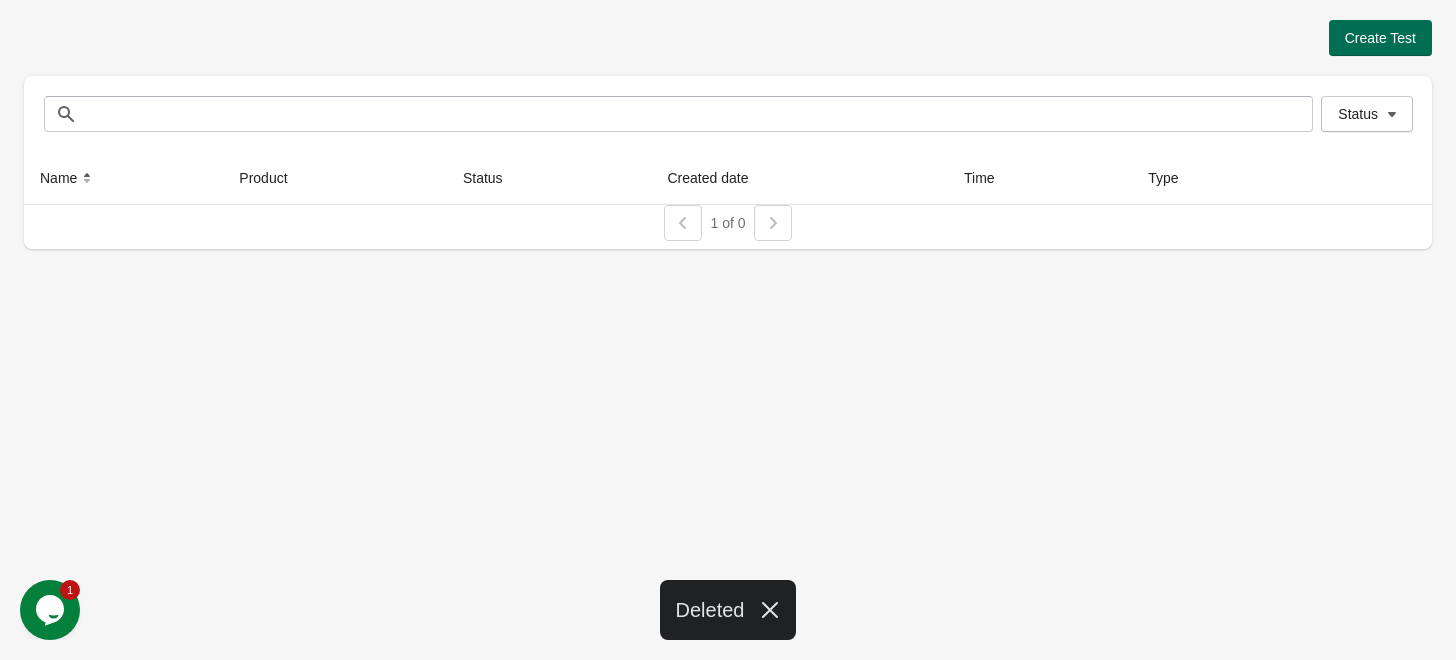 click on "Create Test" at bounding box center [1380, 38] 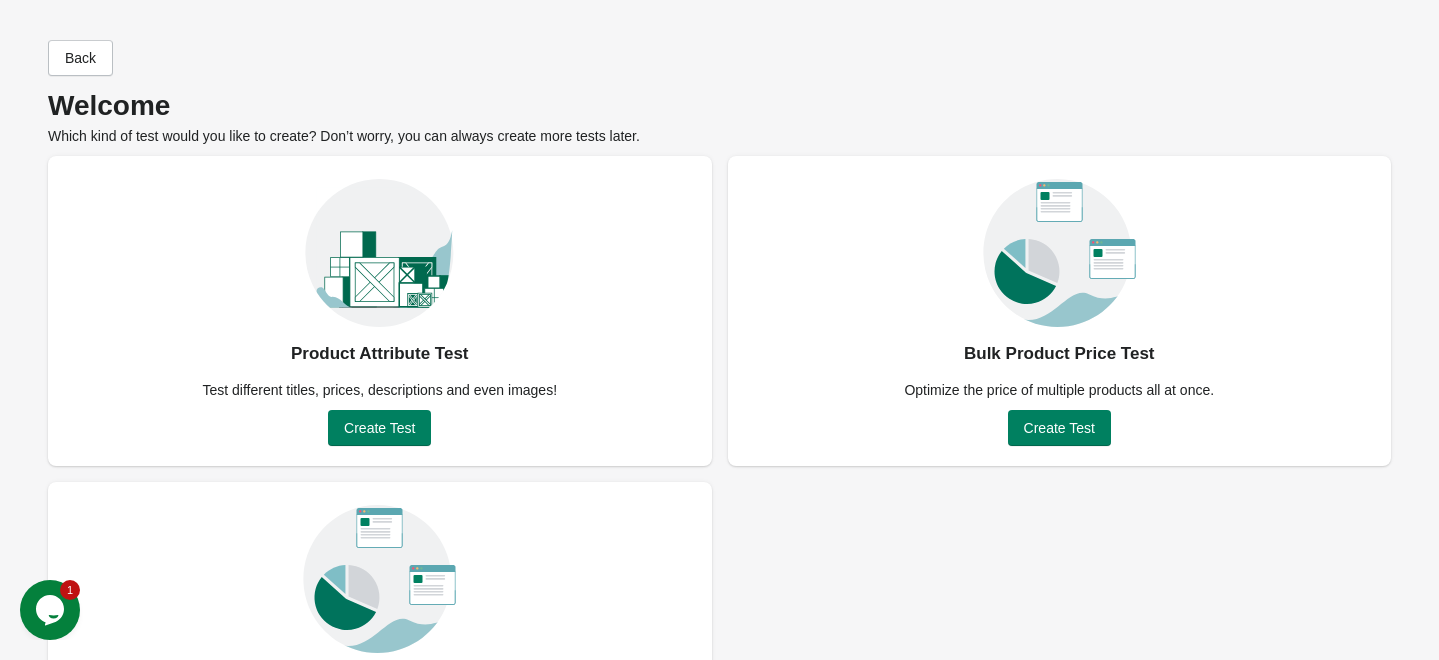 scroll, scrollTop: 58, scrollLeft: 0, axis: vertical 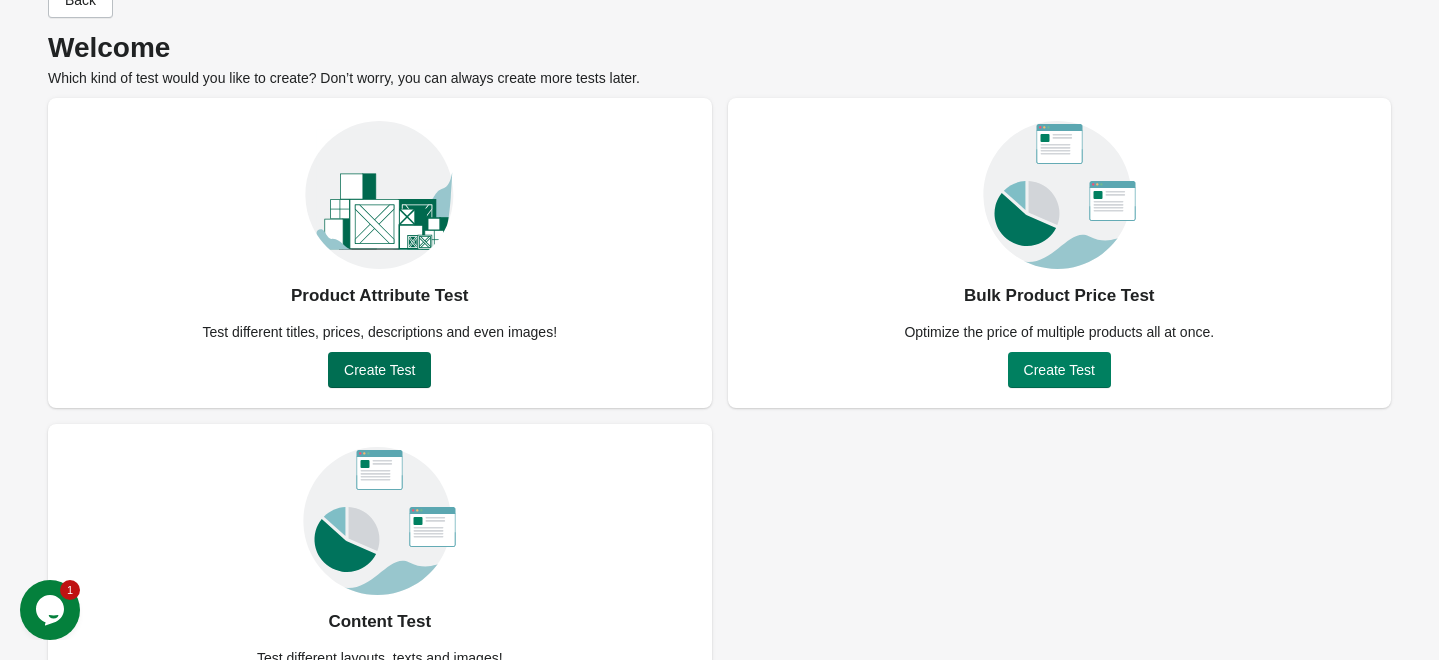 click on "Create Test" at bounding box center [379, 370] 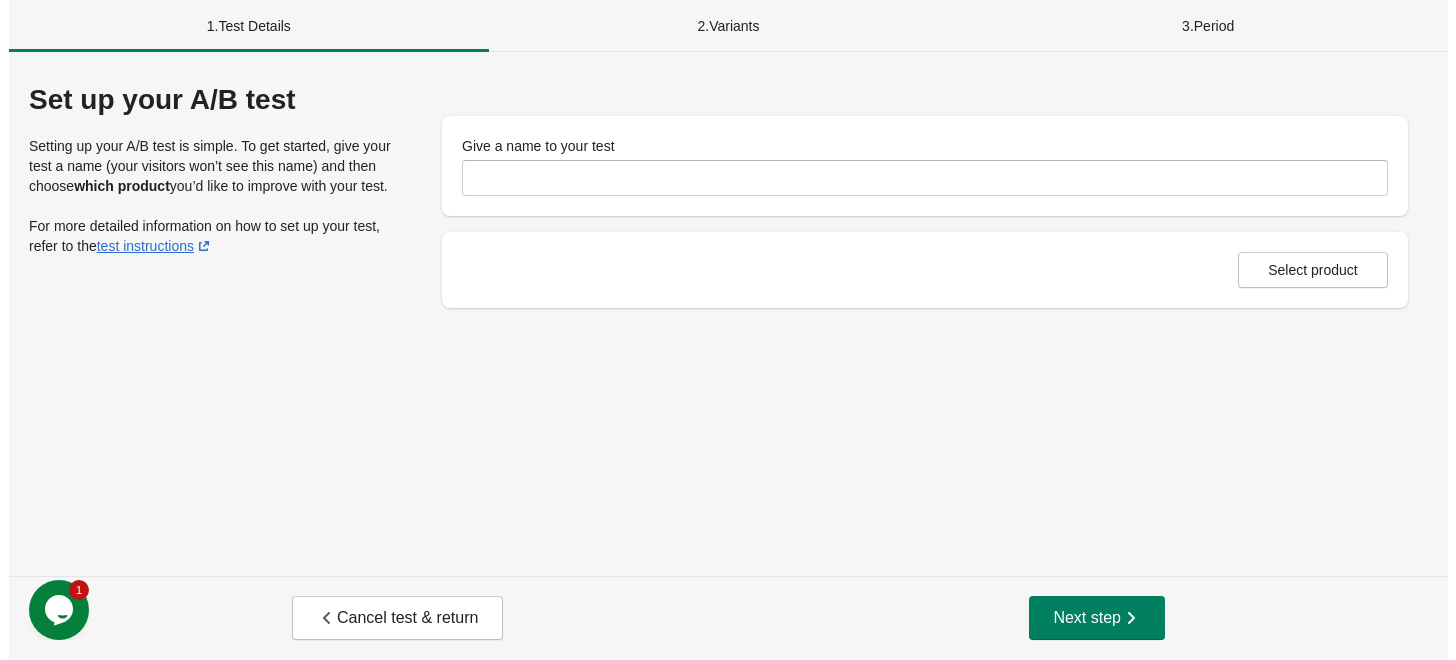 scroll, scrollTop: 0, scrollLeft: 0, axis: both 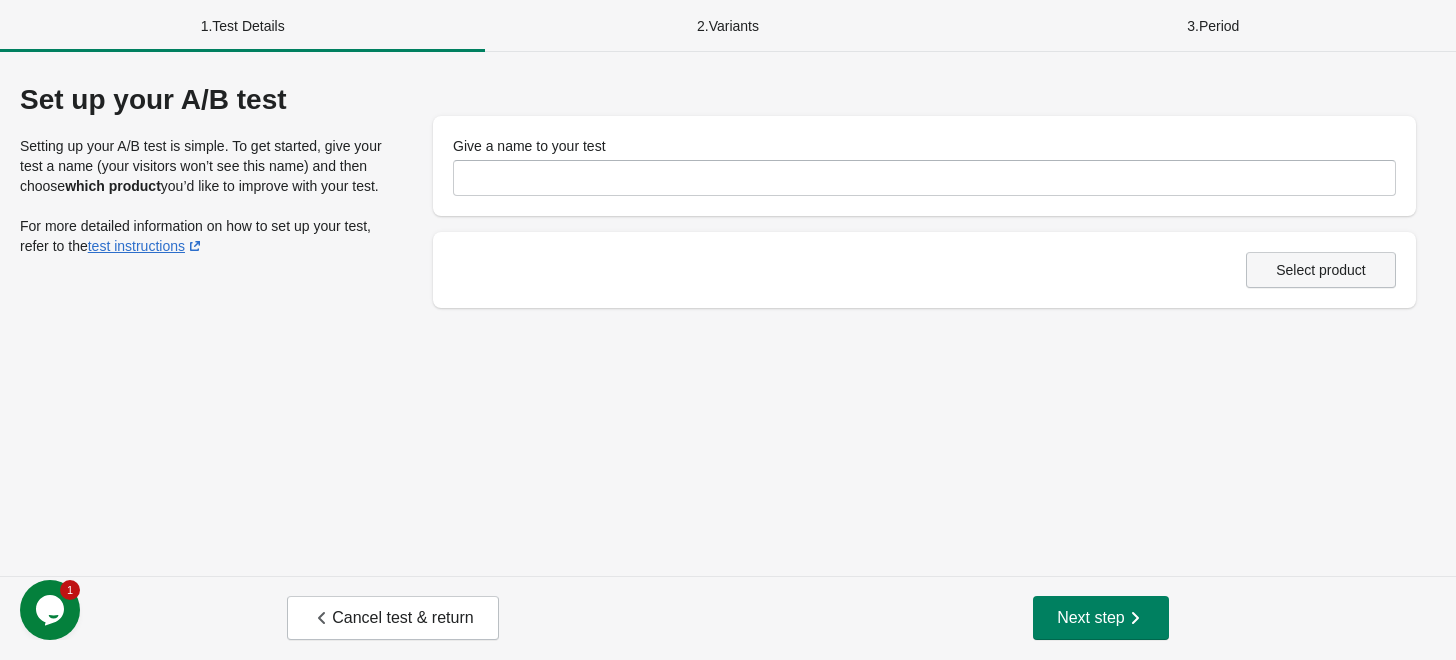 click on "Select product" at bounding box center [1321, 270] 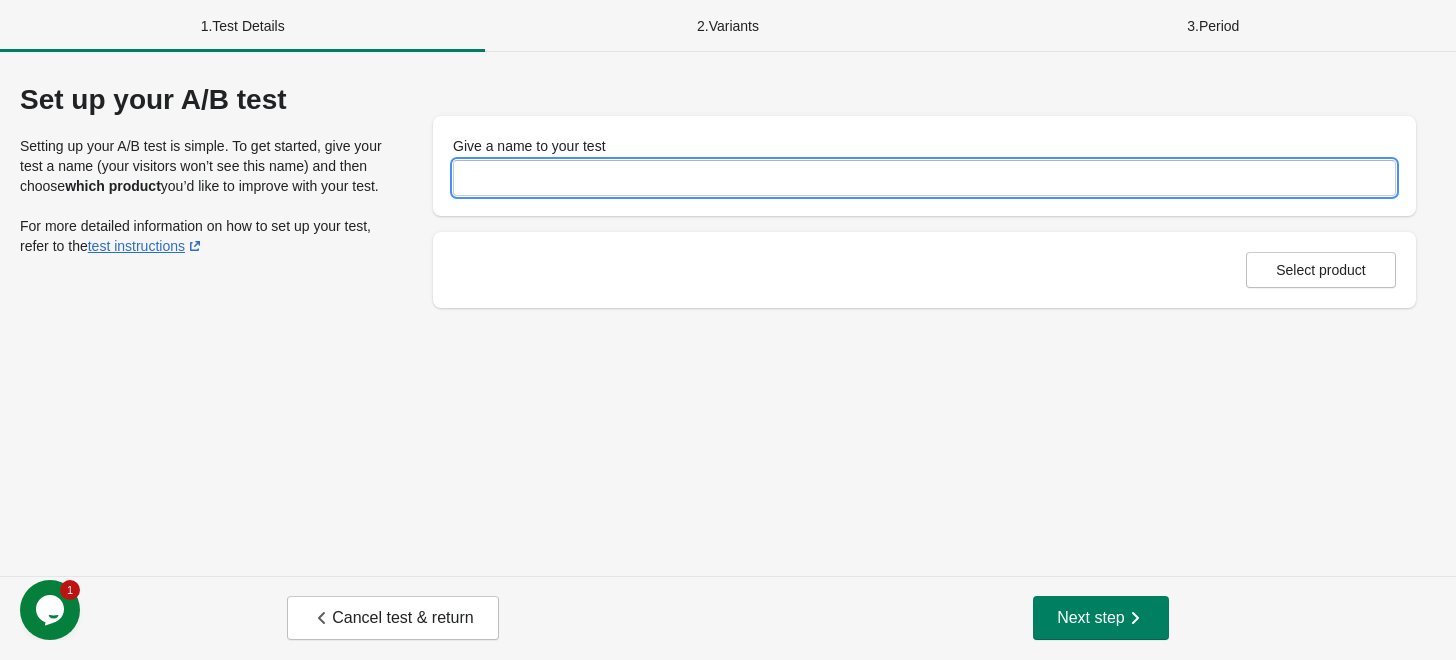 click on "Give a name to your test" at bounding box center (924, 178) 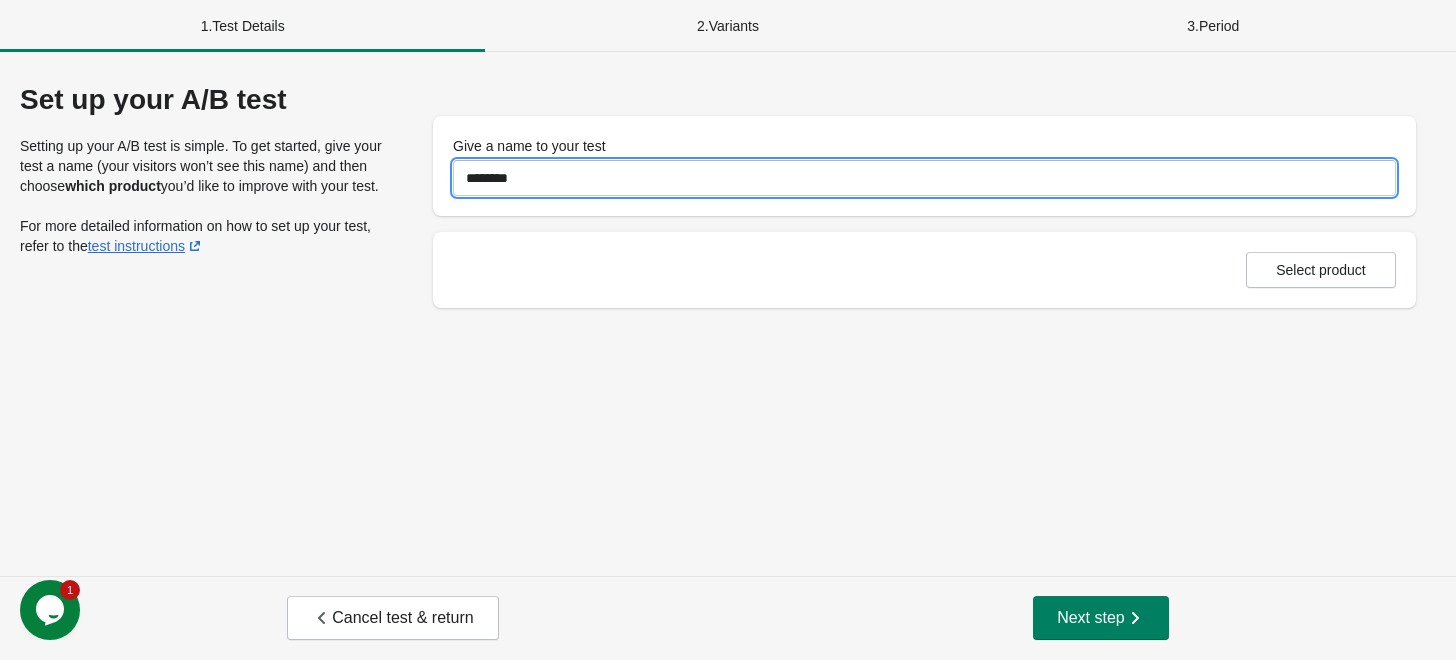 type on "********" 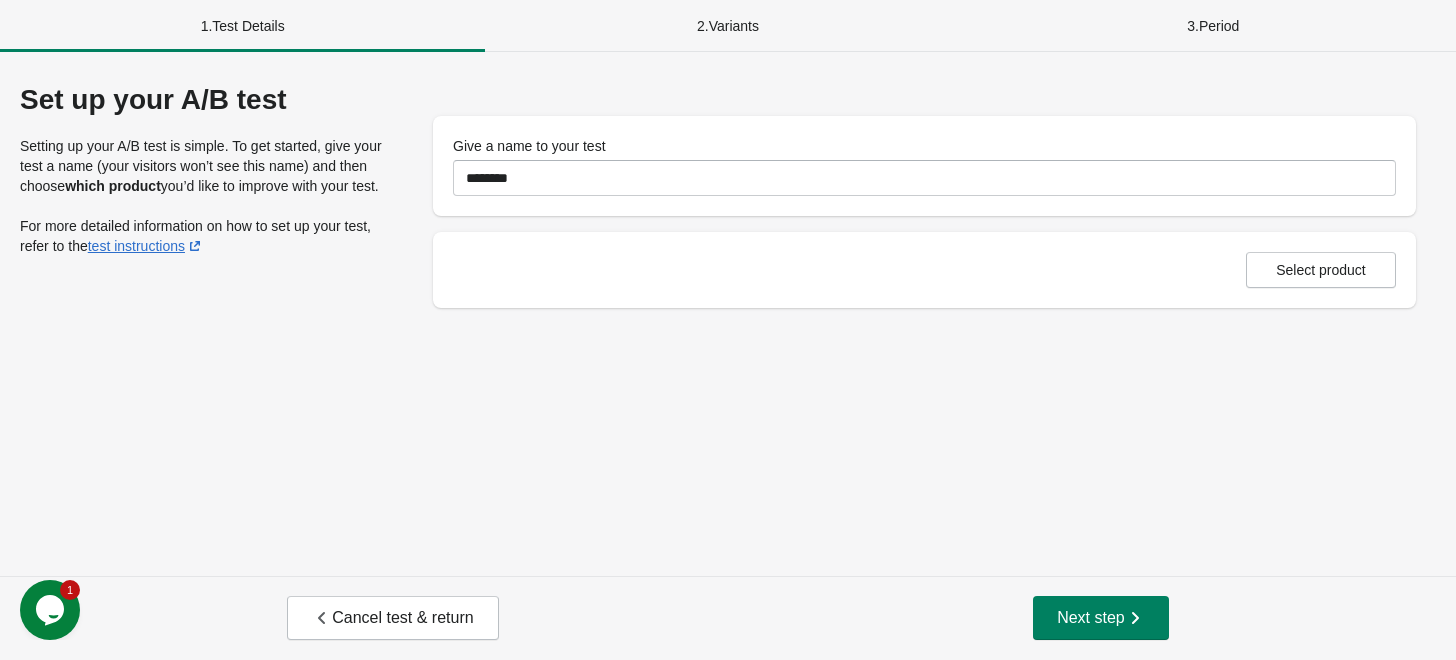 click on "Set up your A/B test  Setting up your A/B test is simple. To get started, give your test a name (your visitors won’t see this name) and then choose  which product  you’d like to improve with your test. For more detailed information on how to set up your test, refer to the  test instructions Give a name to your test ********   Select product" at bounding box center (728, 314) 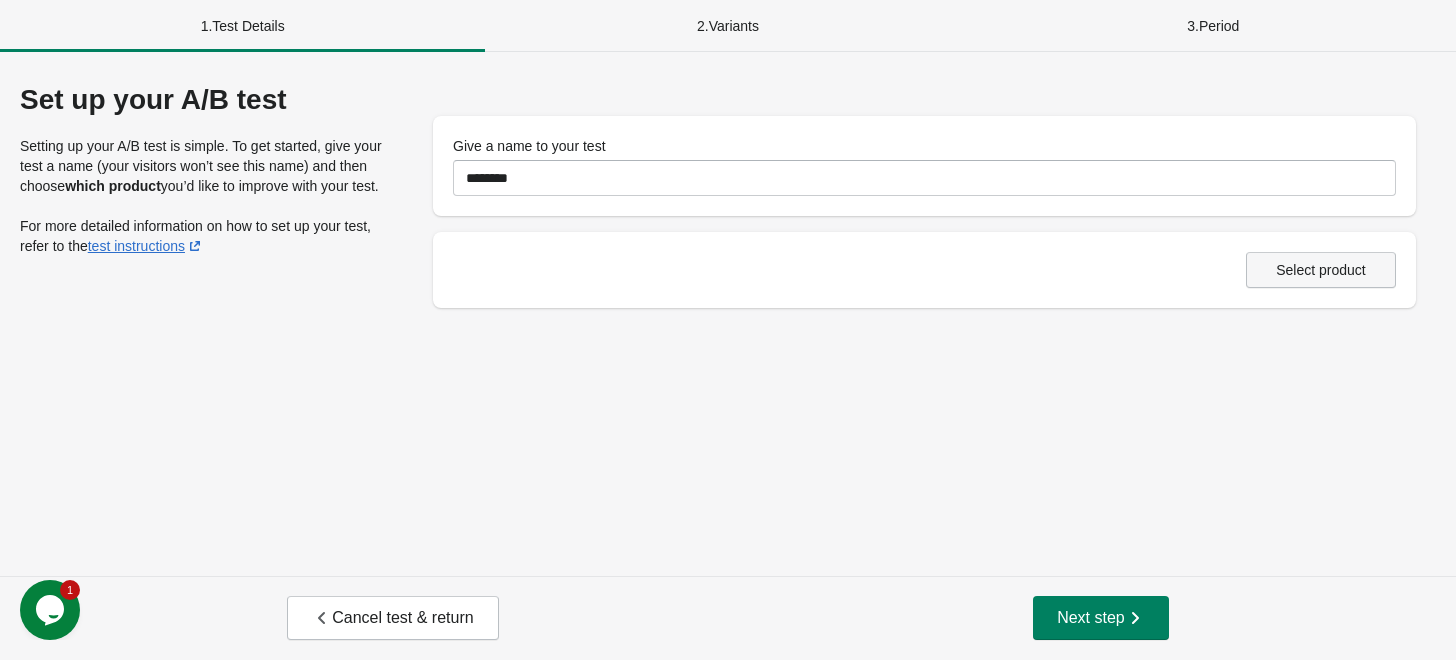 click on "Select product" at bounding box center (1321, 270) 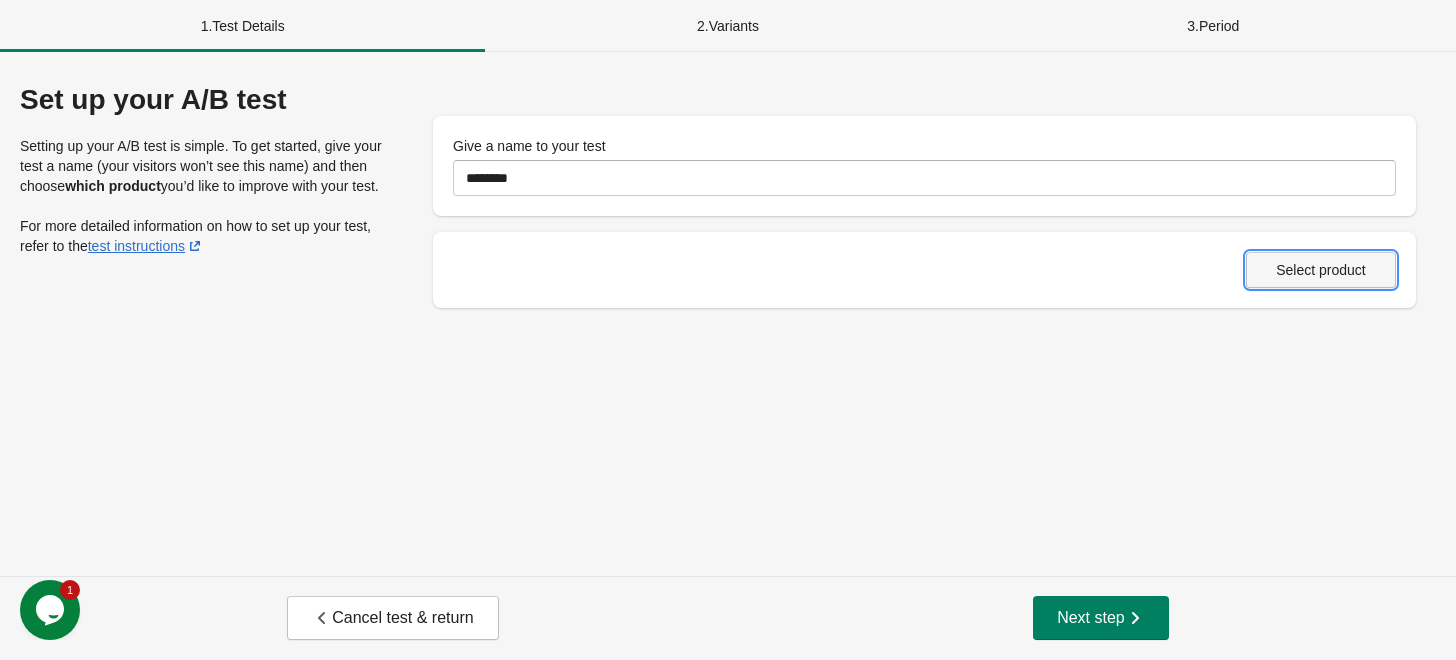 click on "Select product" at bounding box center (1321, 270) 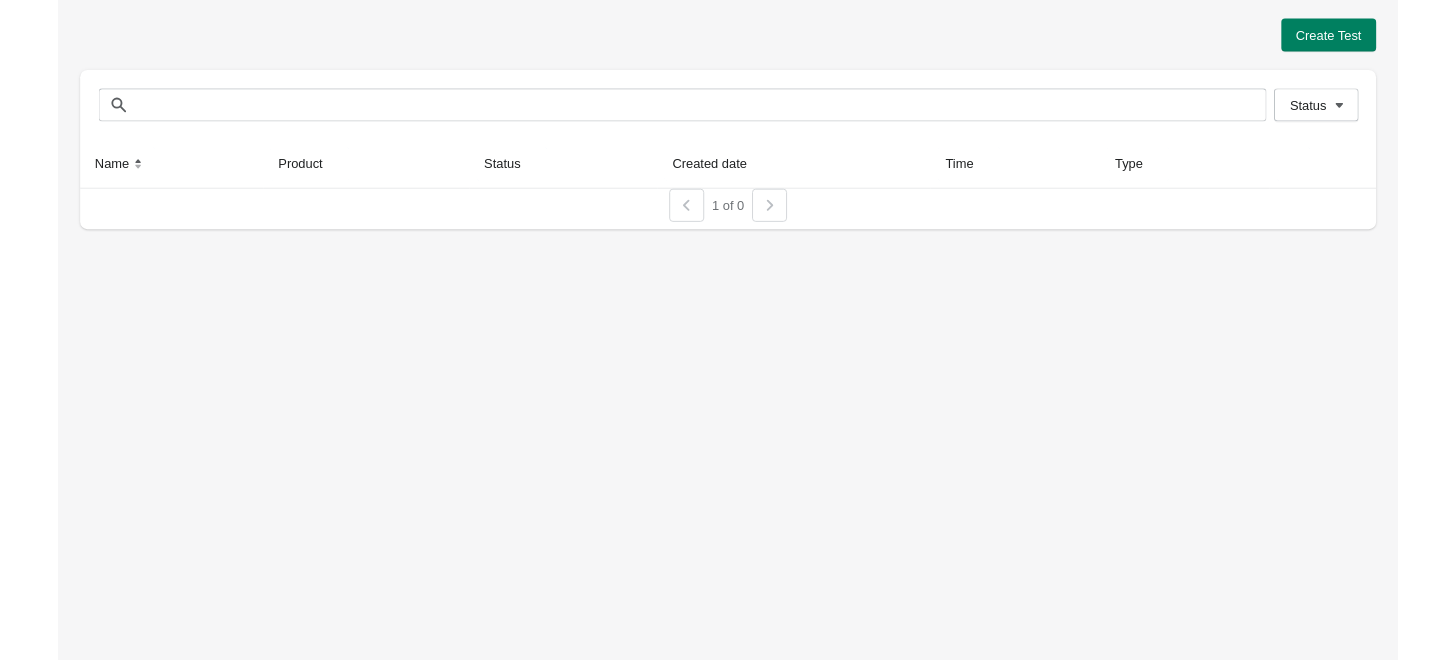 scroll, scrollTop: 0, scrollLeft: 0, axis: both 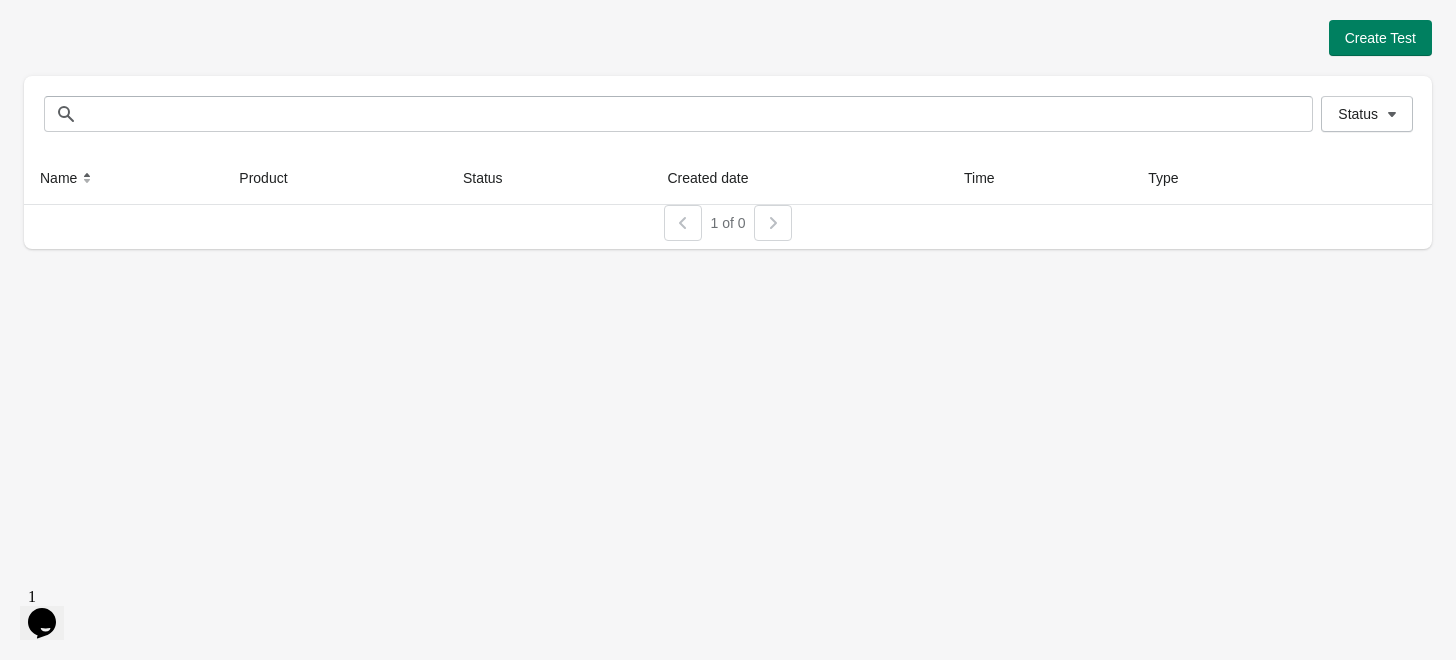 click on "Create Test Status Status Name Product Status Created date Time Type 1 of 0" at bounding box center [728, 330] 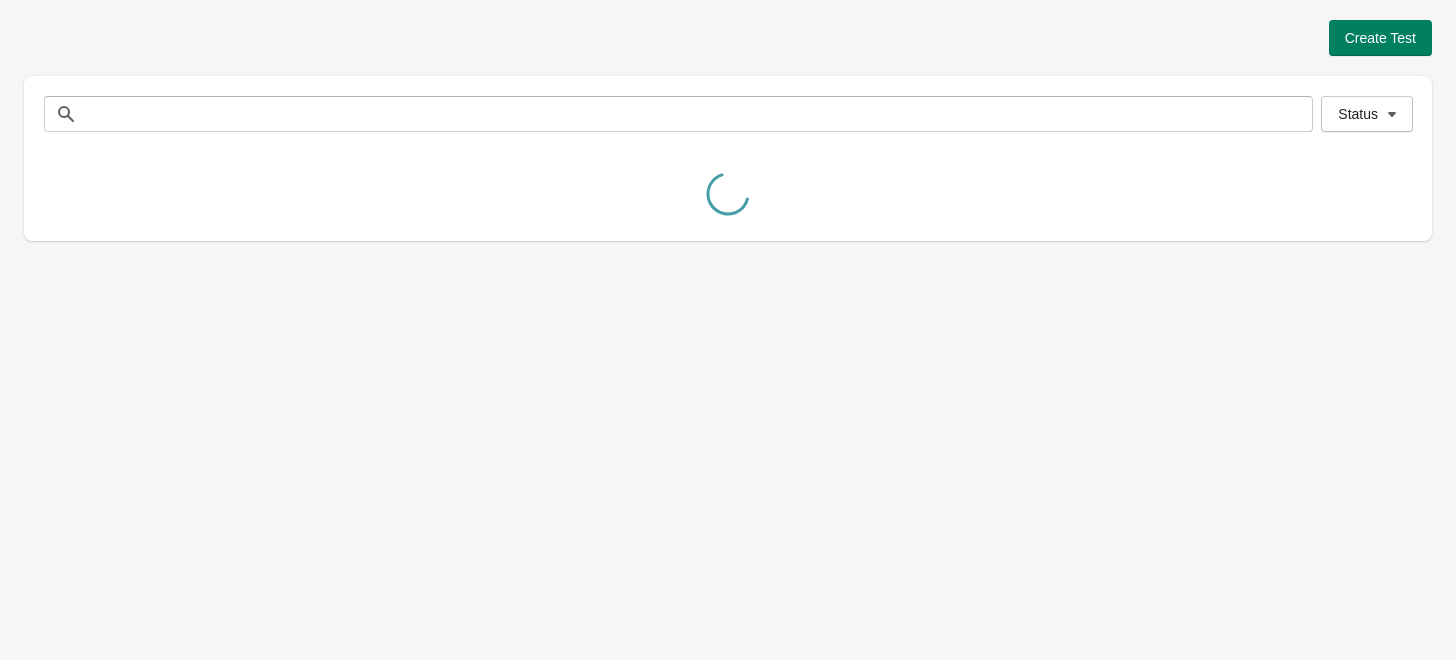 scroll, scrollTop: 0, scrollLeft: 0, axis: both 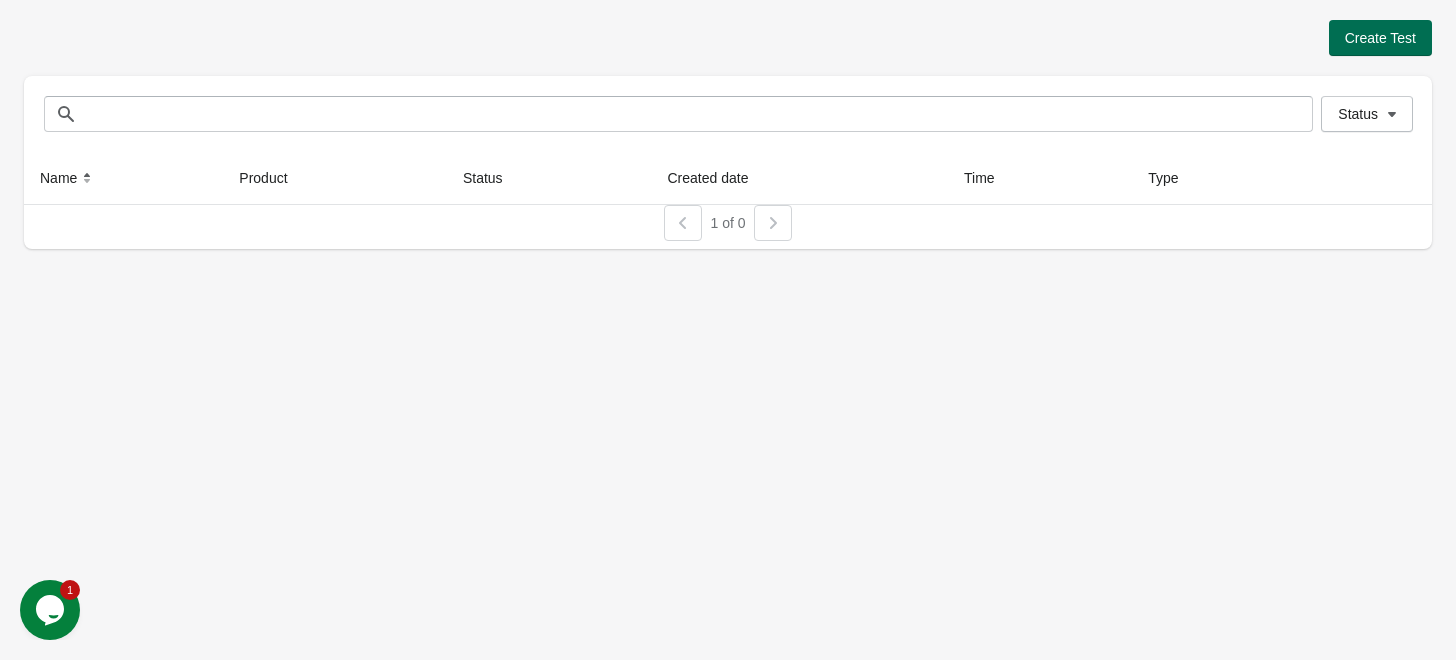 click on "Create Test" at bounding box center (1380, 38) 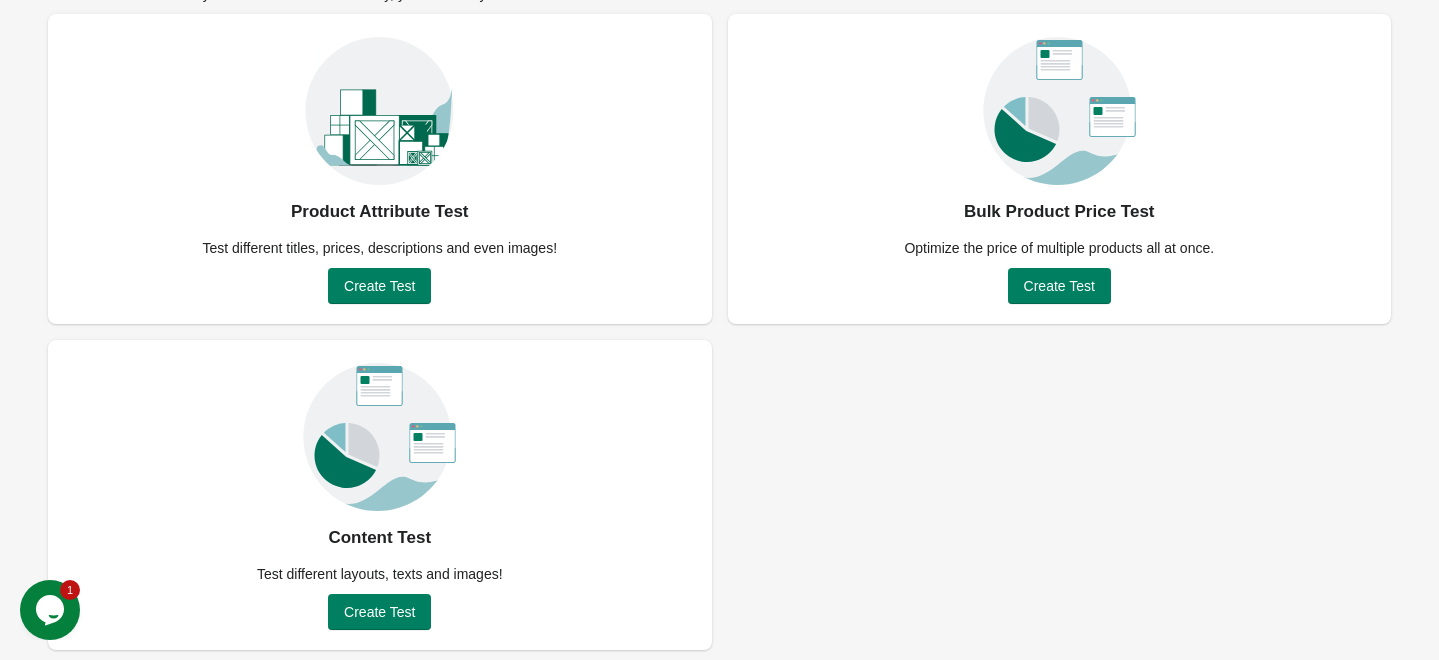 scroll, scrollTop: 147, scrollLeft: 0, axis: vertical 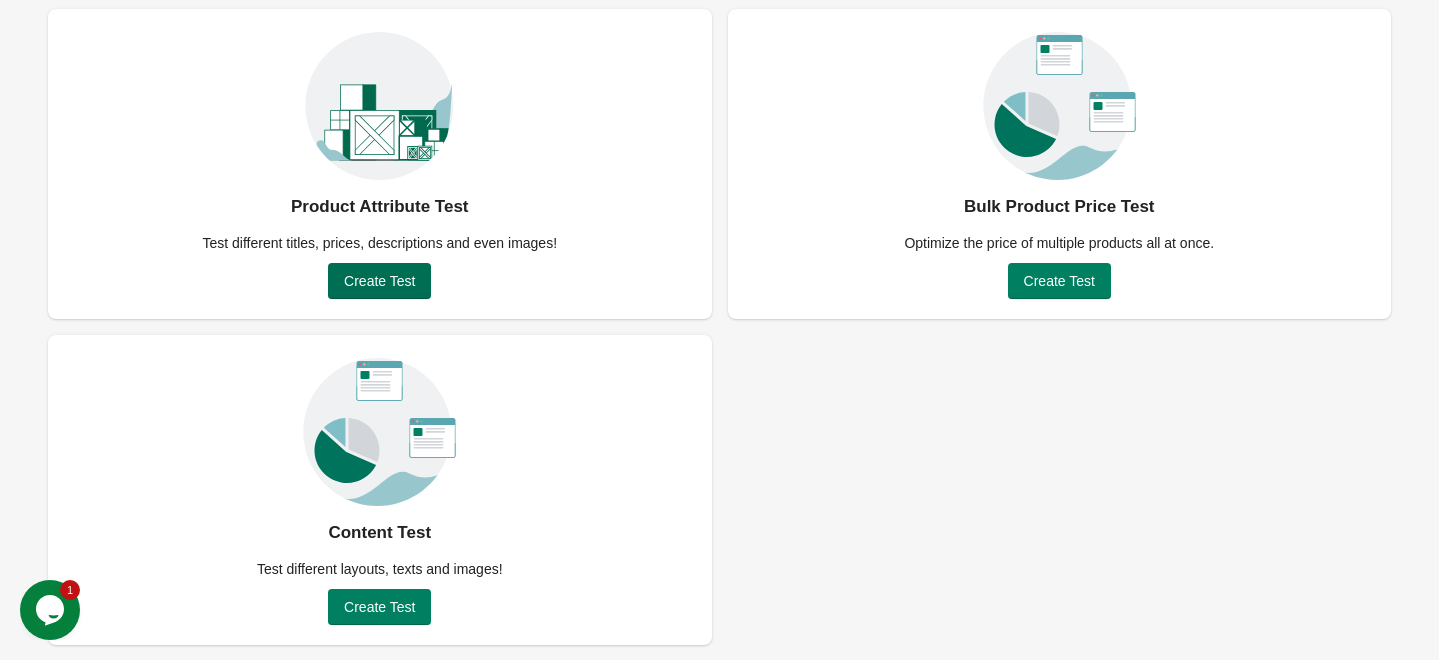click on "Create Test" at bounding box center [379, 281] 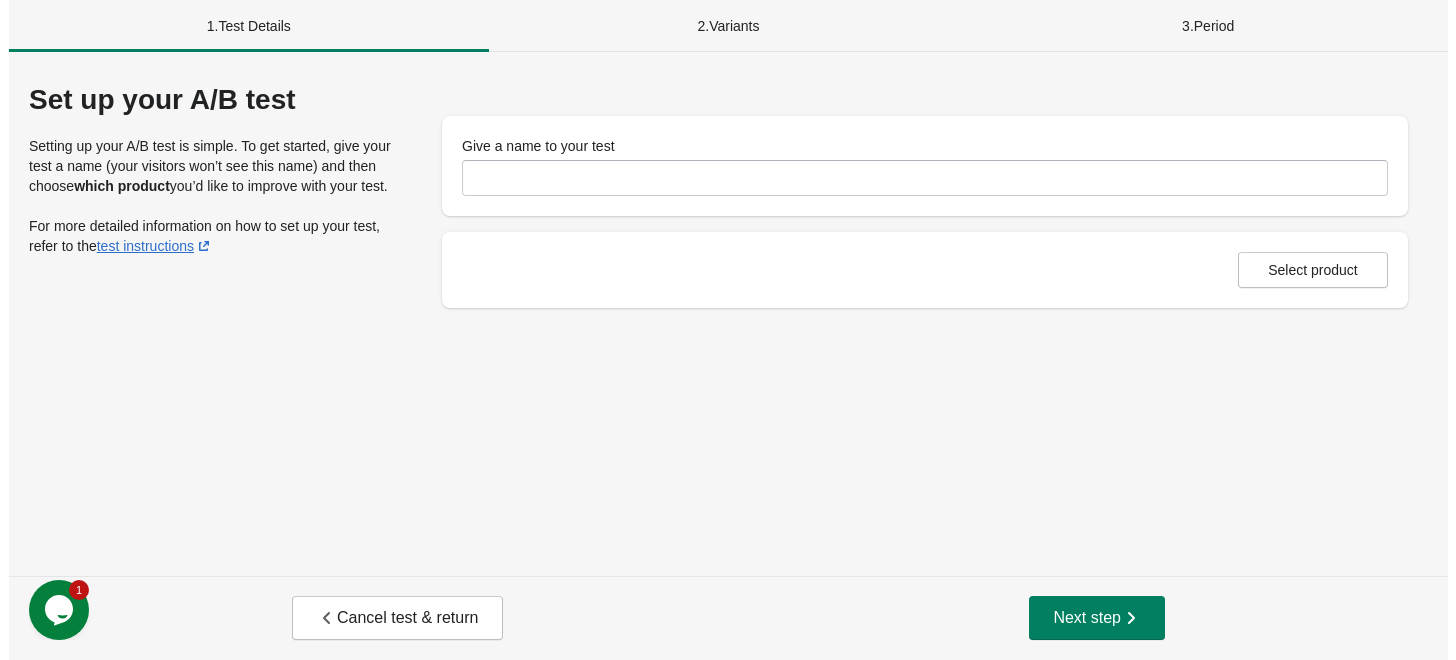 scroll, scrollTop: 0, scrollLeft: 0, axis: both 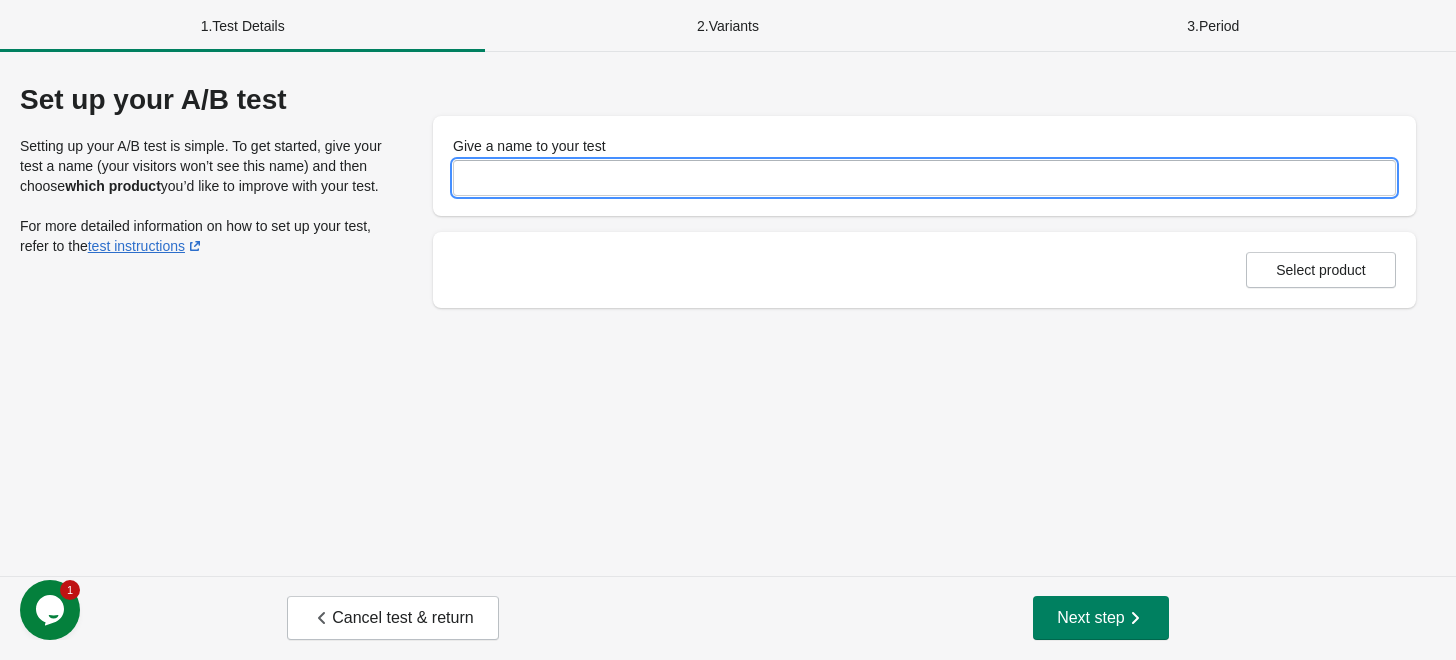 click on "Give a name to your test" at bounding box center (924, 178) 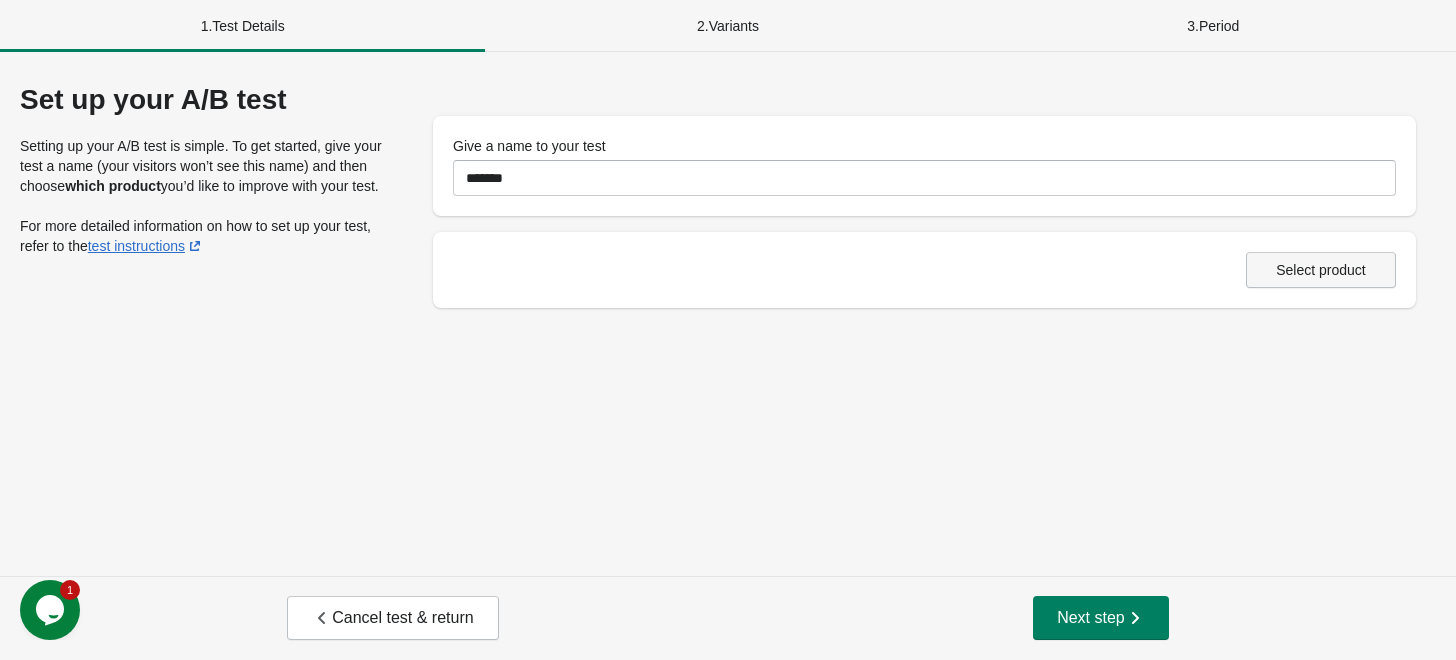 click on "Select product" at bounding box center [1321, 270] 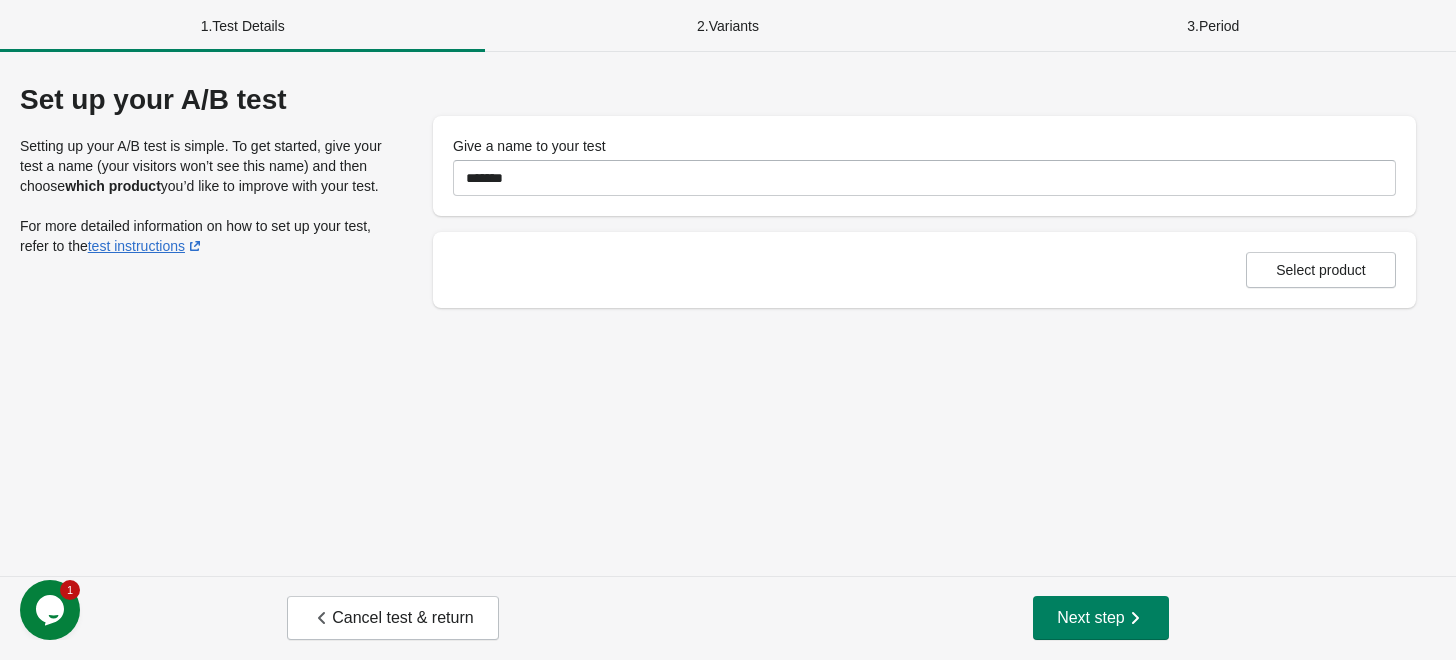 click on "2 .  Variants" at bounding box center [727, 26] 